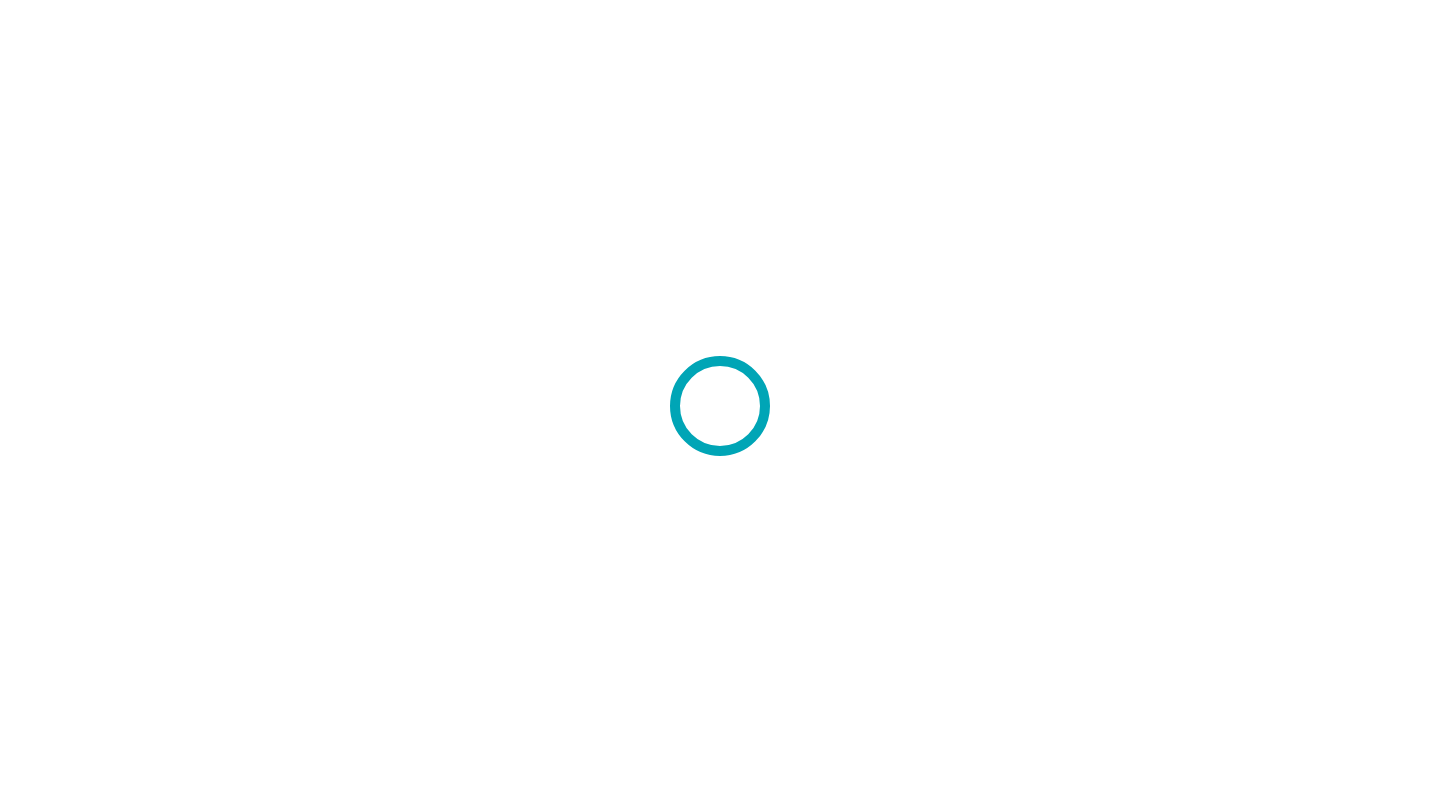 scroll, scrollTop: 0, scrollLeft: 0, axis: both 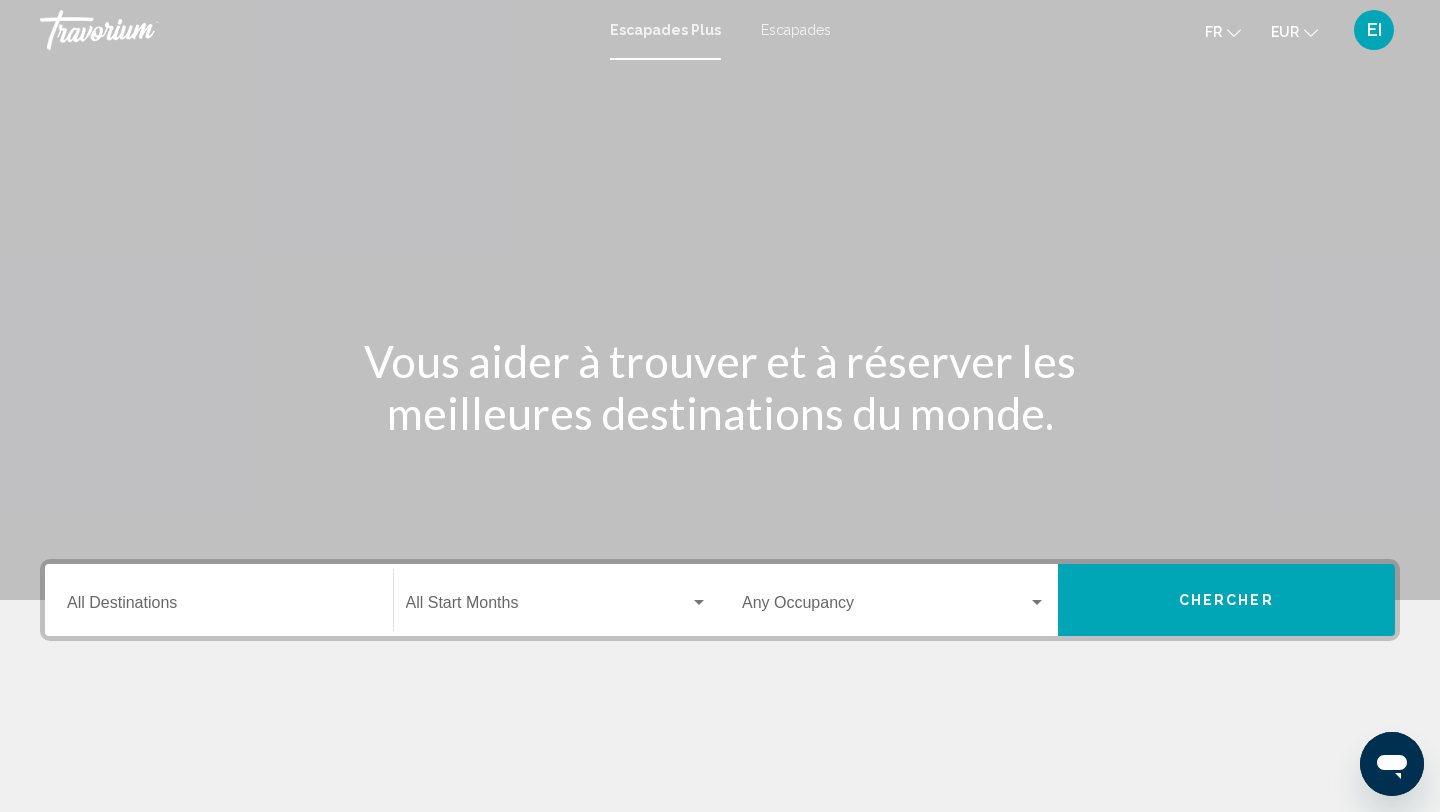 click on "Destination All Destinations" at bounding box center (219, 600) 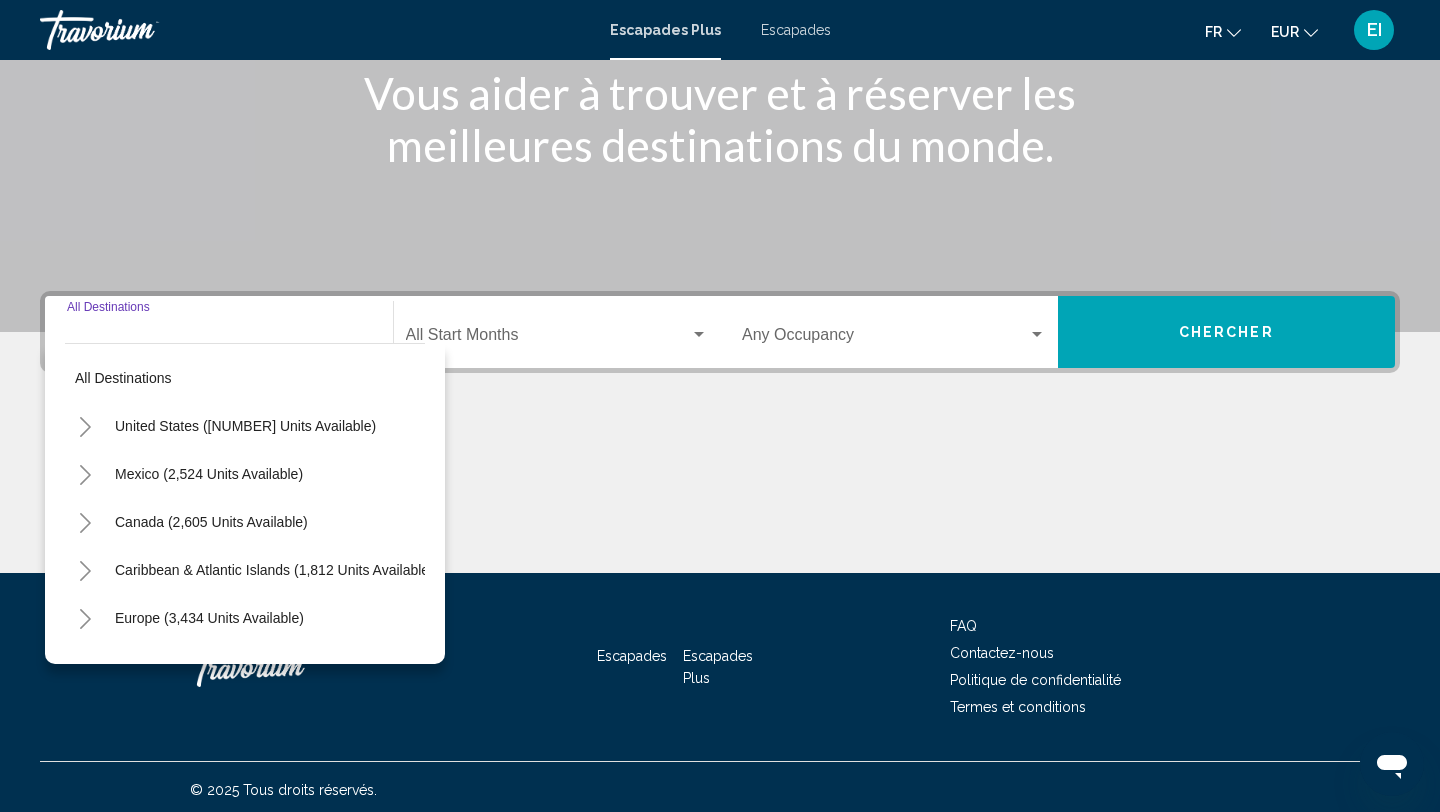 scroll, scrollTop: 274, scrollLeft: 0, axis: vertical 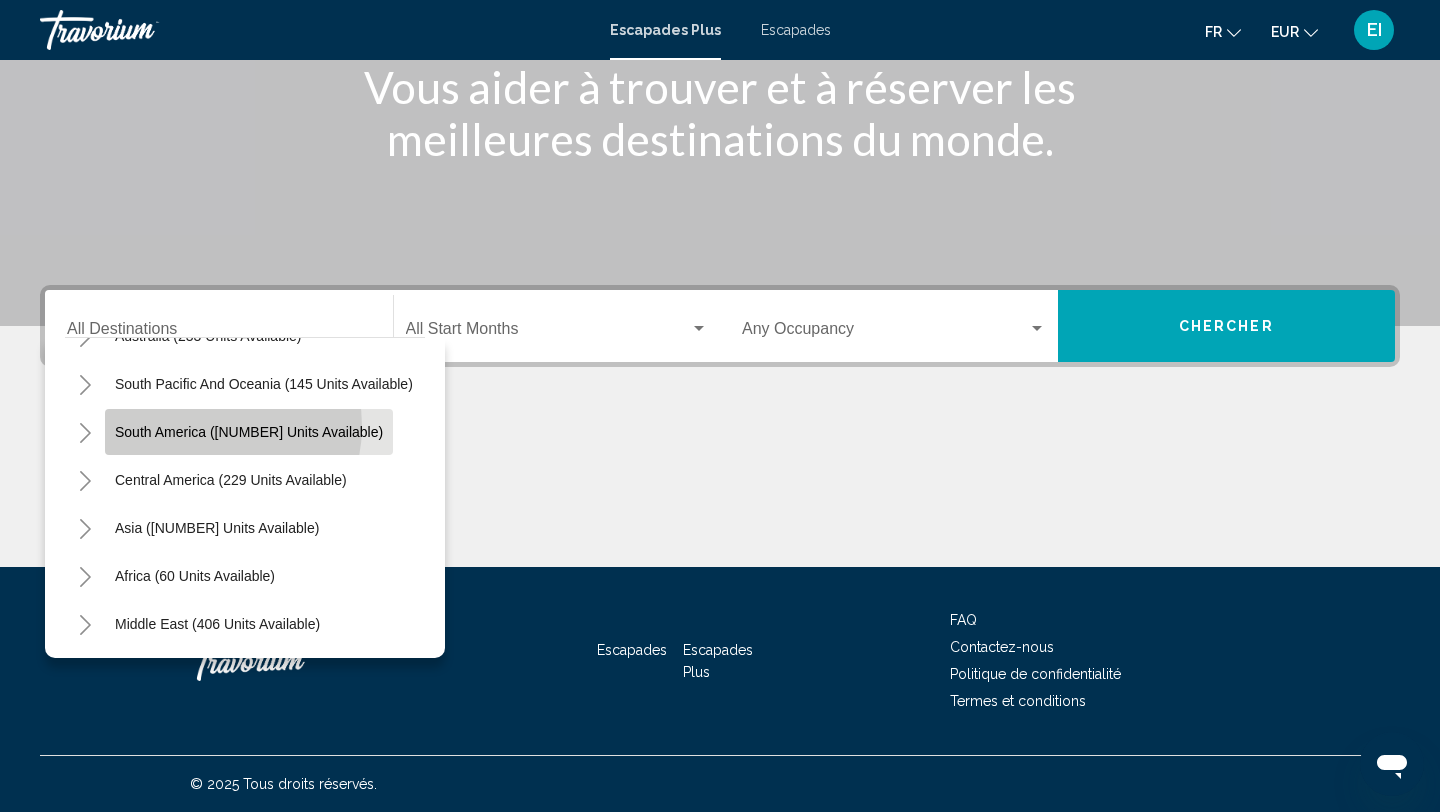 click on "South America (4,566 units available)" 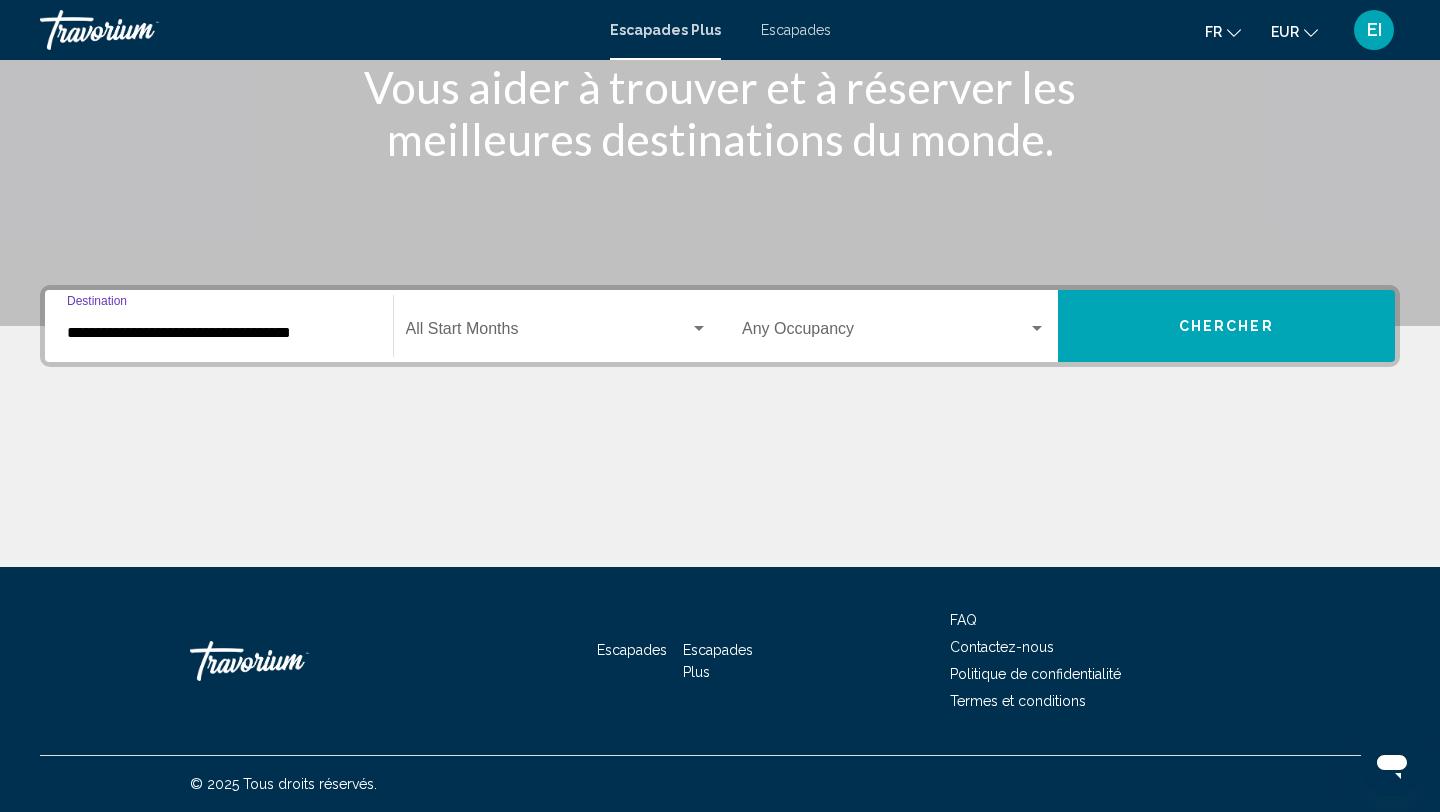 click at bounding box center [548, 333] 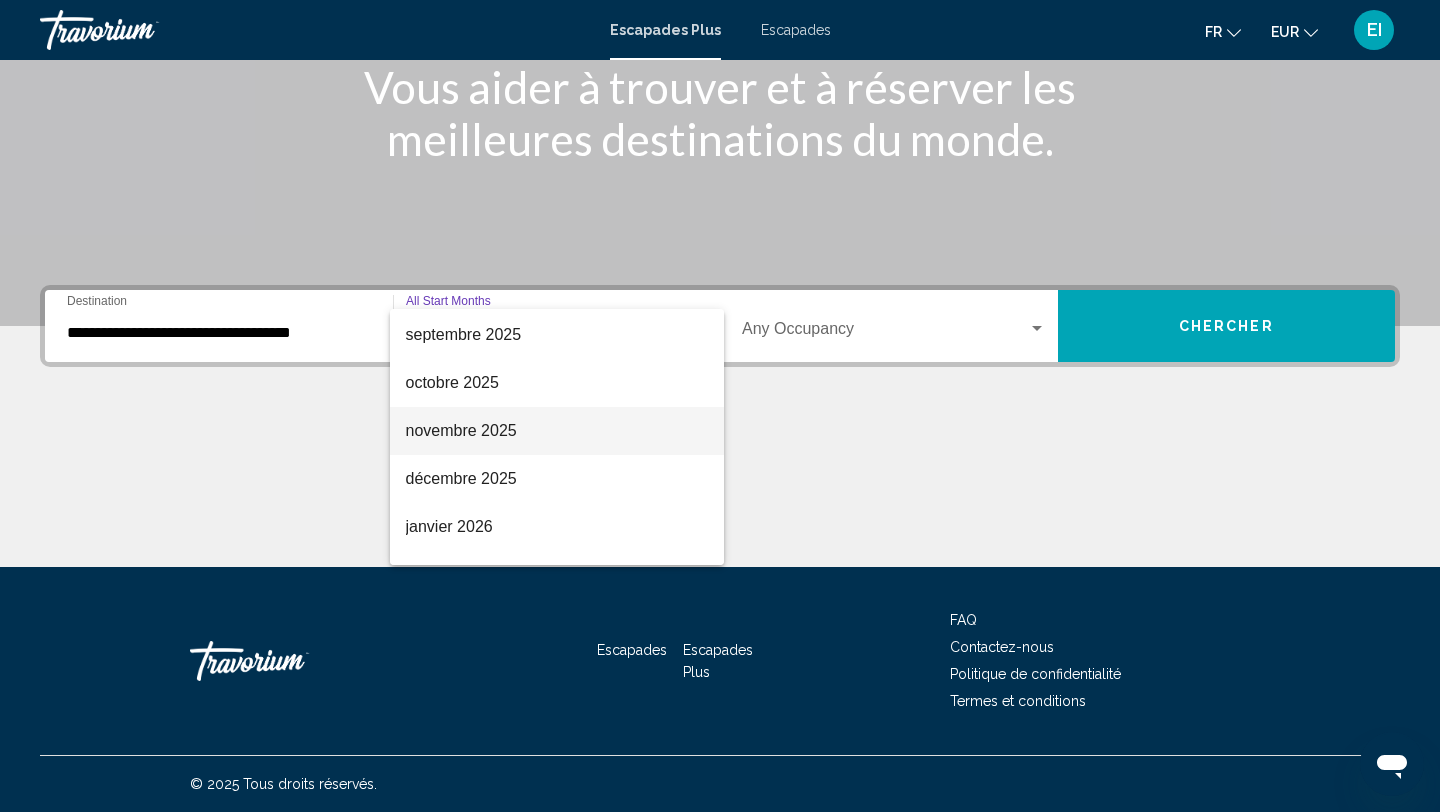 scroll, scrollTop: 102, scrollLeft: 0, axis: vertical 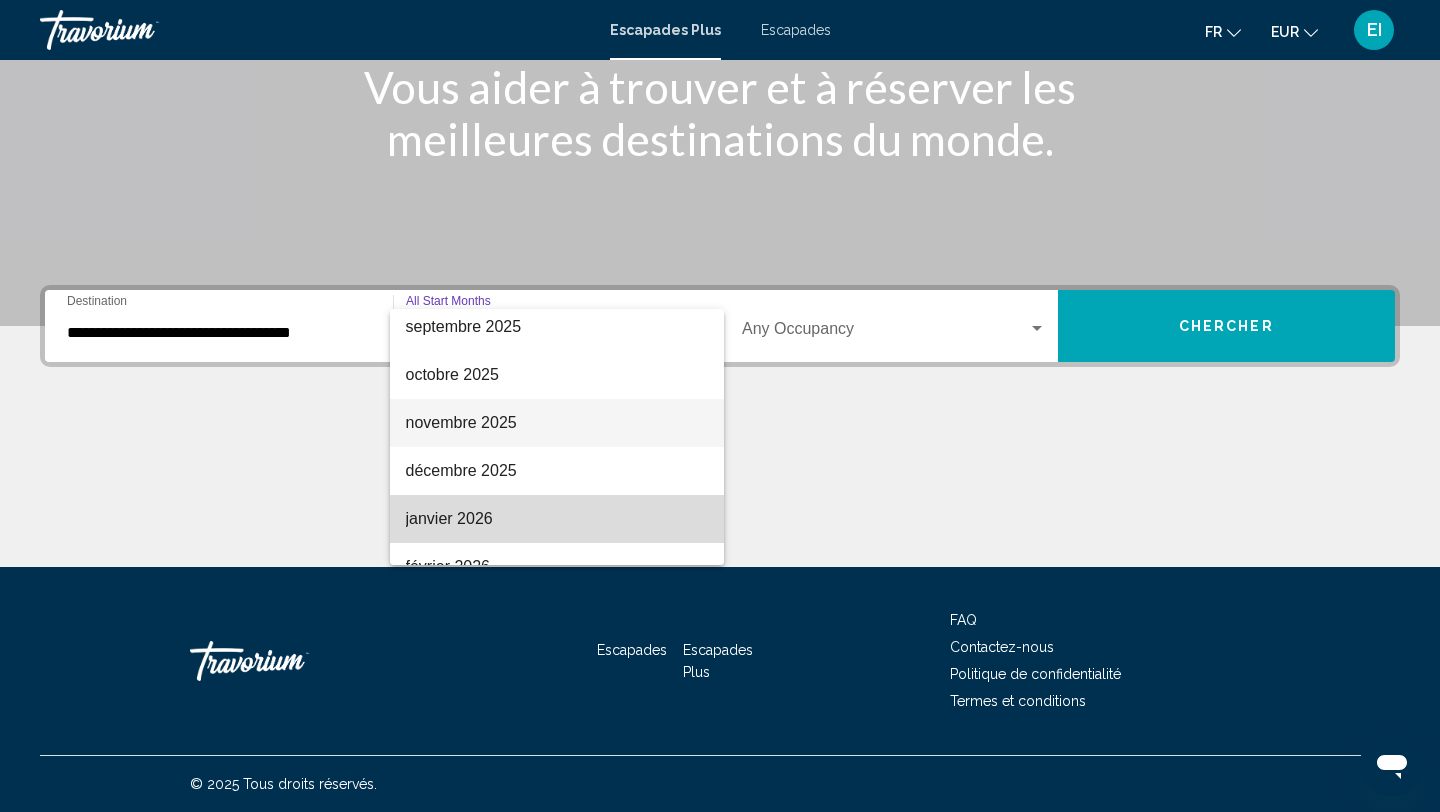 click on "janvier 2026" at bounding box center [557, 519] 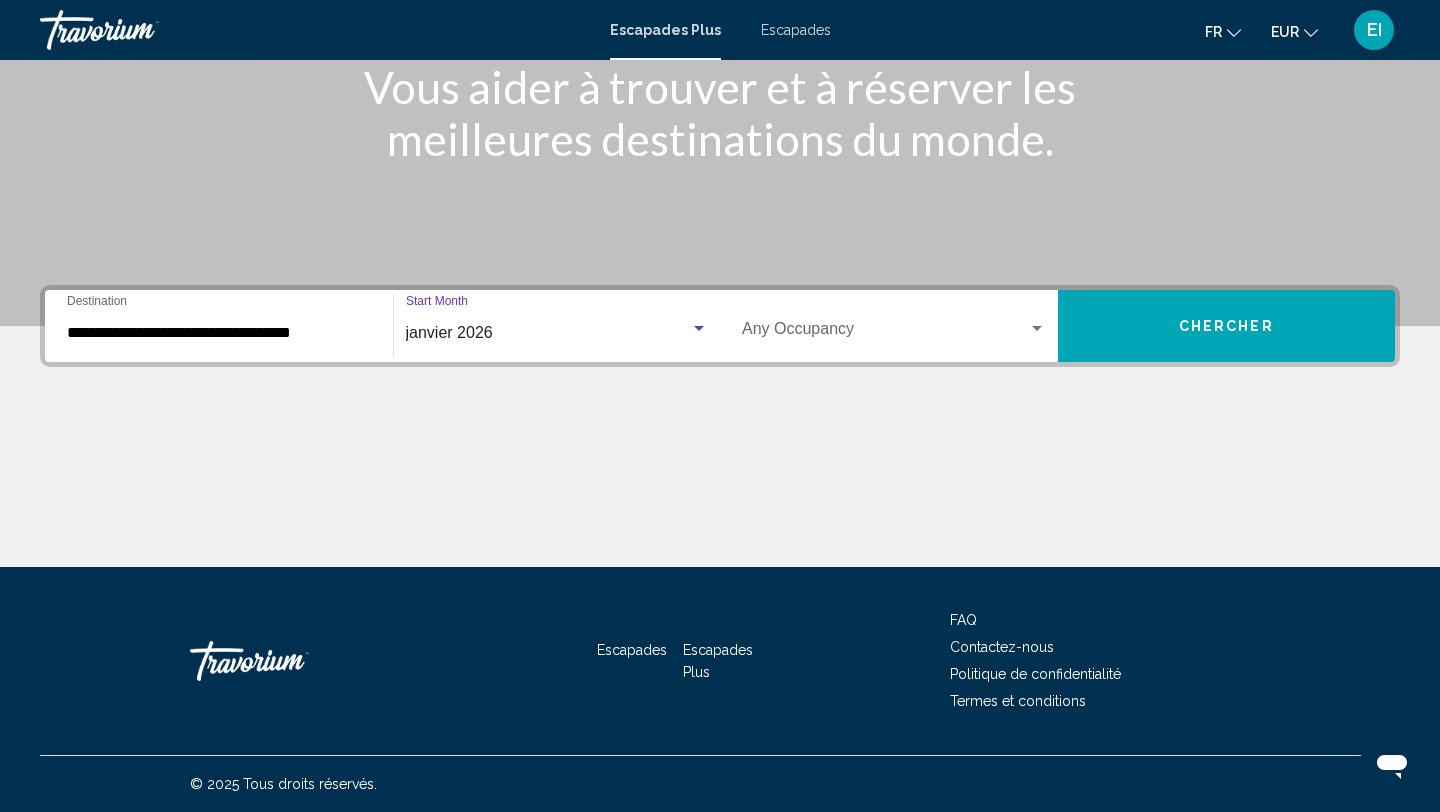 click at bounding box center (885, 333) 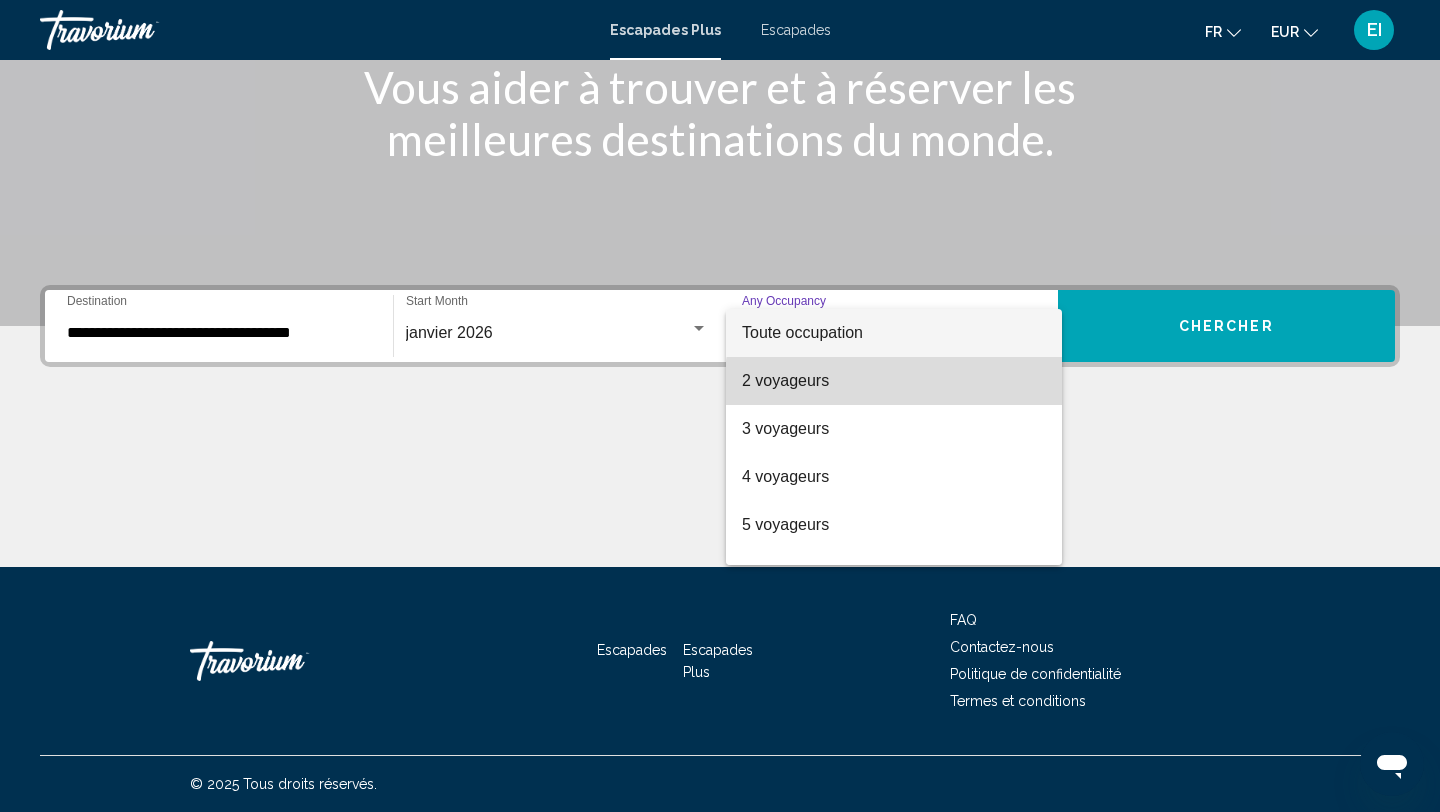 click on "2 voyageurs" at bounding box center (894, 381) 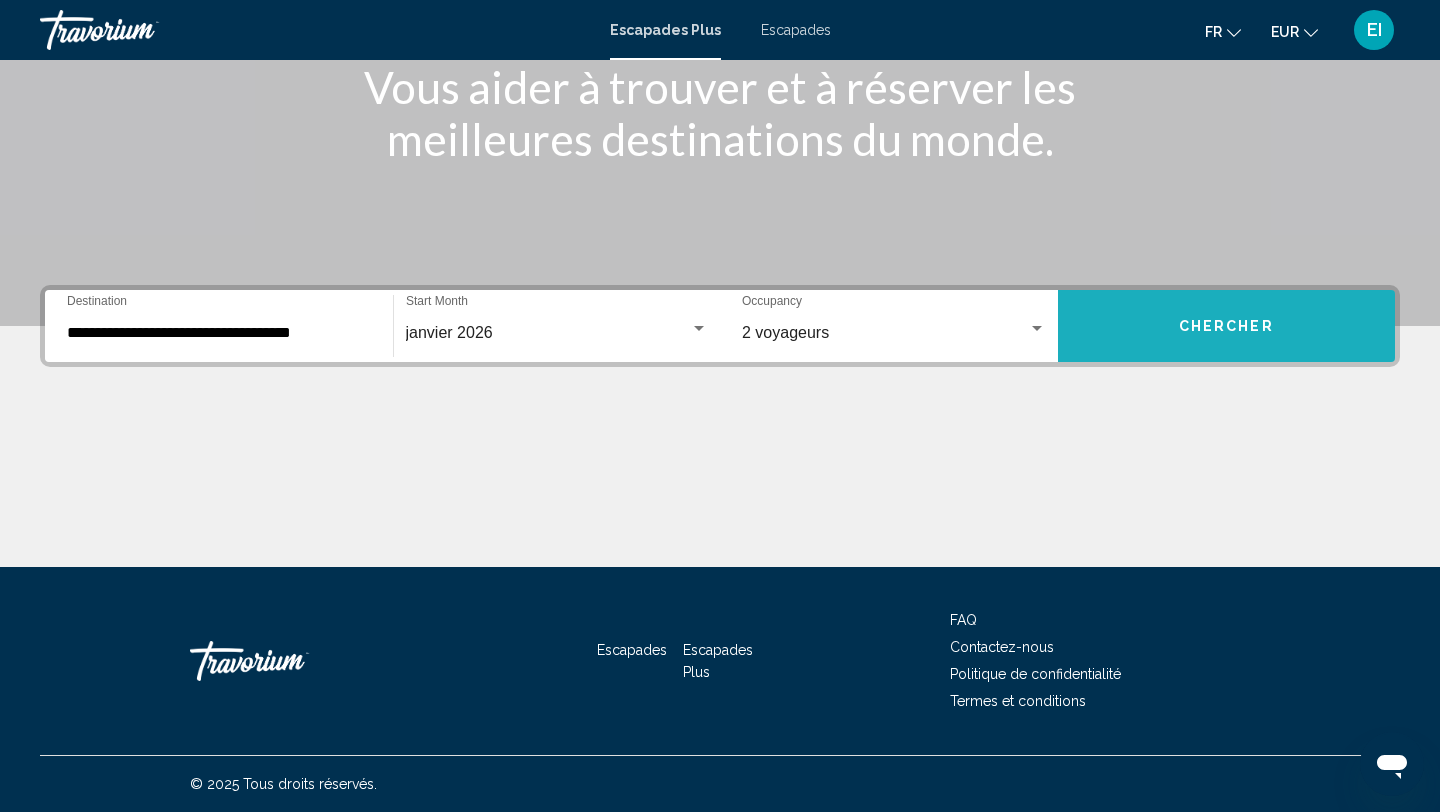 click on "Chercher" at bounding box center (1226, 327) 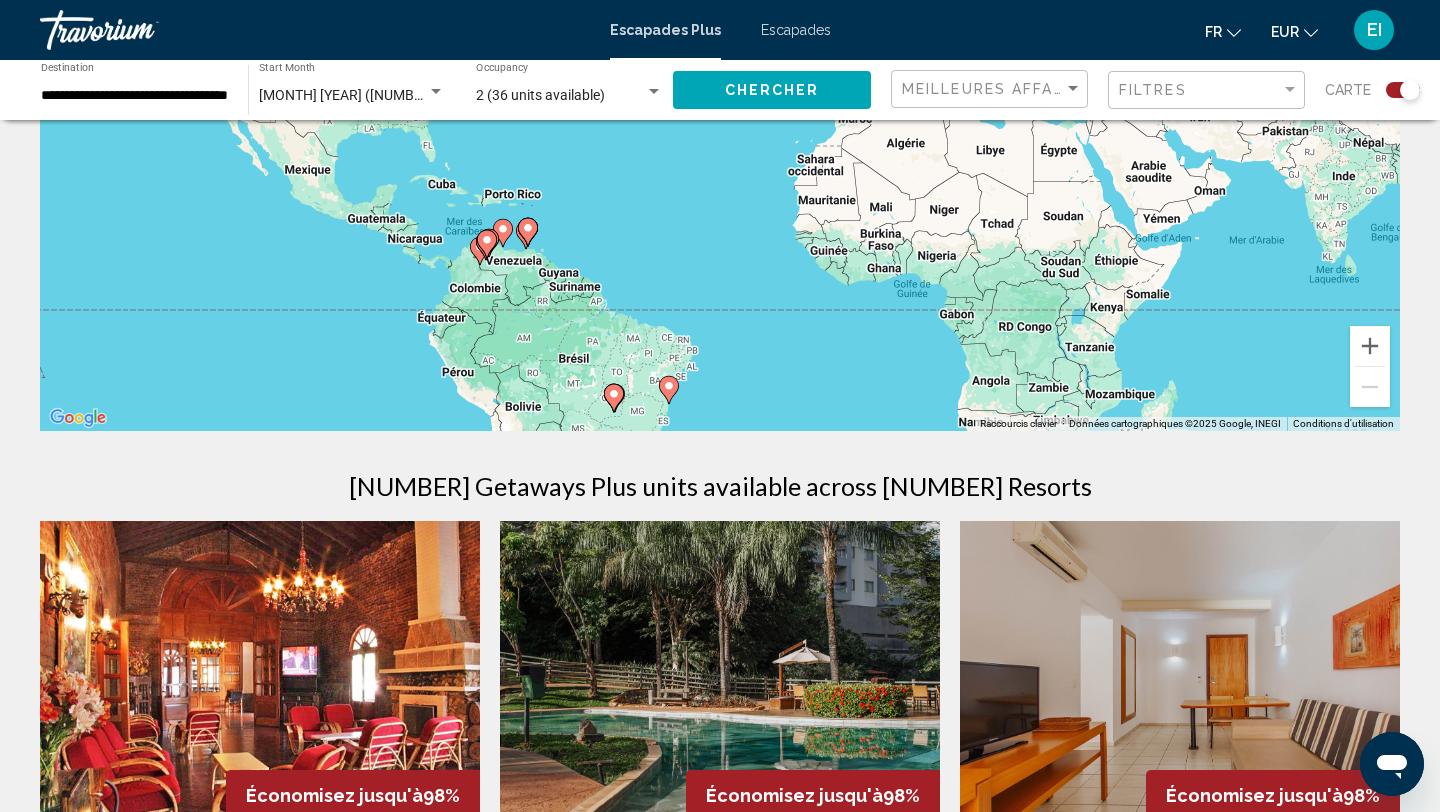 scroll, scrollTop: 314, scrollLeft: 0, axis: vertical 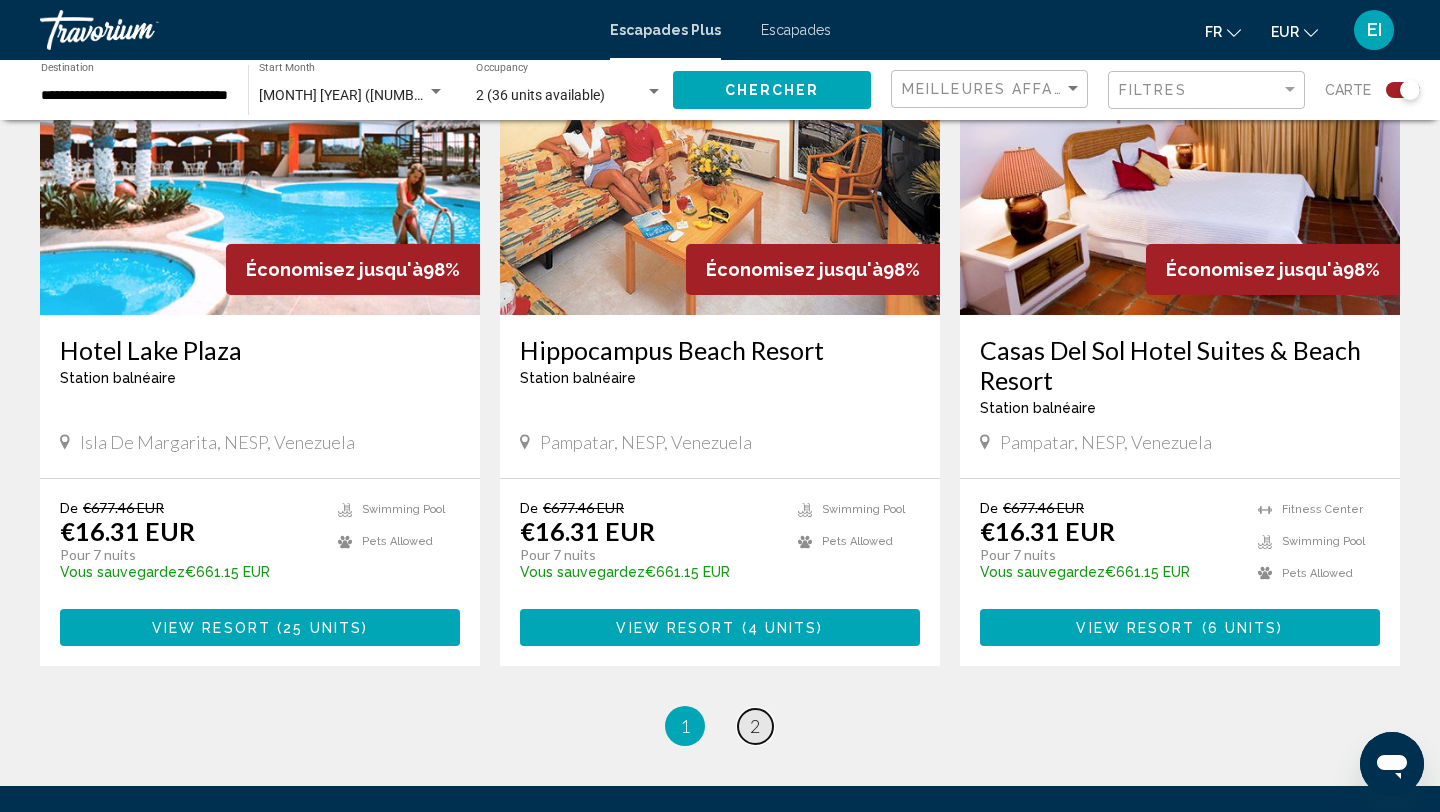 click on "2" at bounding box center (755, 726) 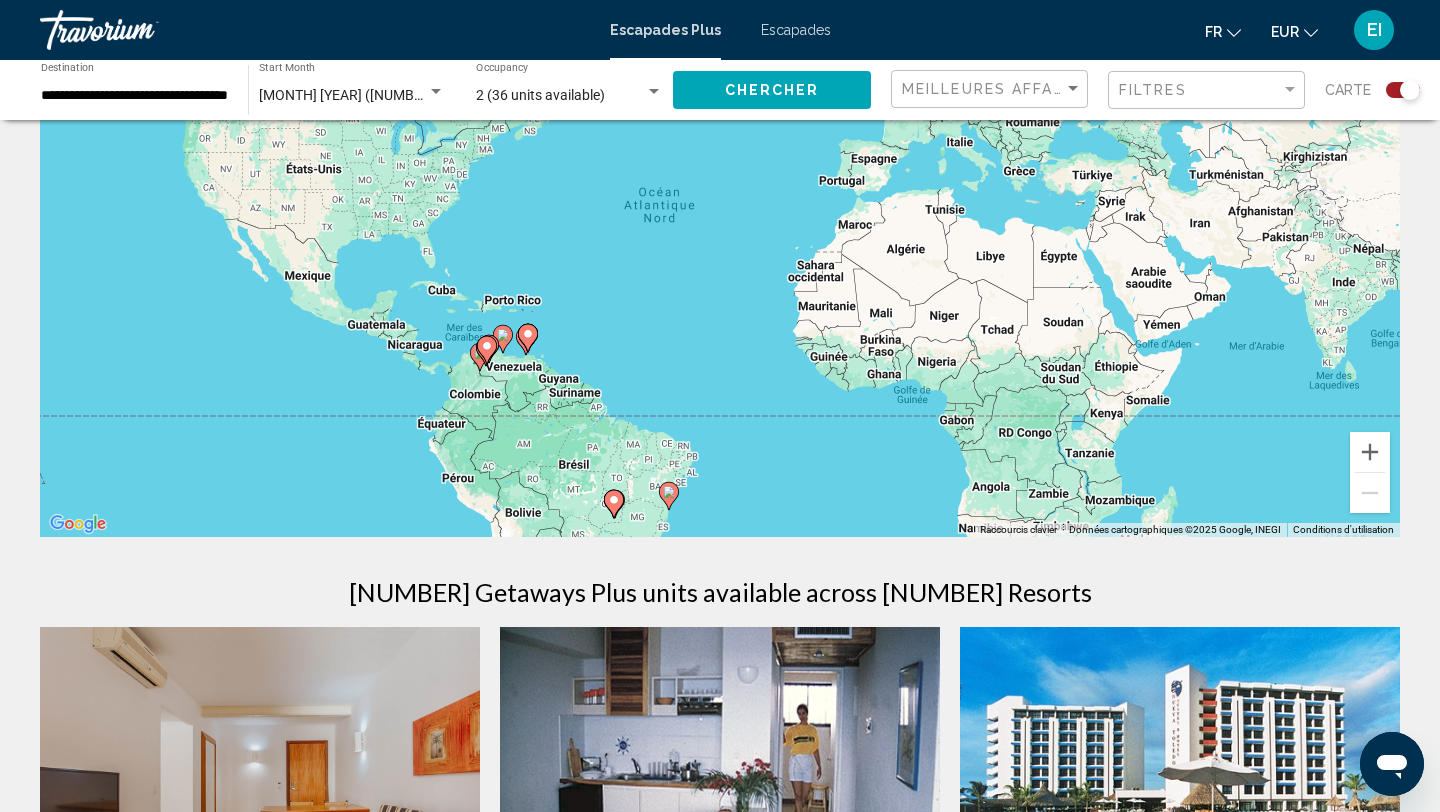 scroll, scrollTop: 0, scrollLeft: 0, axis: both 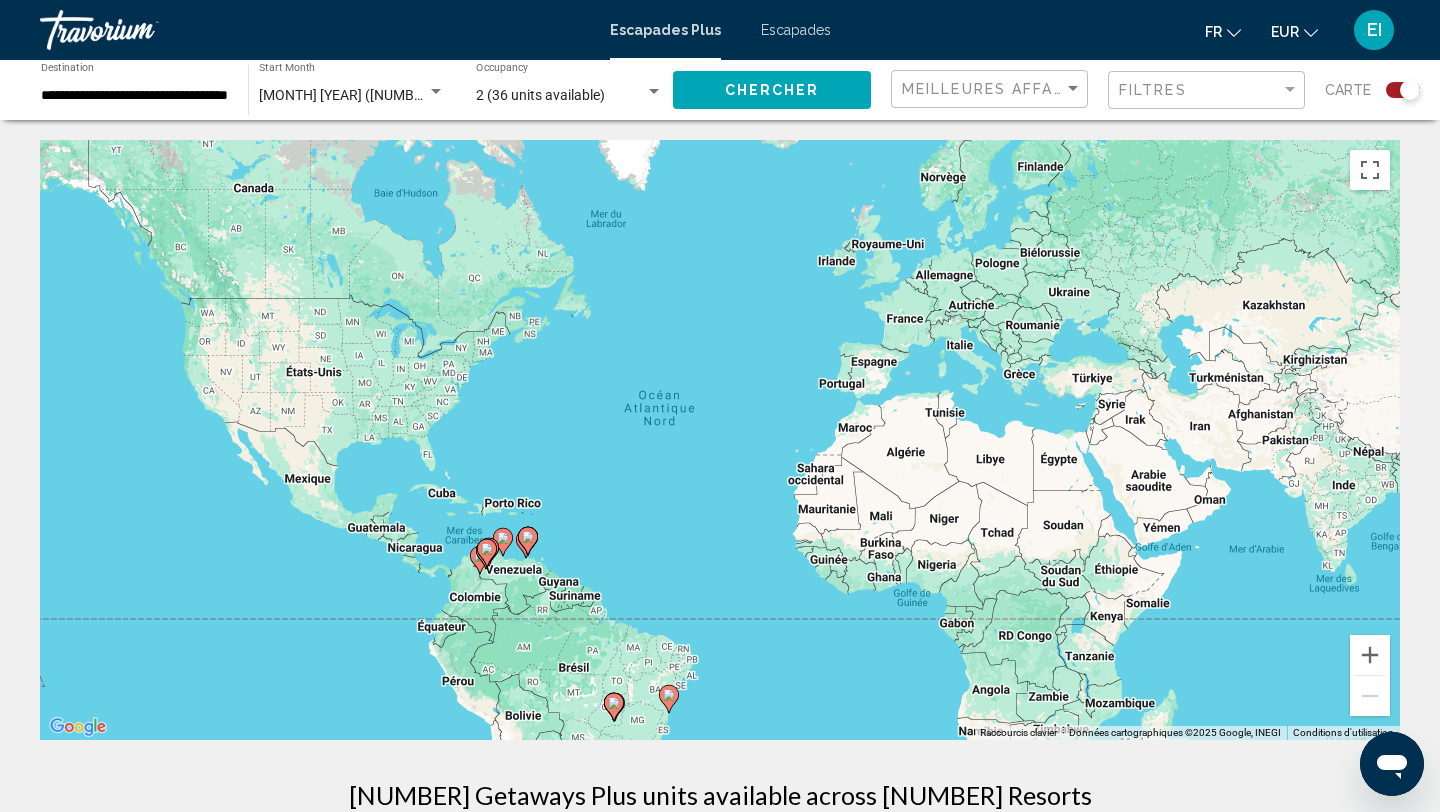 click on "Carte" 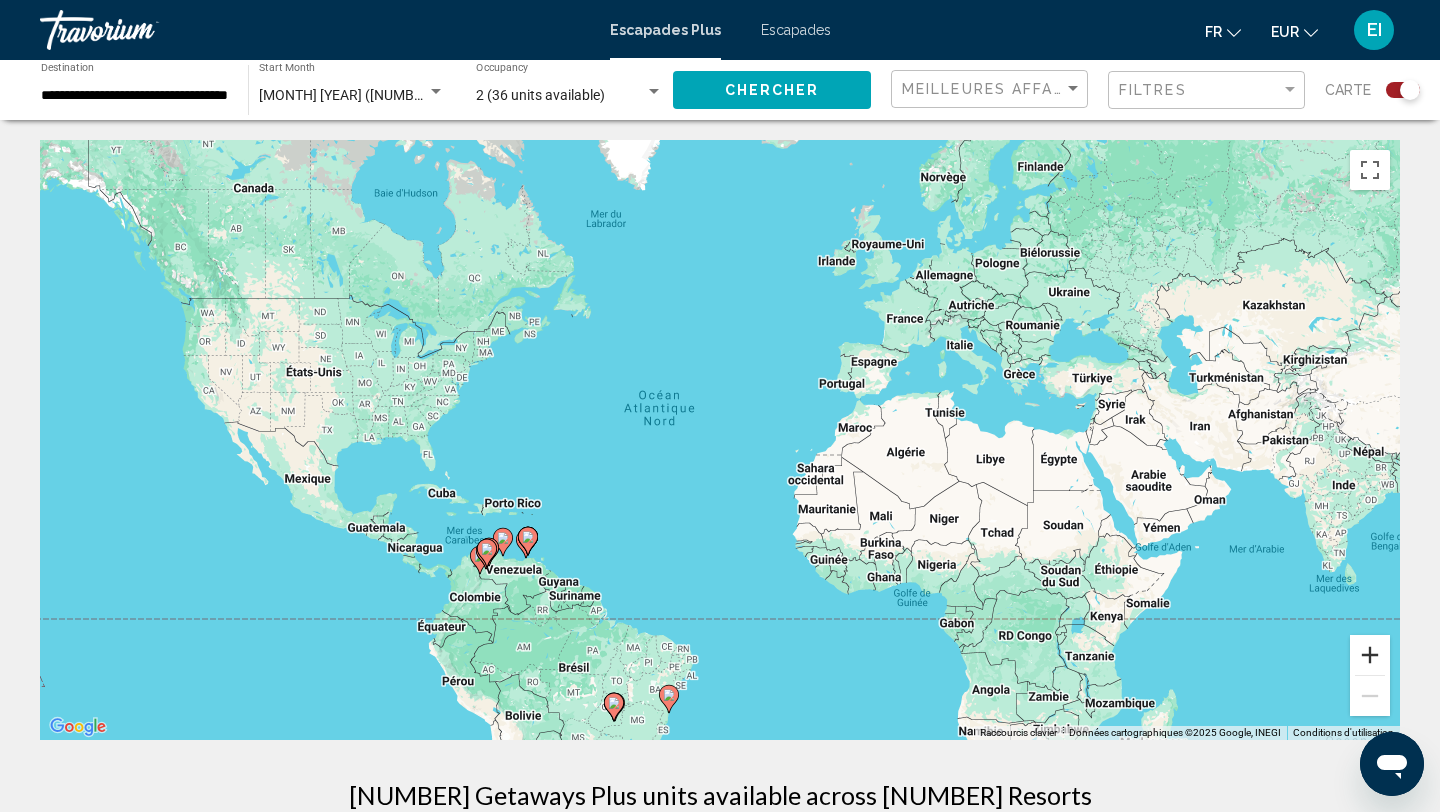 click at bounding box center (1370, 655) 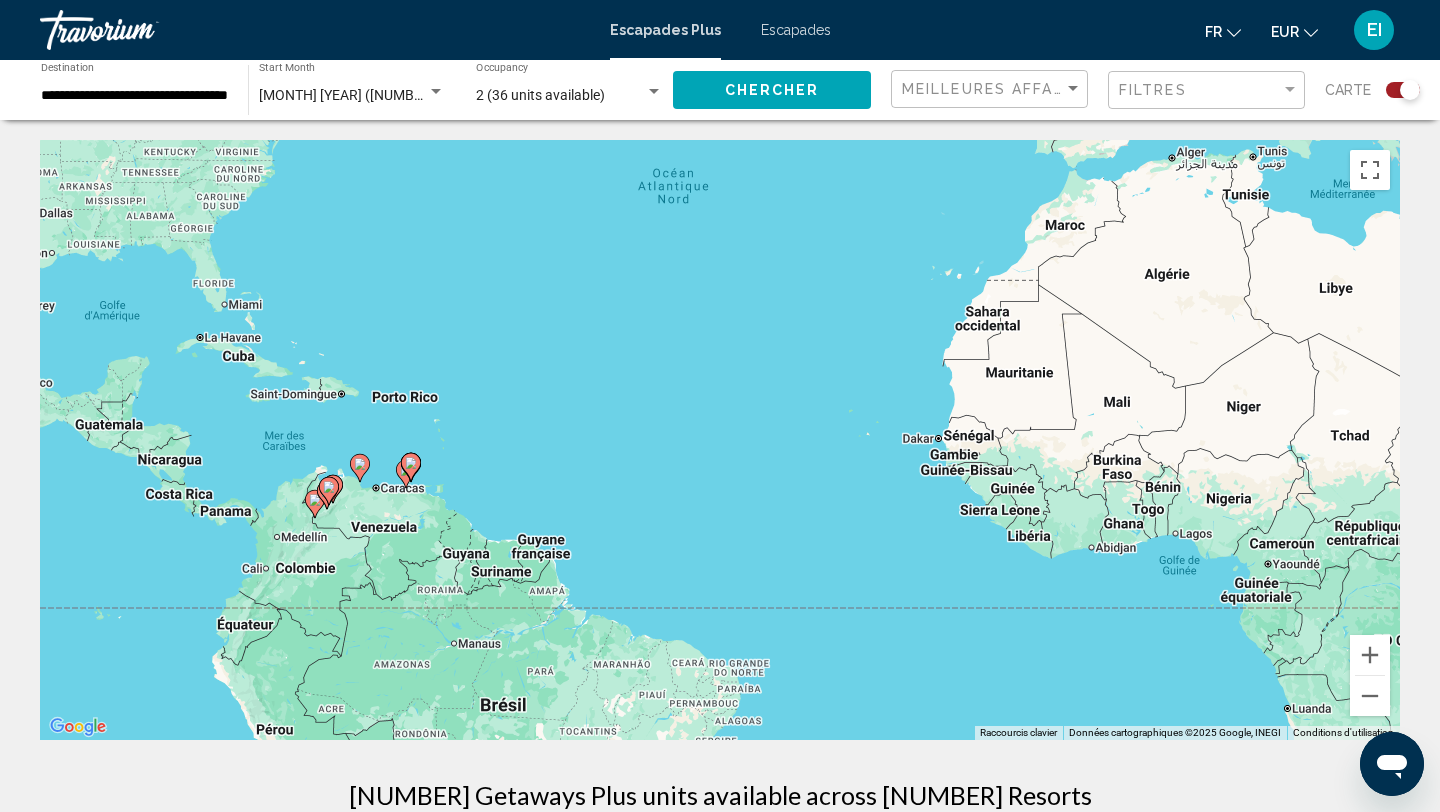 drag, startPoint x: 922, startPoint y: 639, endPoint x: 1110, endPoint y: 385, distance: 316.00632 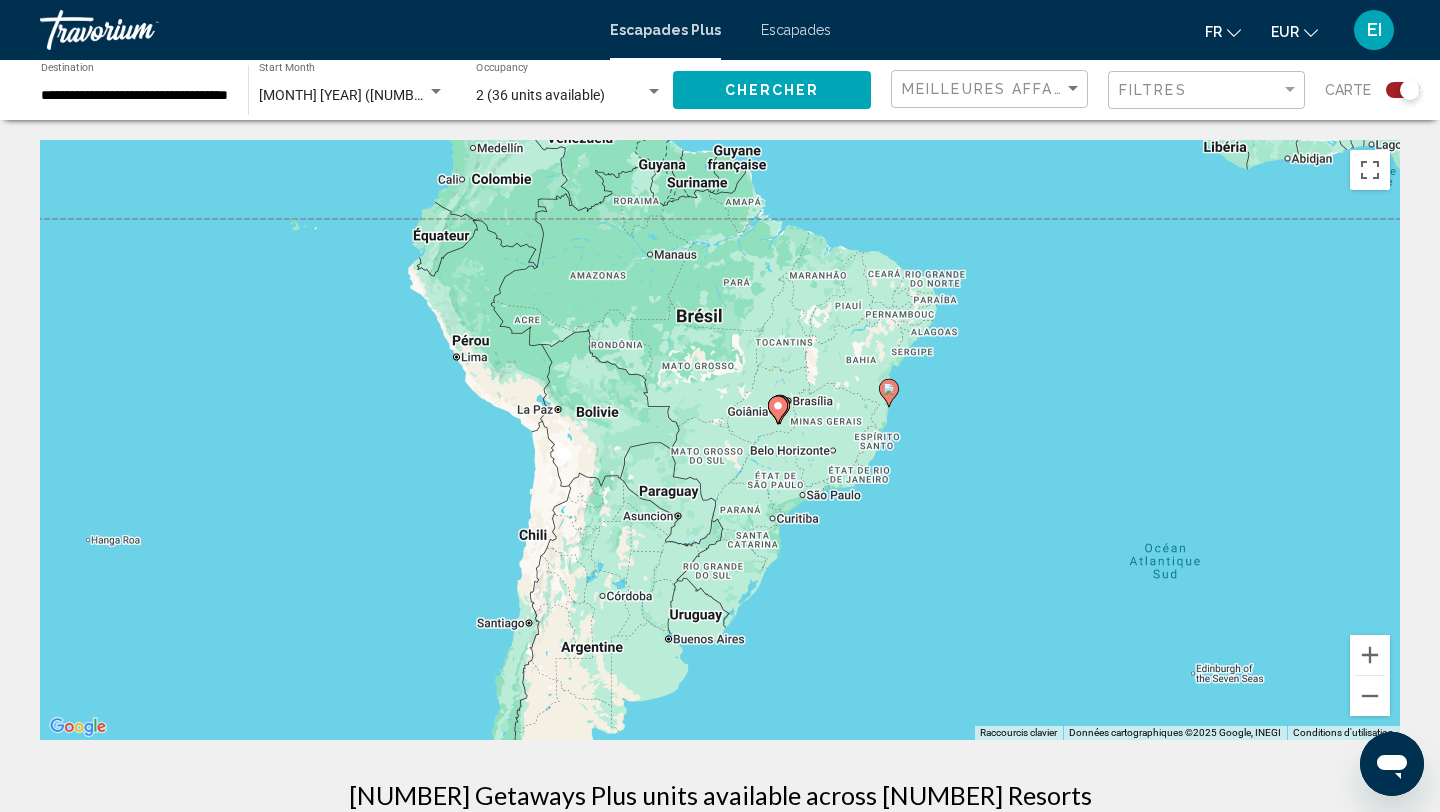 drag, startPoint x: 933, startPoint y: 517, endPoint x: 990, endPoint y: 195, distance: 327.0061 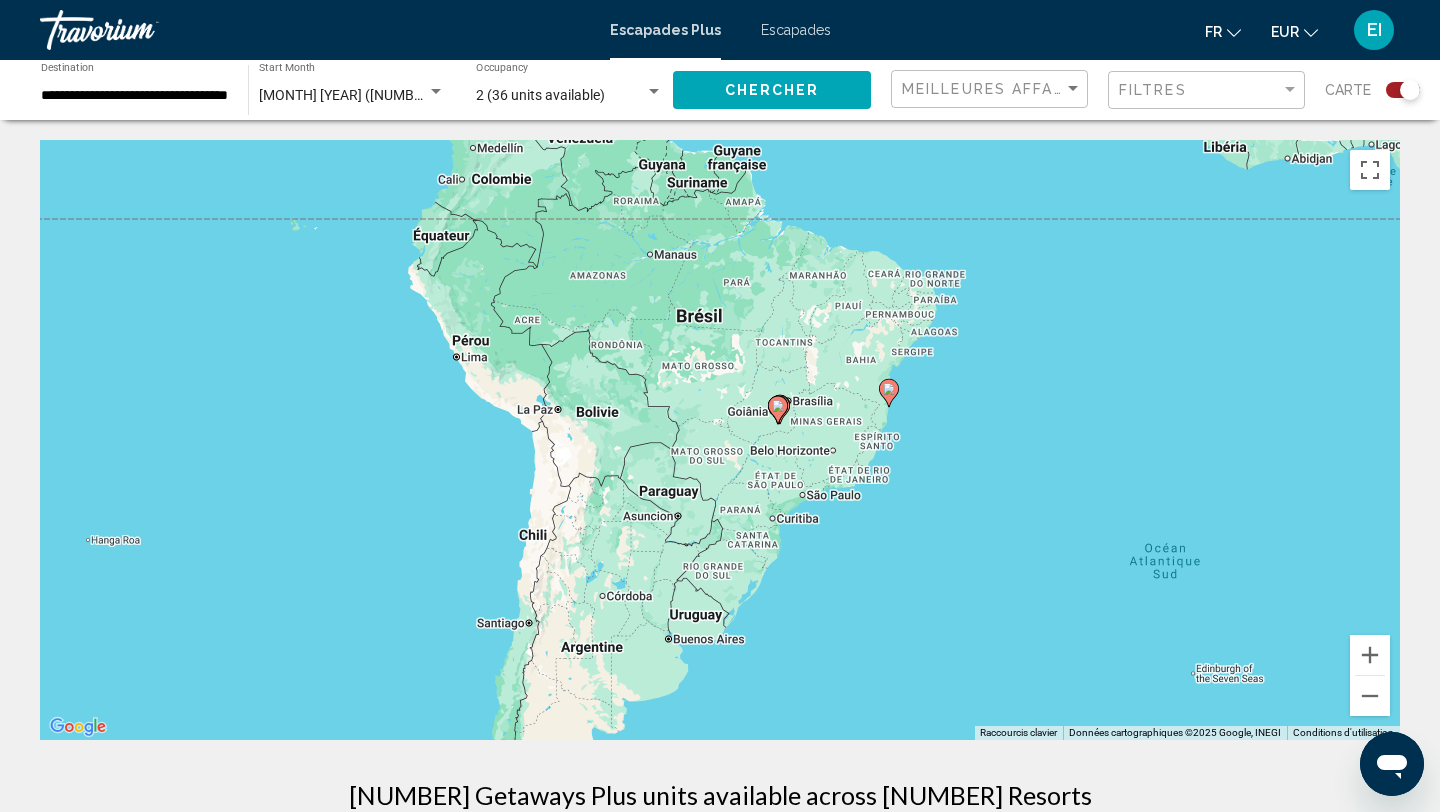 click on "Pour activer le glissement avec le clavier, appuyez sur Alt+Entrée. Une fois ce mode activé, utilisez les touches fléchées pour déplacer le repère. Pour valider le déplacement, appuyez sur Entrée. Pour annuler, appuyez sur Échap." at bounding box center [720, 440] 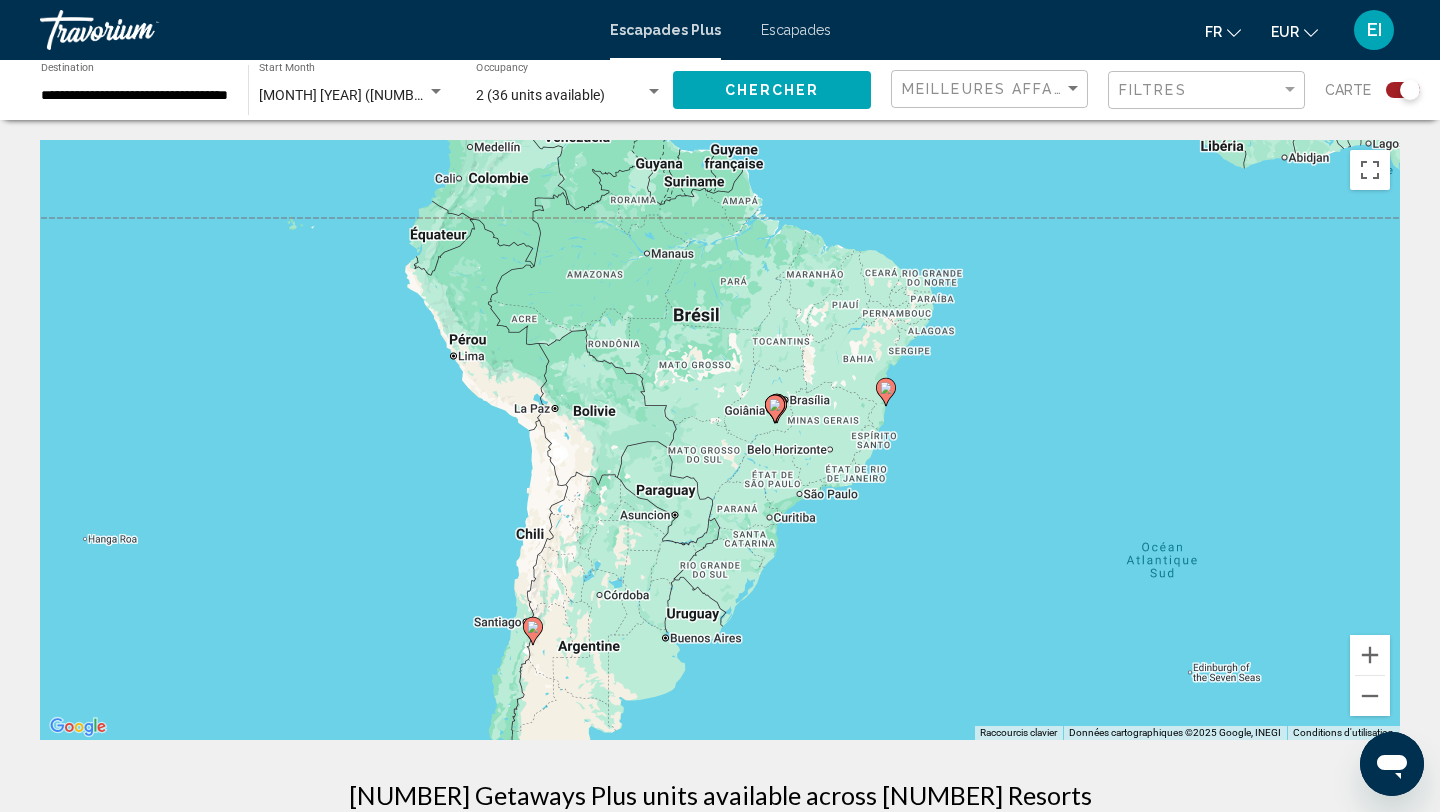 click 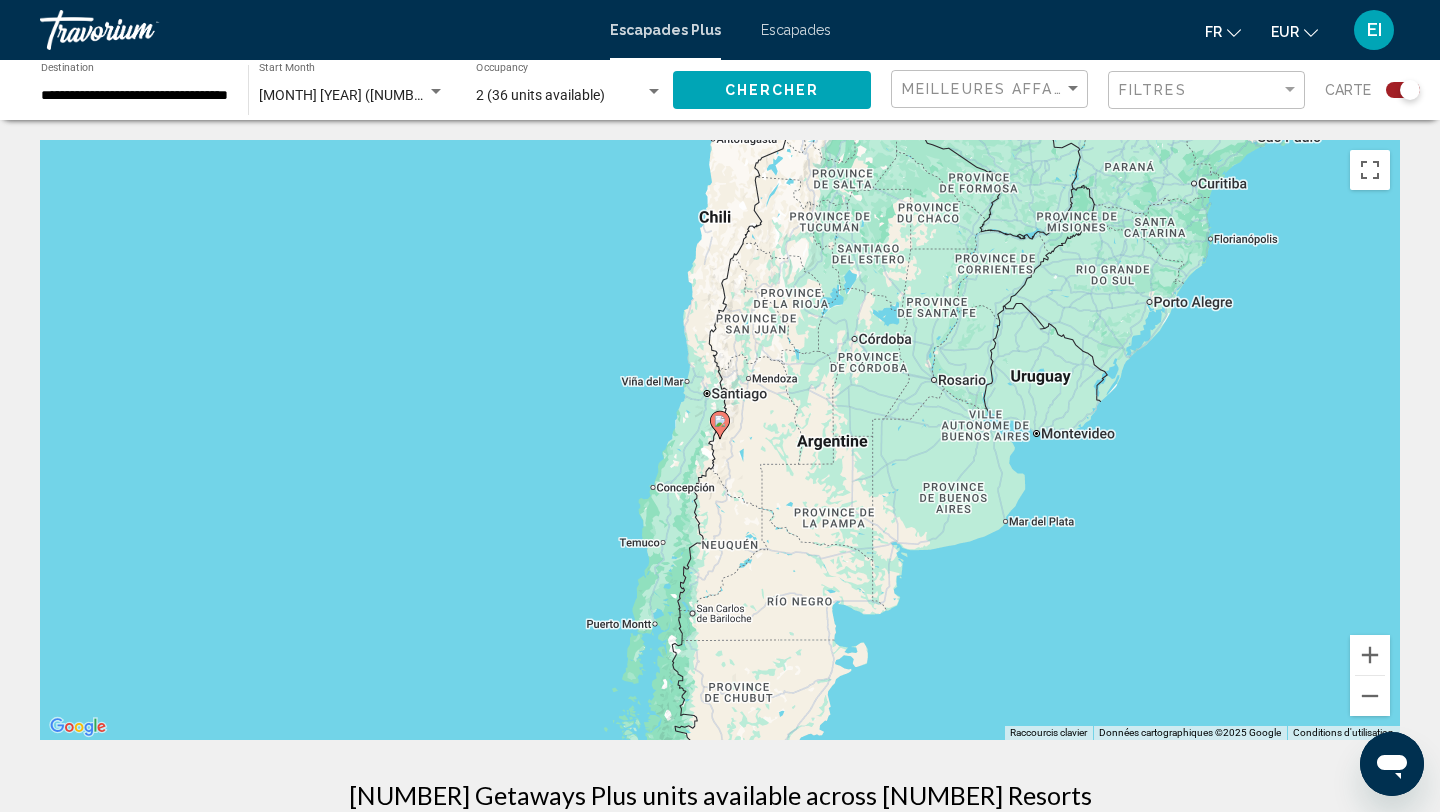 click 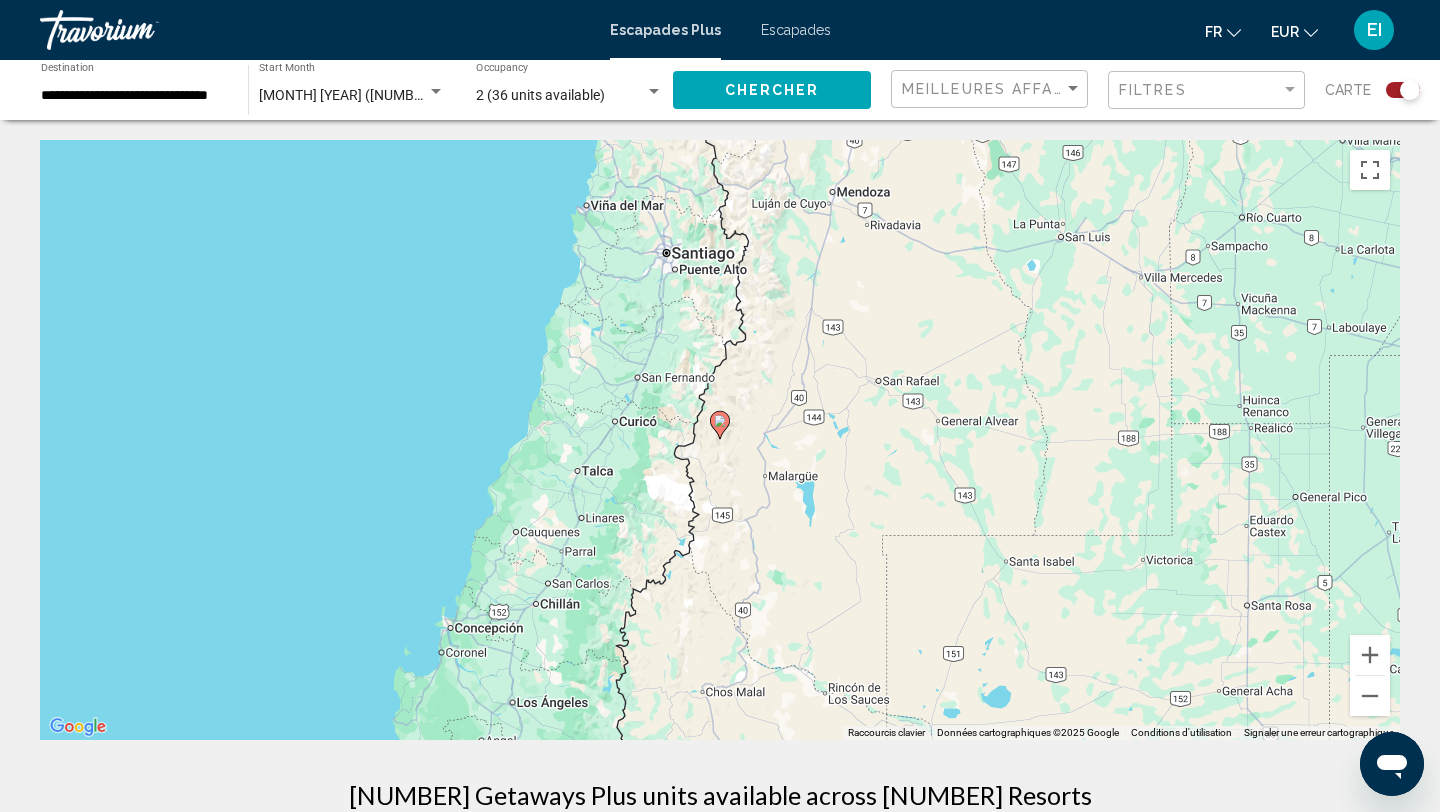 click 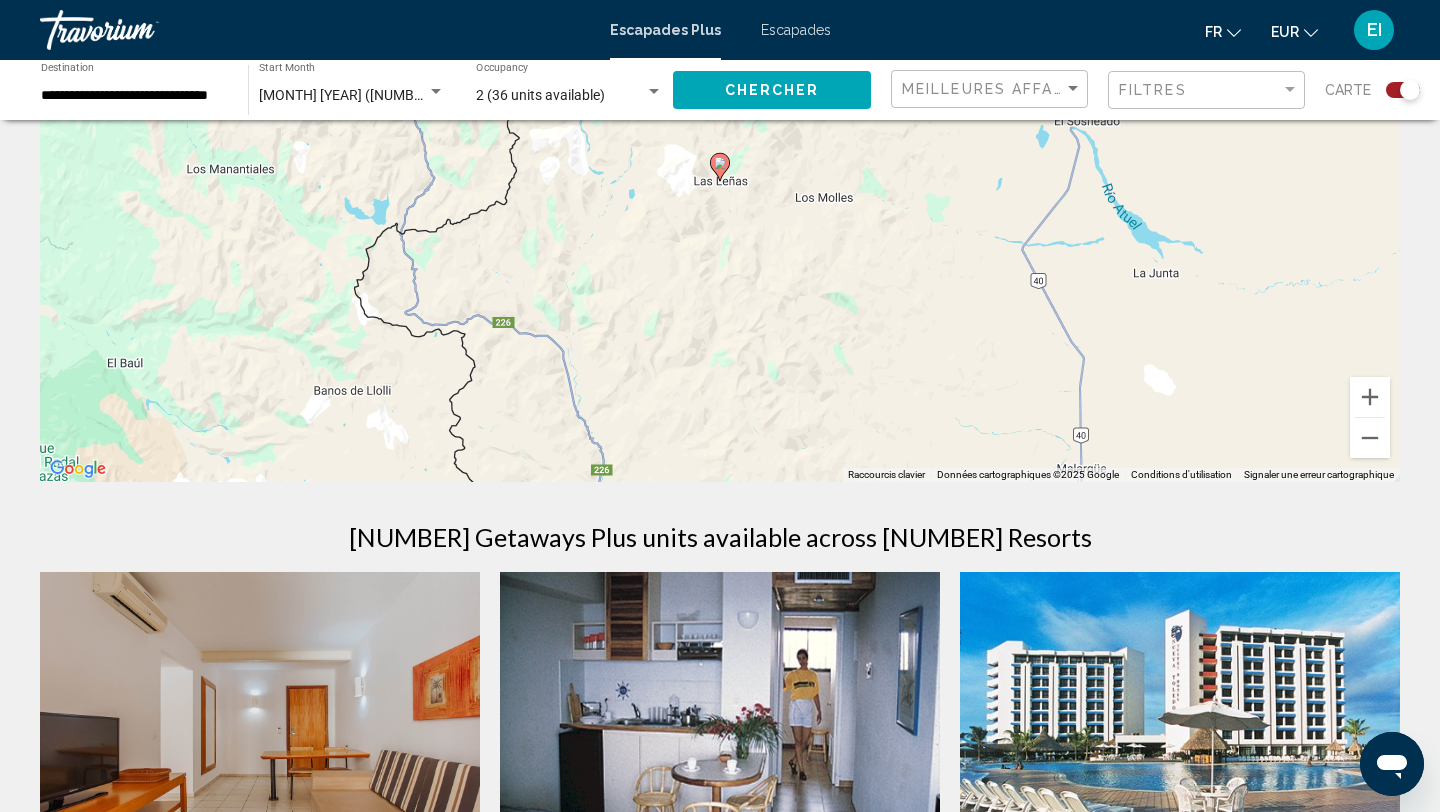 scroll, scrollTop: 0, scrollLeft: 0, axis: both 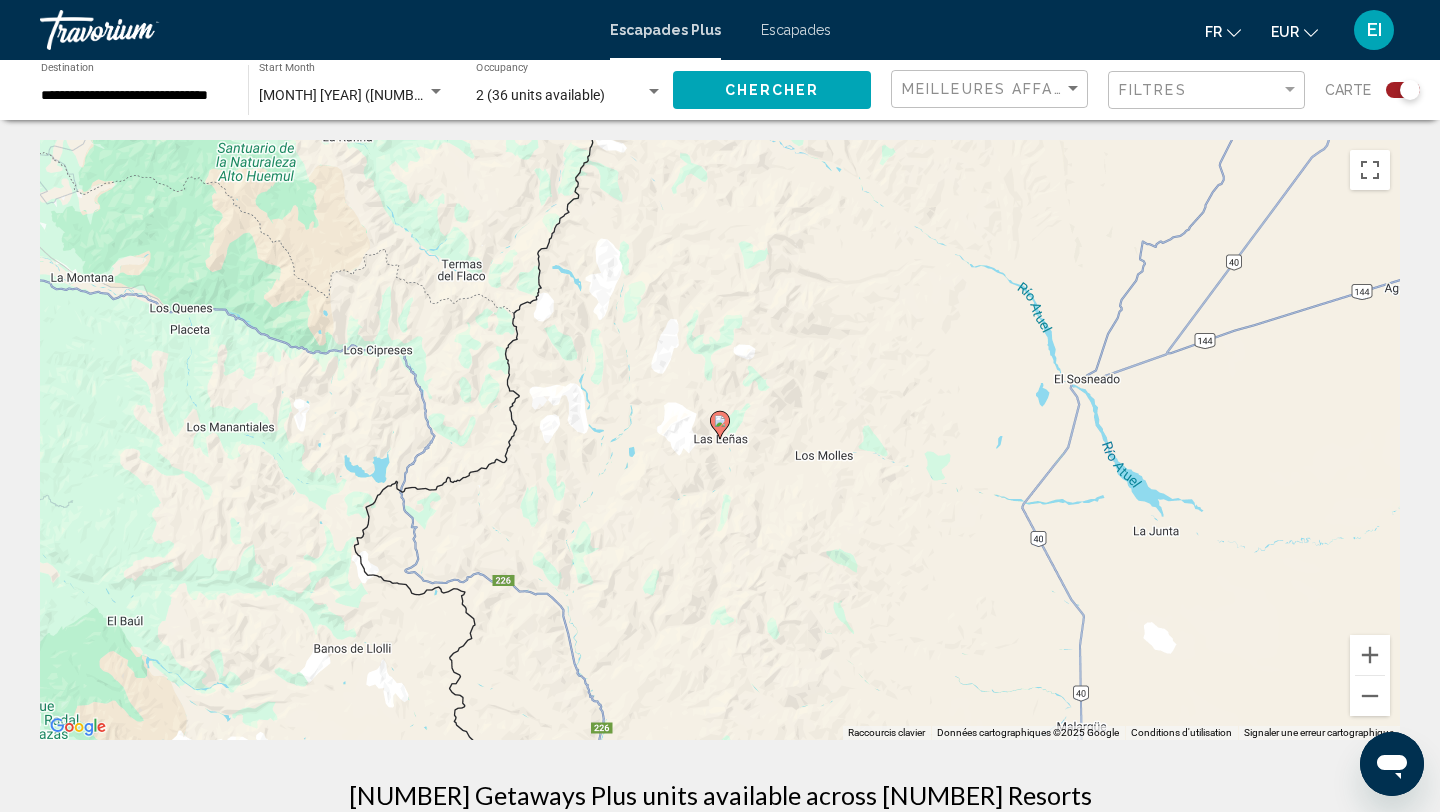 click on "Escapades" at bounding box center [796, 30] 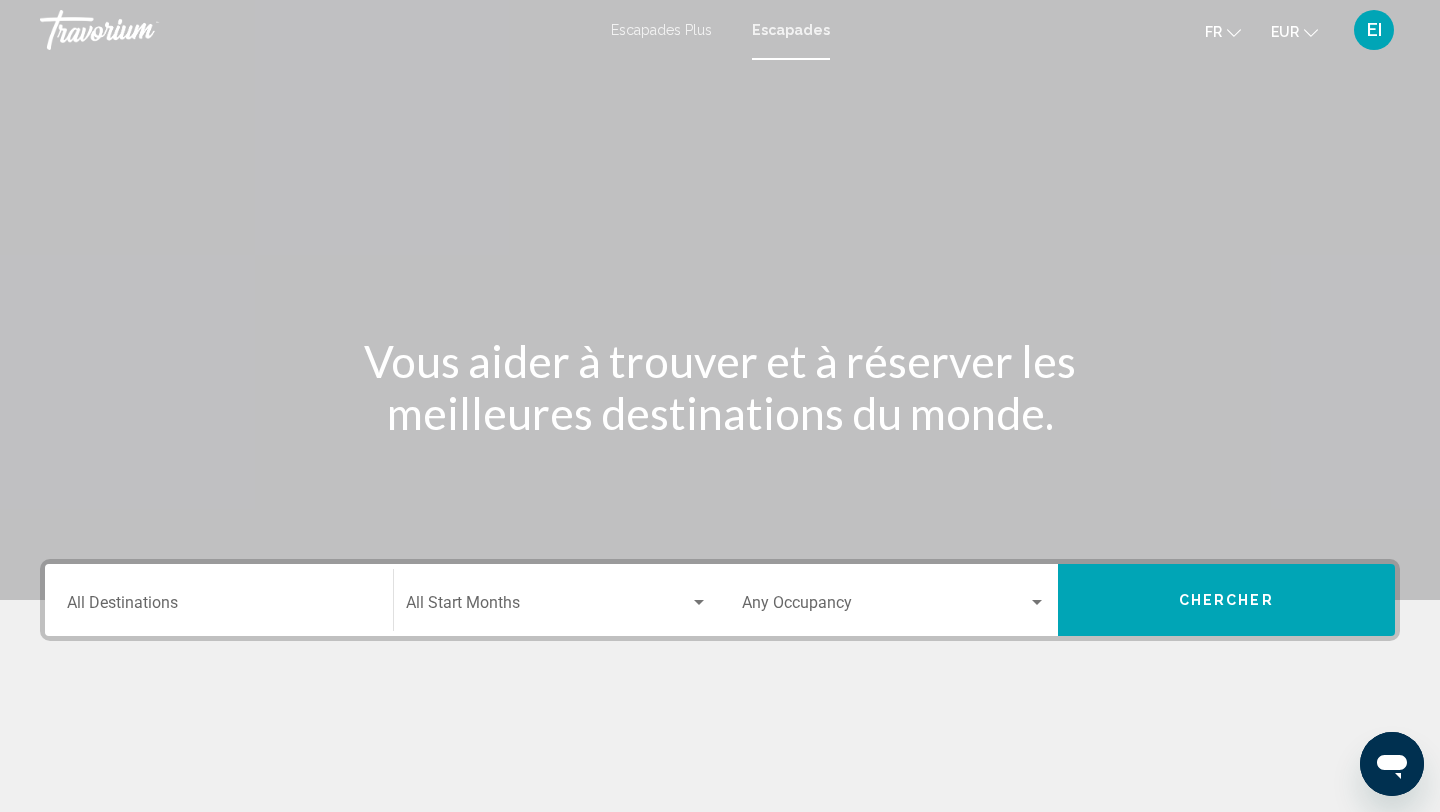 click on "Destination All Destinations" at bounding box center [219, 600] 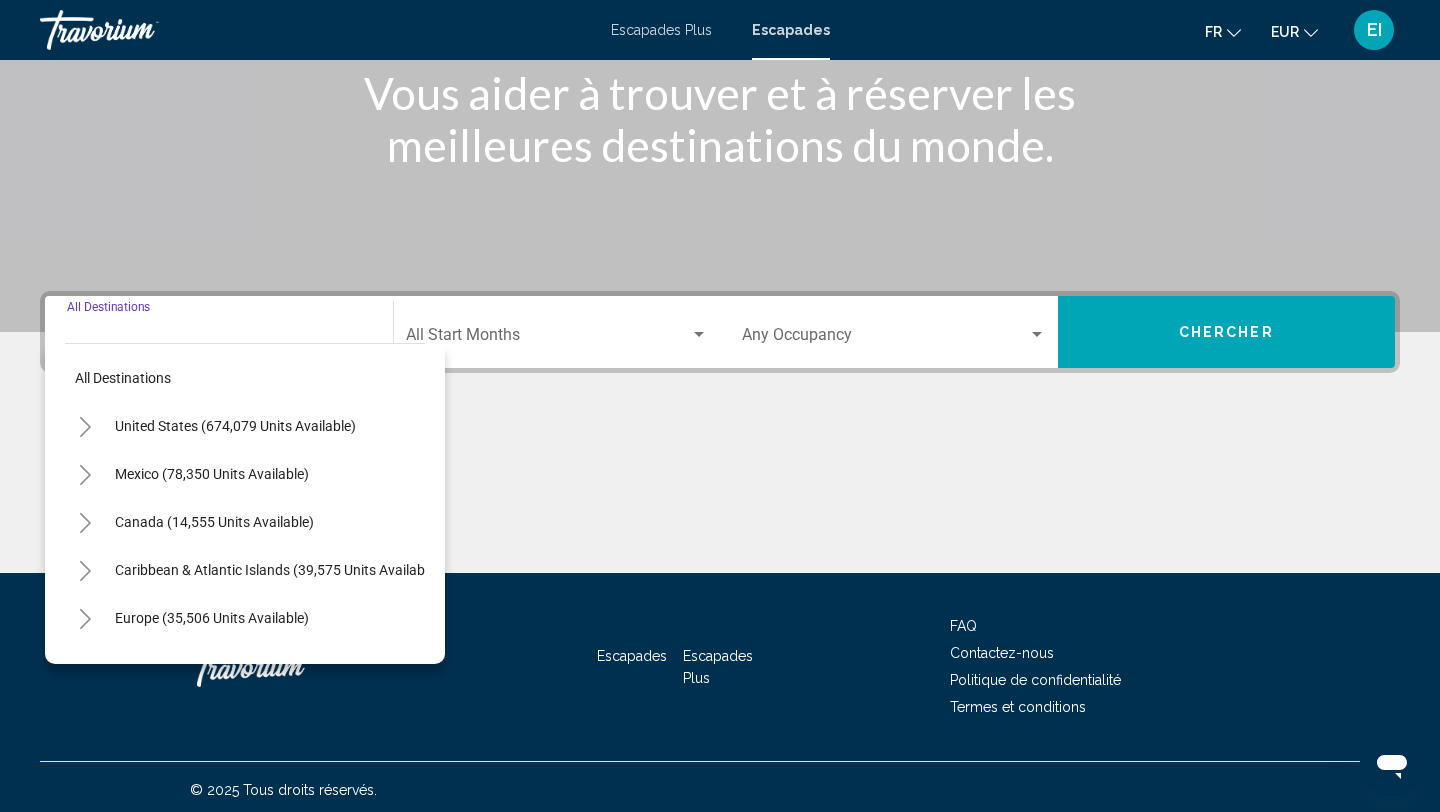 scroll, scrollTop: 274, scrollLeft: 0, axis: vertical 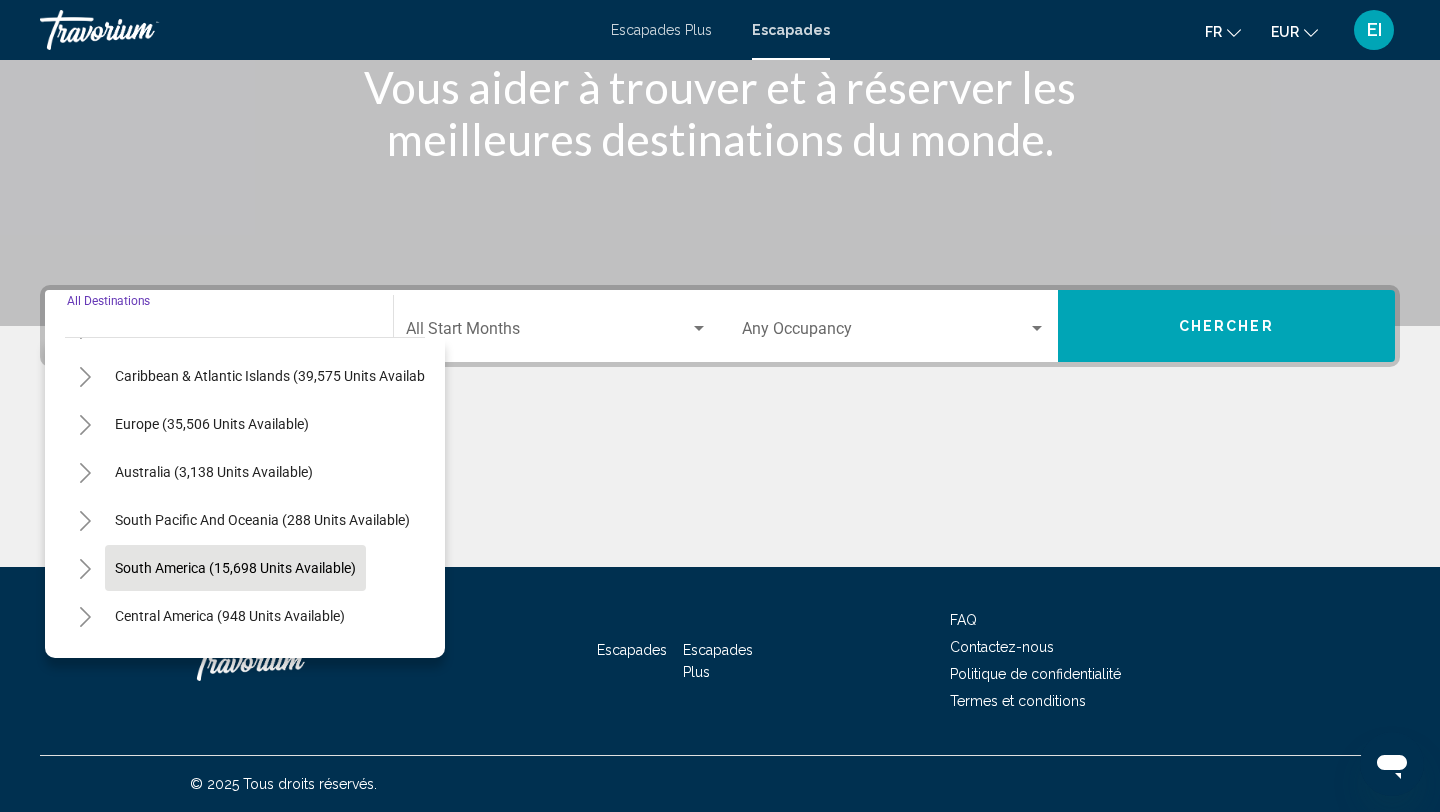 click on "South America (15,698 units available)" at bounding box center (230, 616) 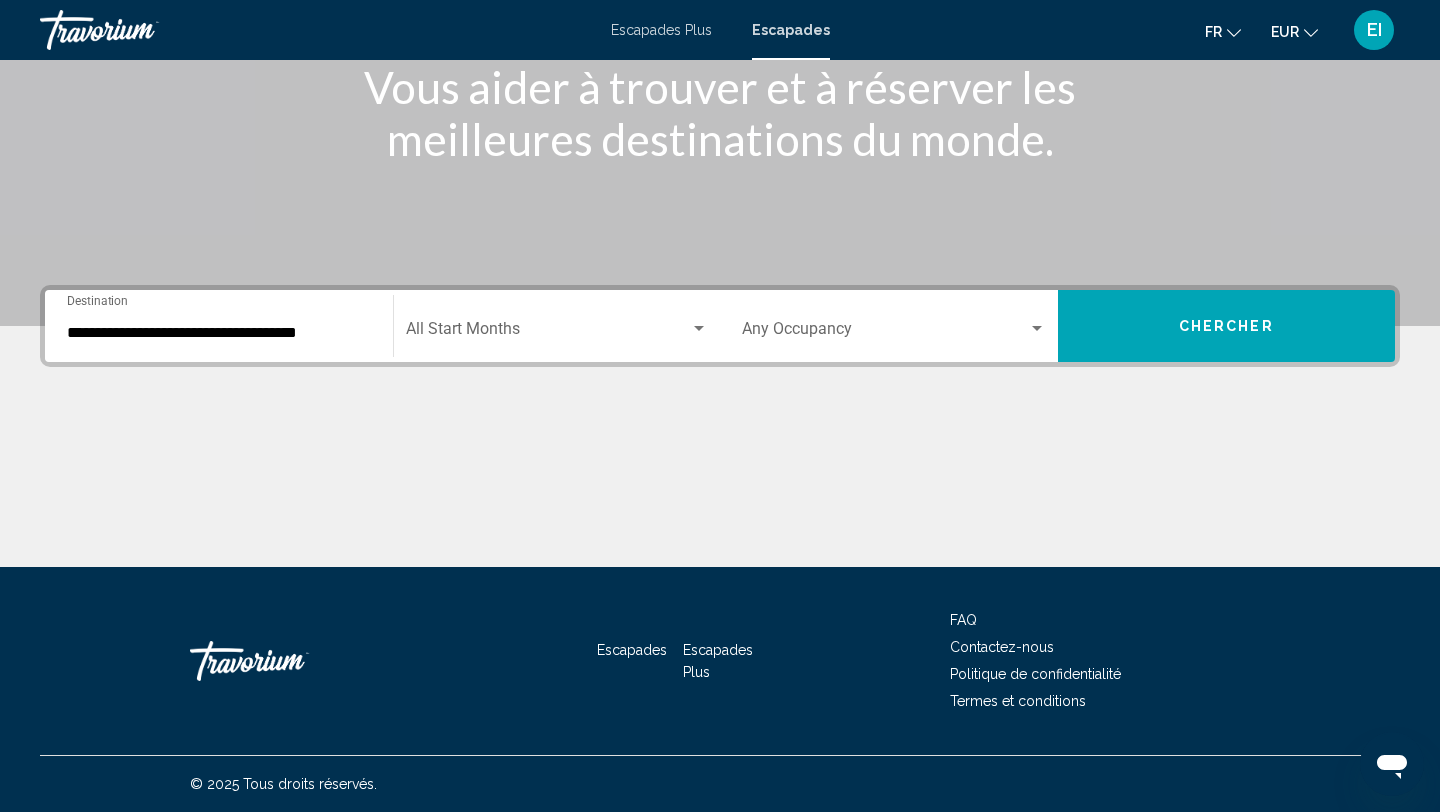 click on "Start Month All Start Months" 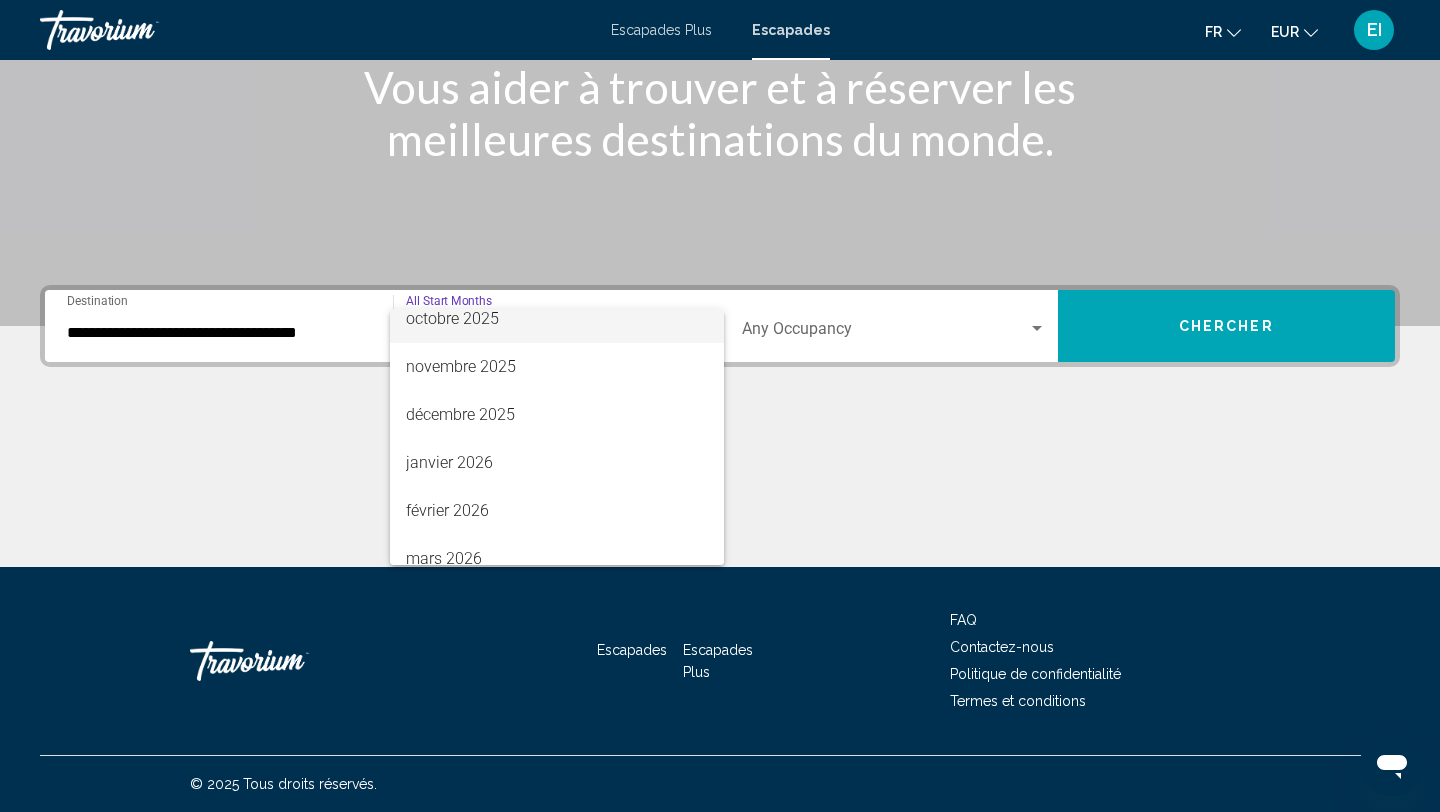 scroll, scrollTop: 191, scrollLeft: 0, axis: vertical 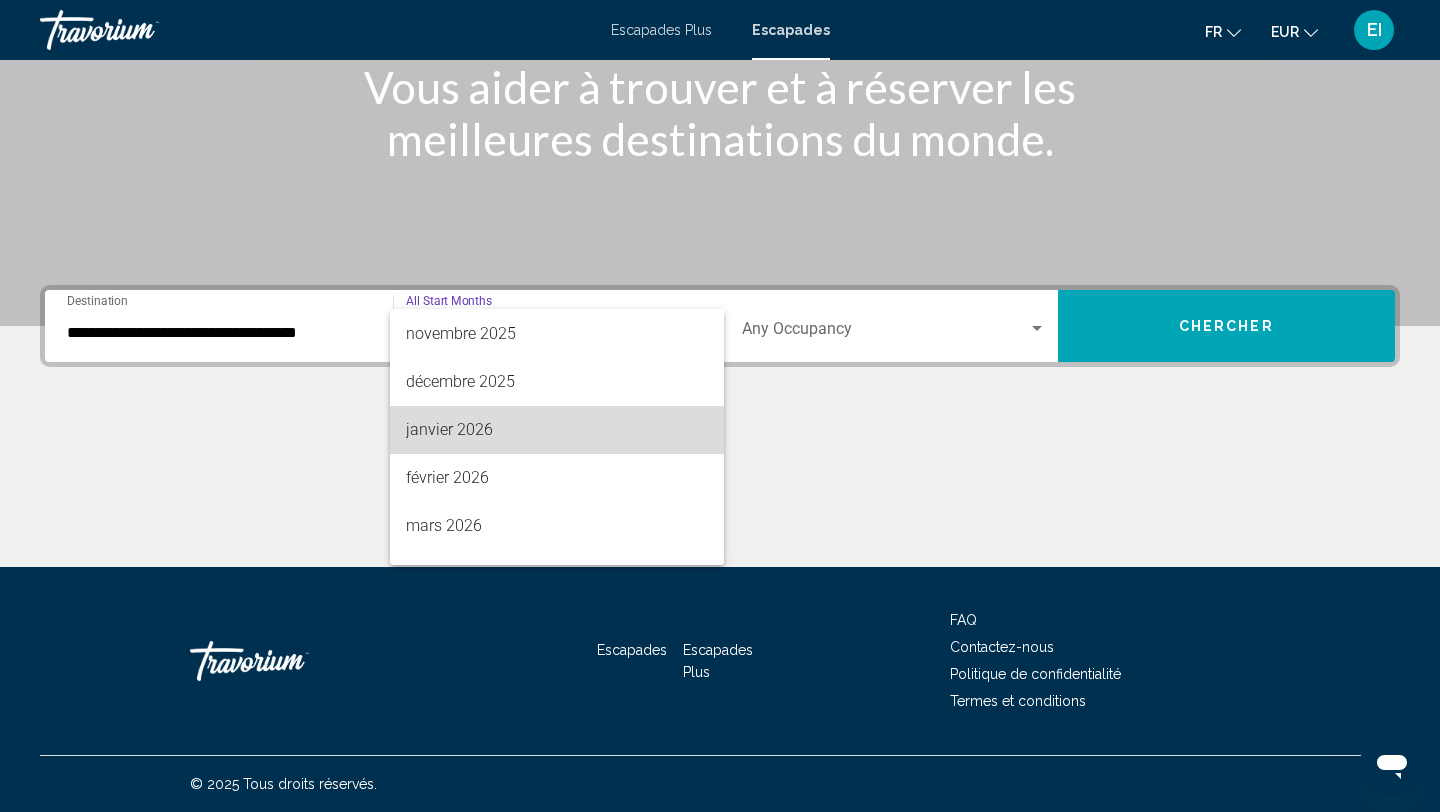 click on "janvier 2026" at bounding box center [557, 430] 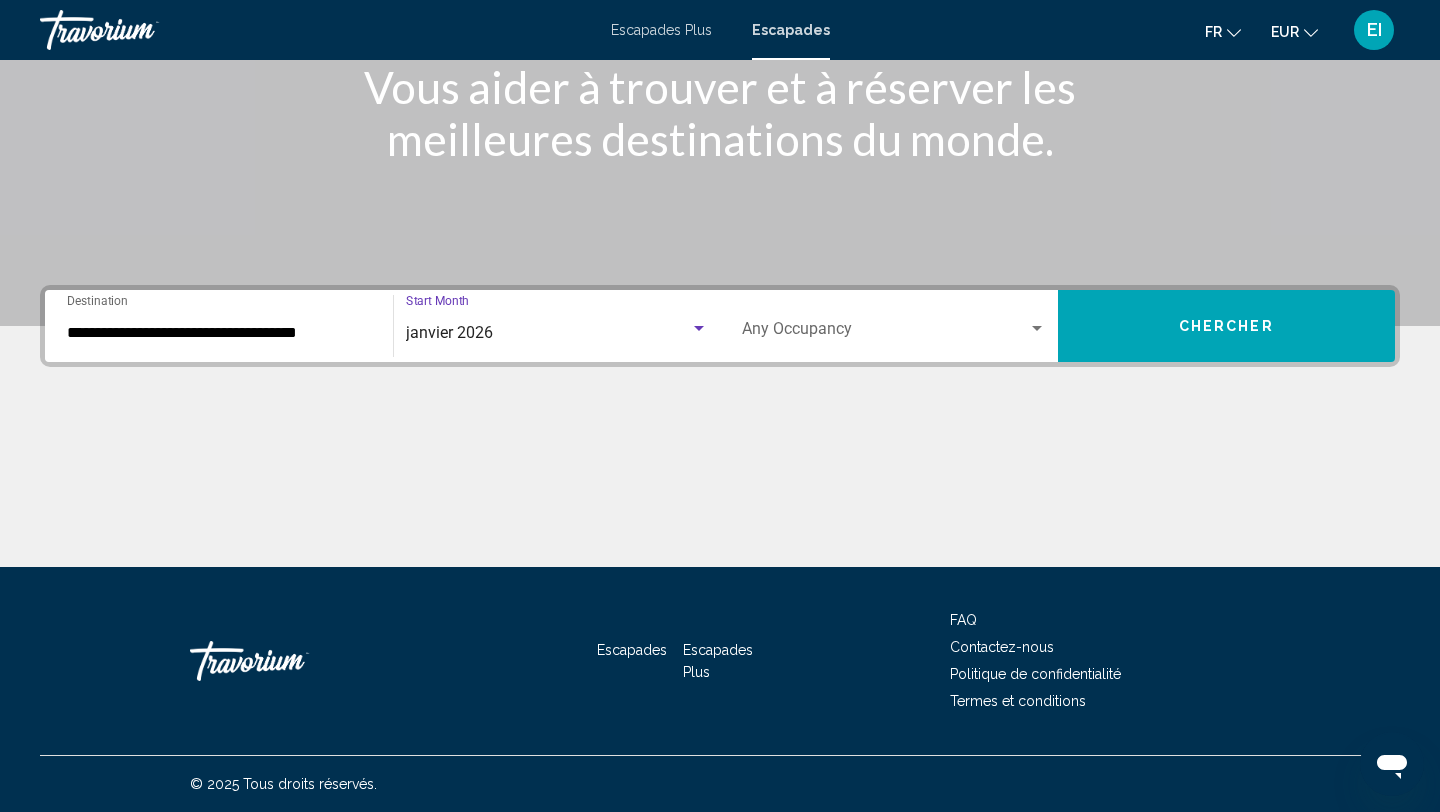 click at bounding box center [1037, 329] 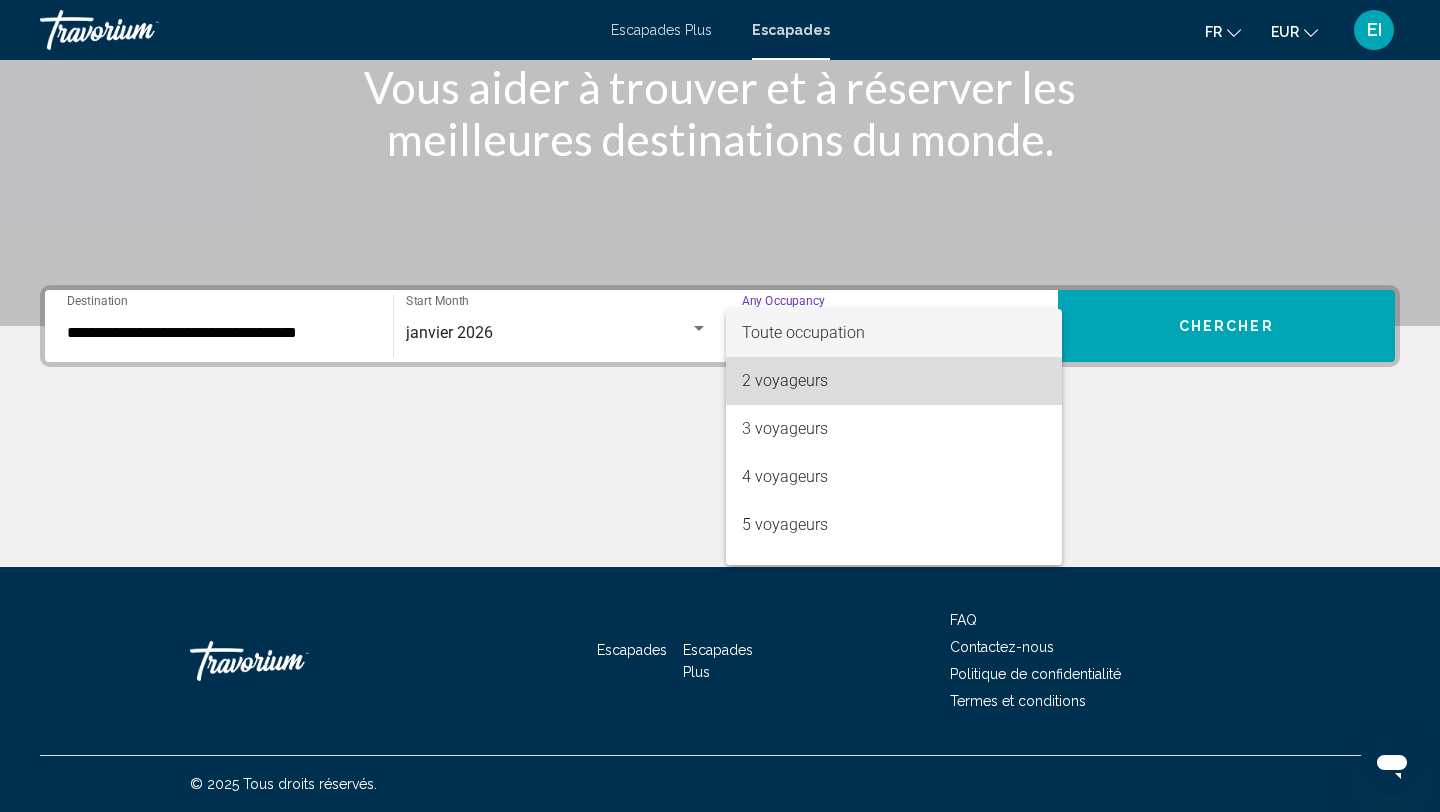 click on "2 voyageurs" at bounding box center (894, 381) 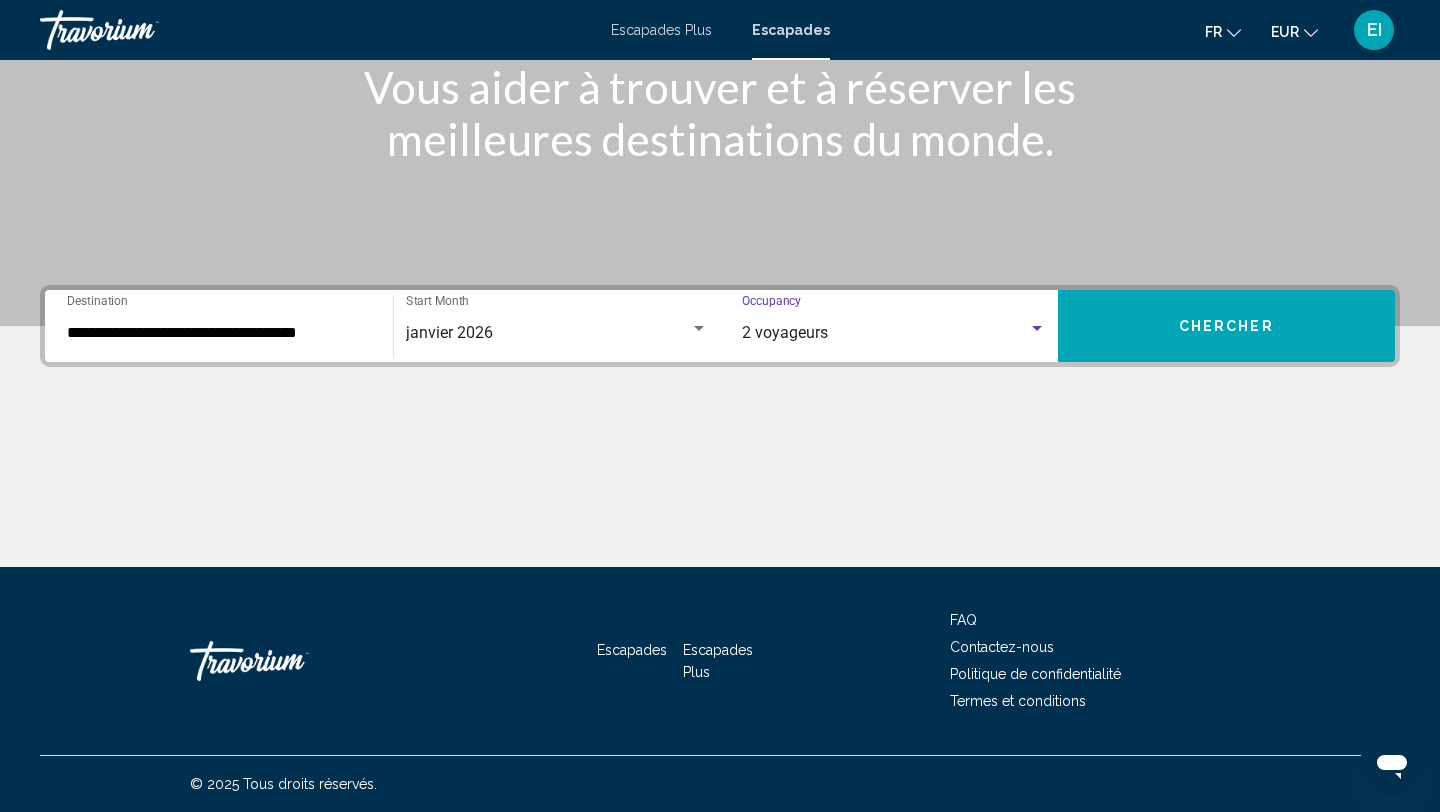 click on "Chercher" at bounding box center (1226, 327) 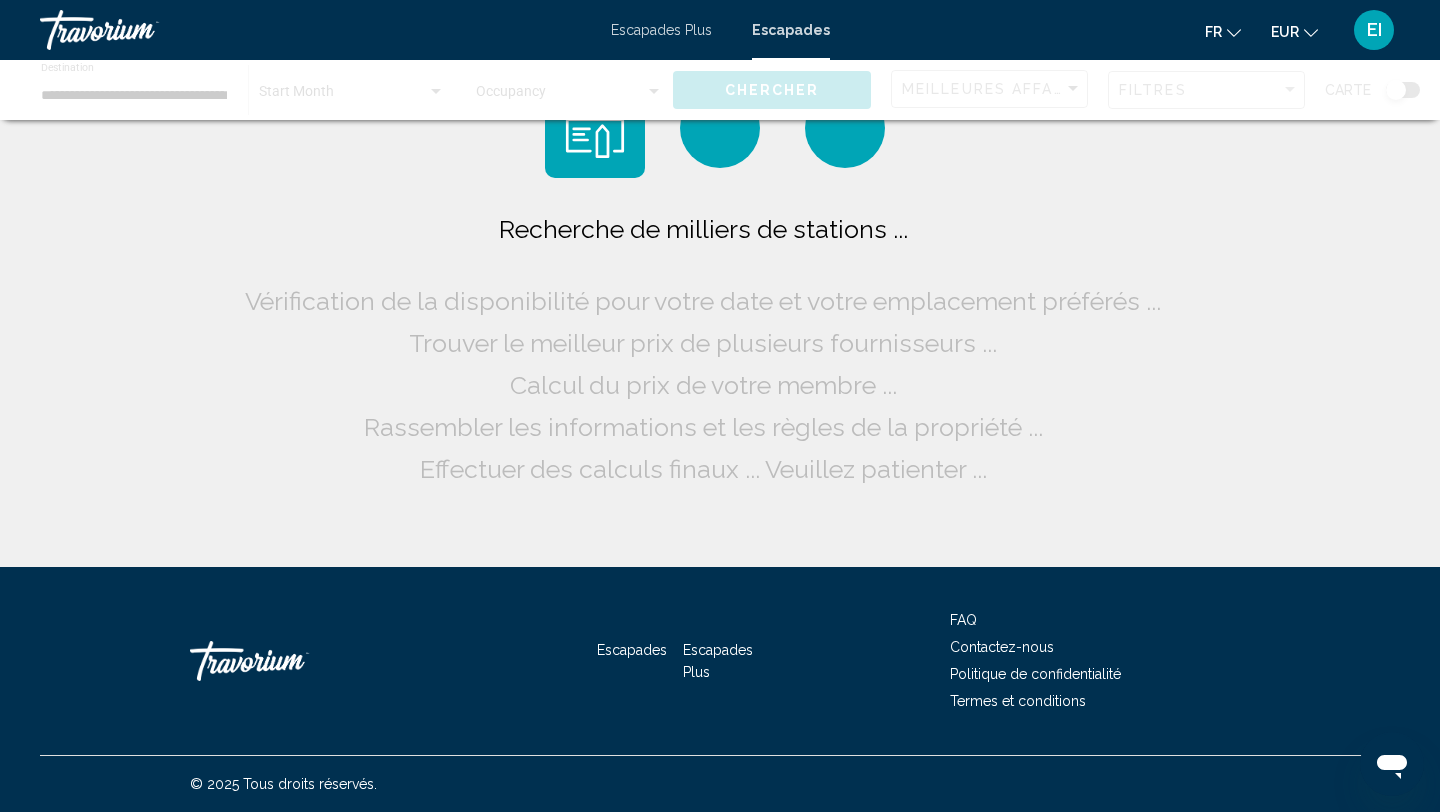 scroll, scrollTop: 0, scrollLeft: 0, axis: both 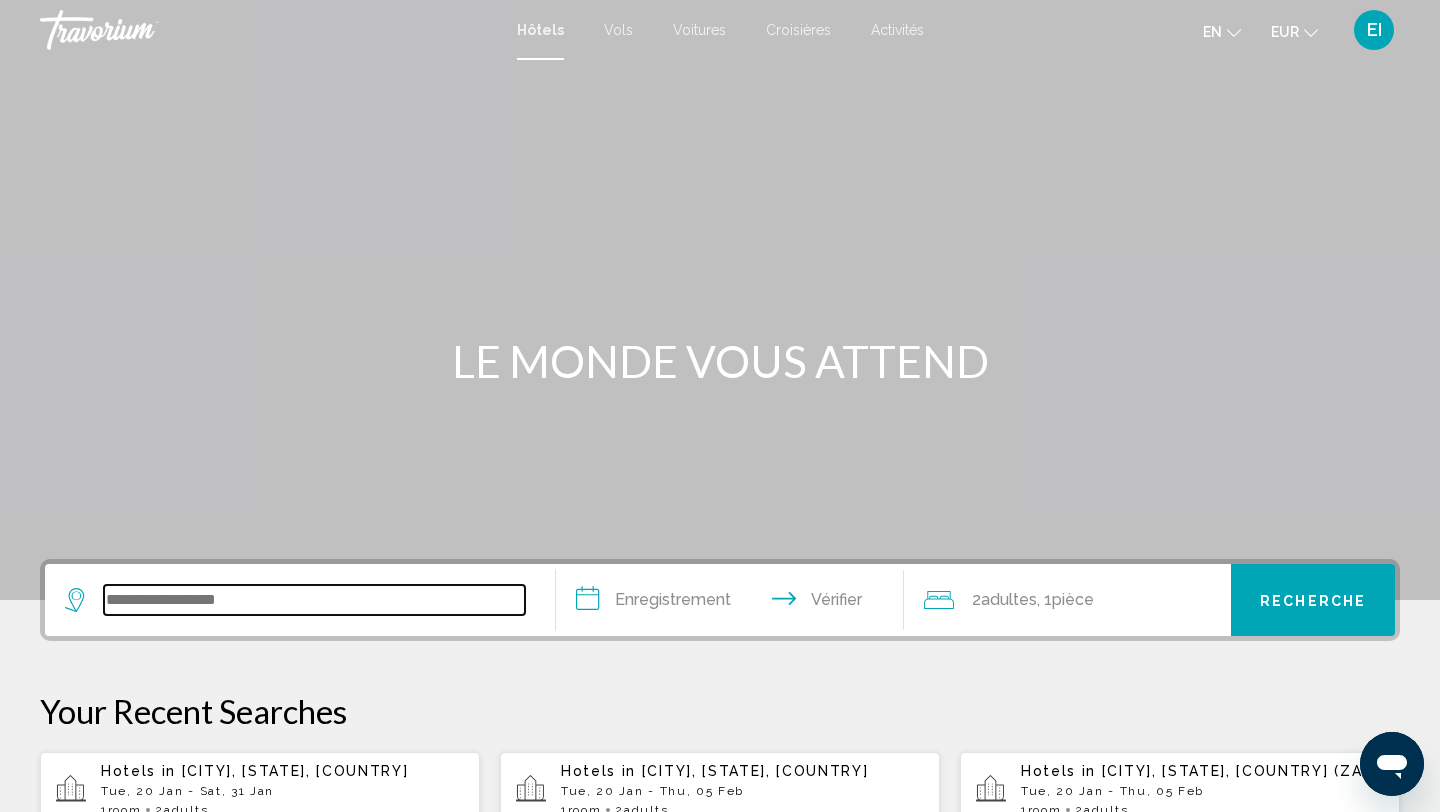 click at bounding box center (314, 600) 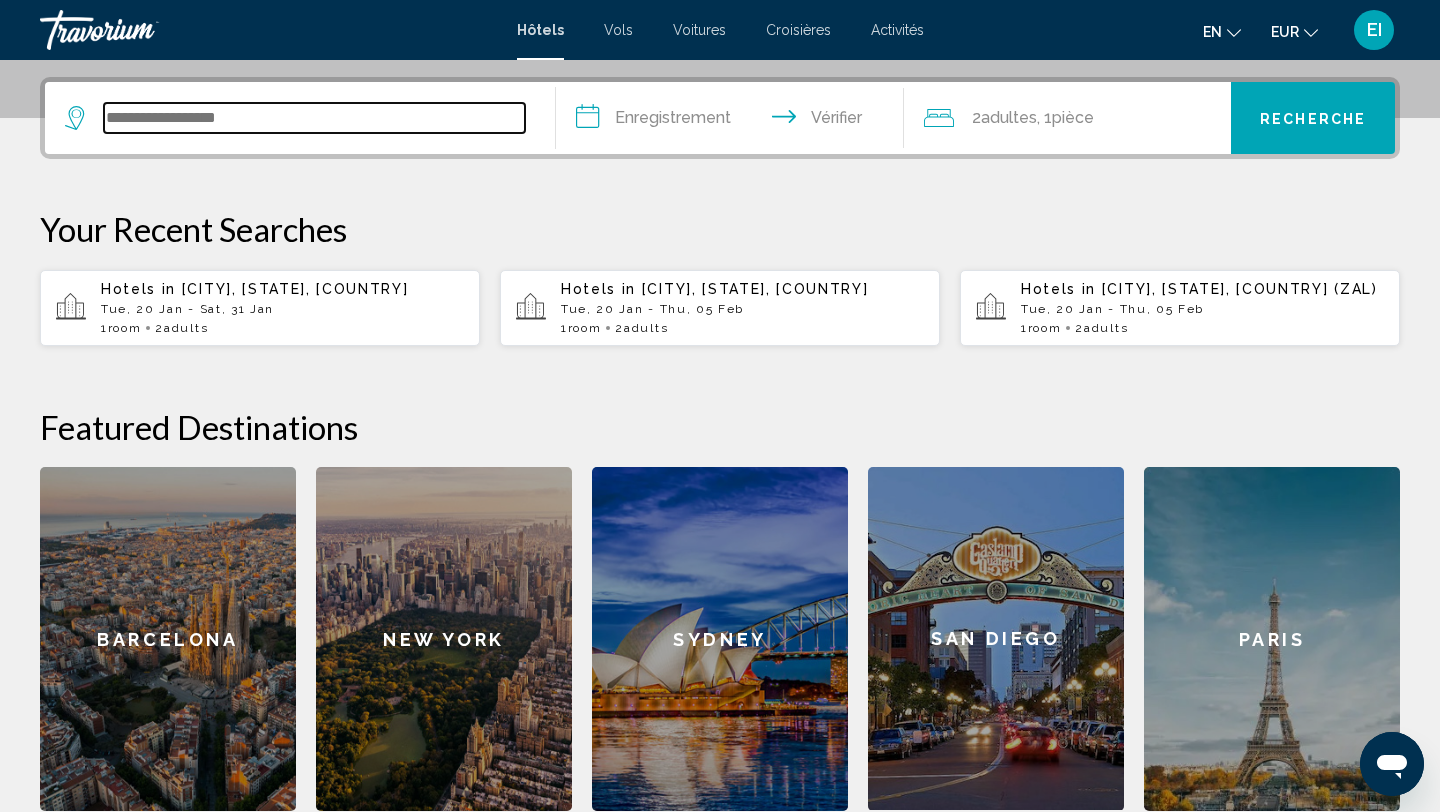 scroll, scrollTop: 494, scrollLeft: 0, axis: vertical 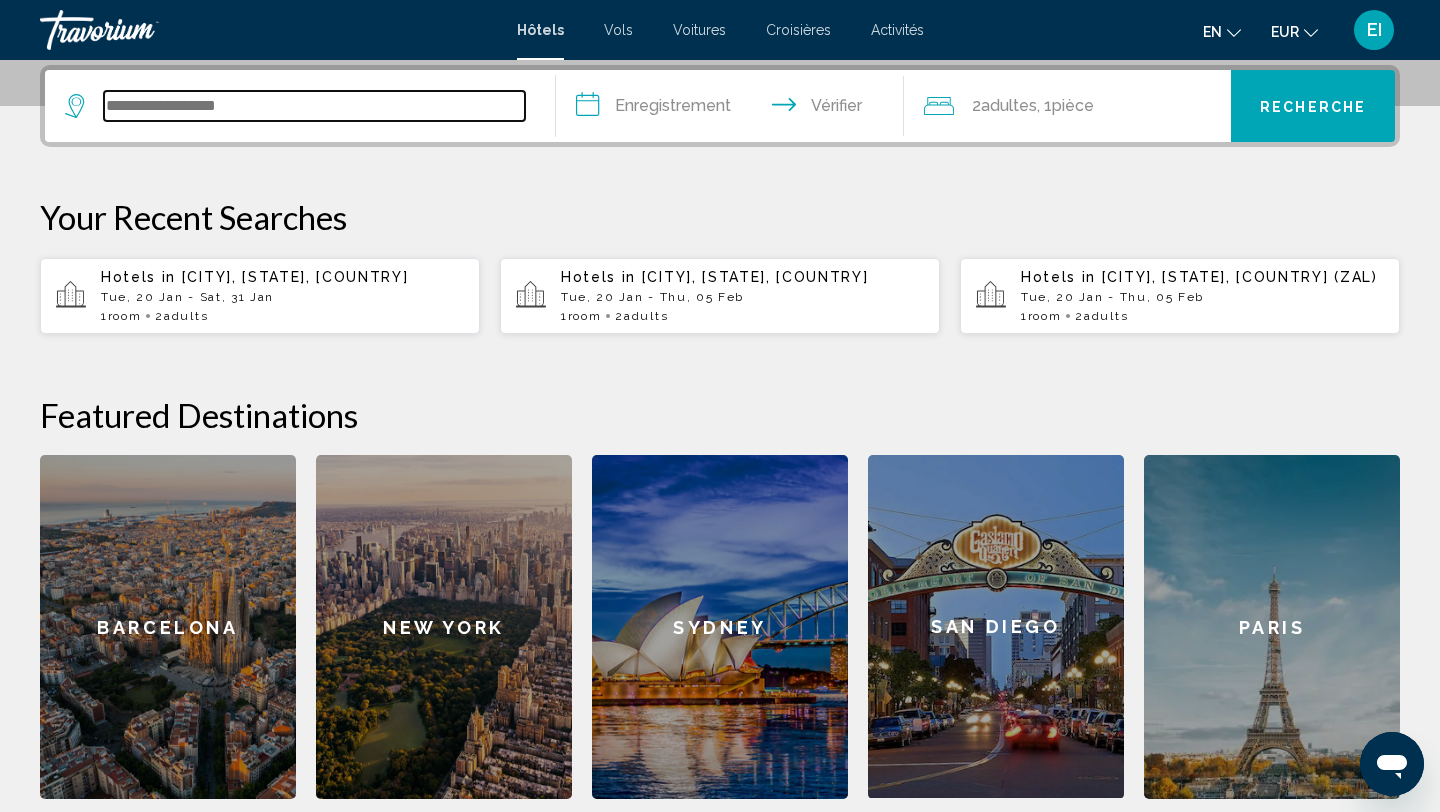 type on "*" 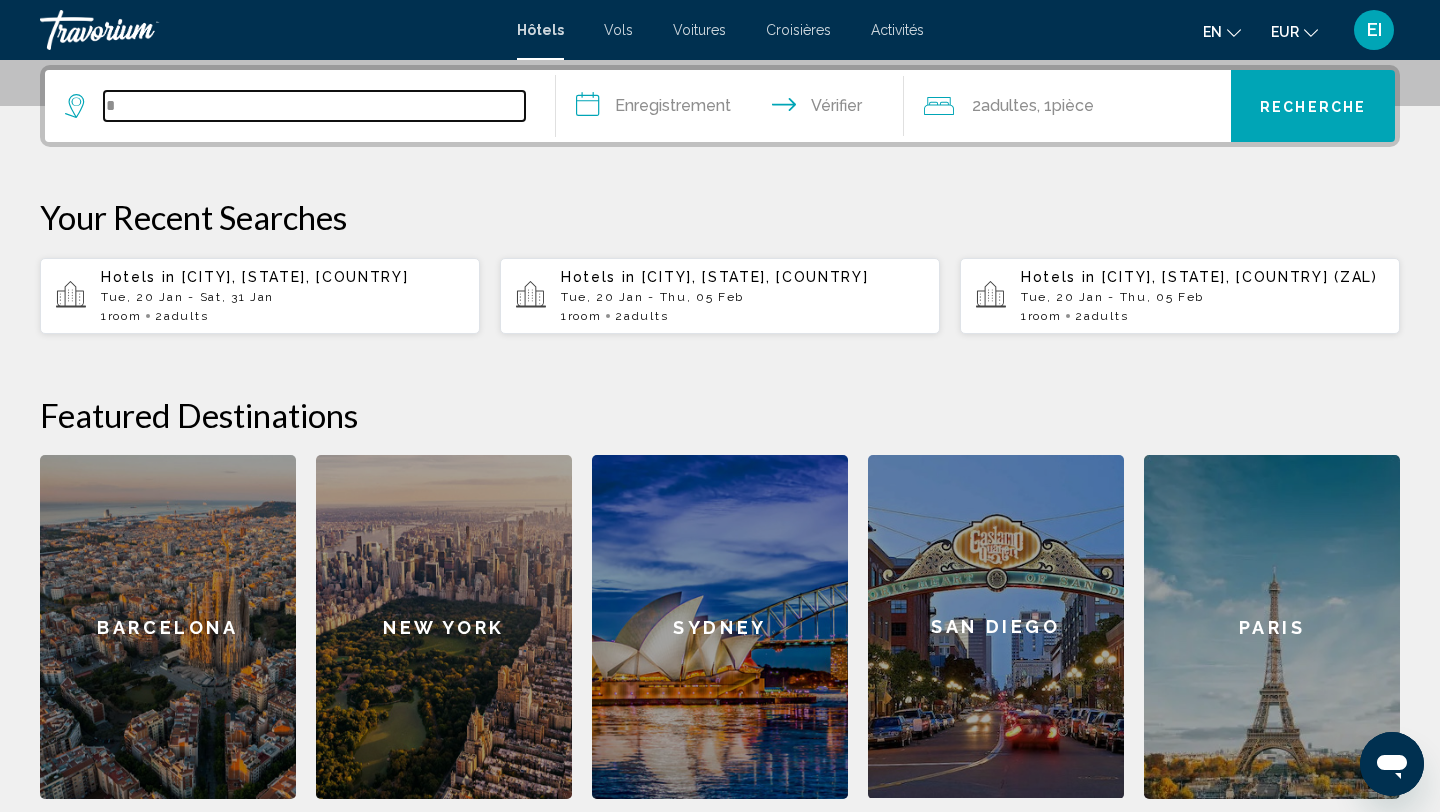 type on "*" 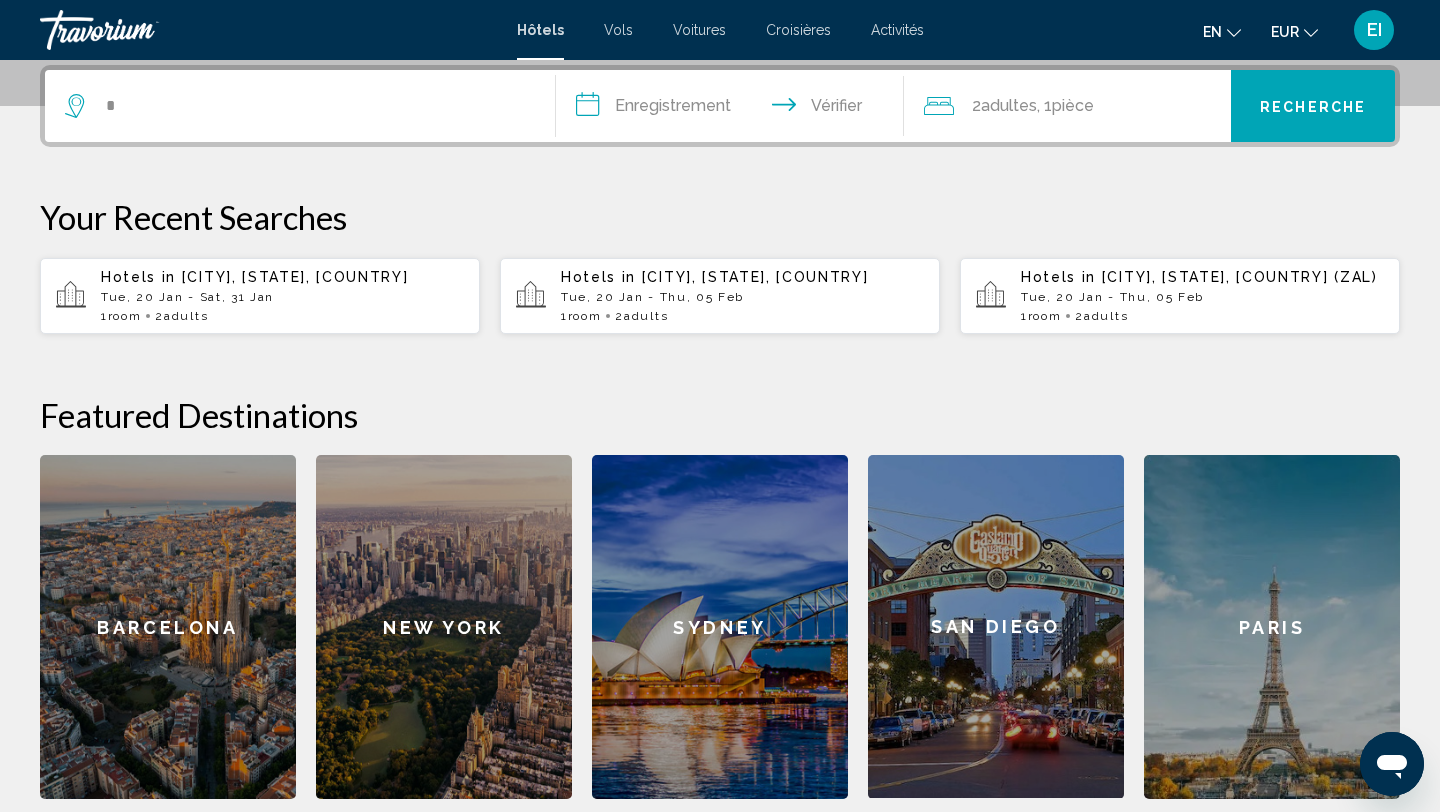 type 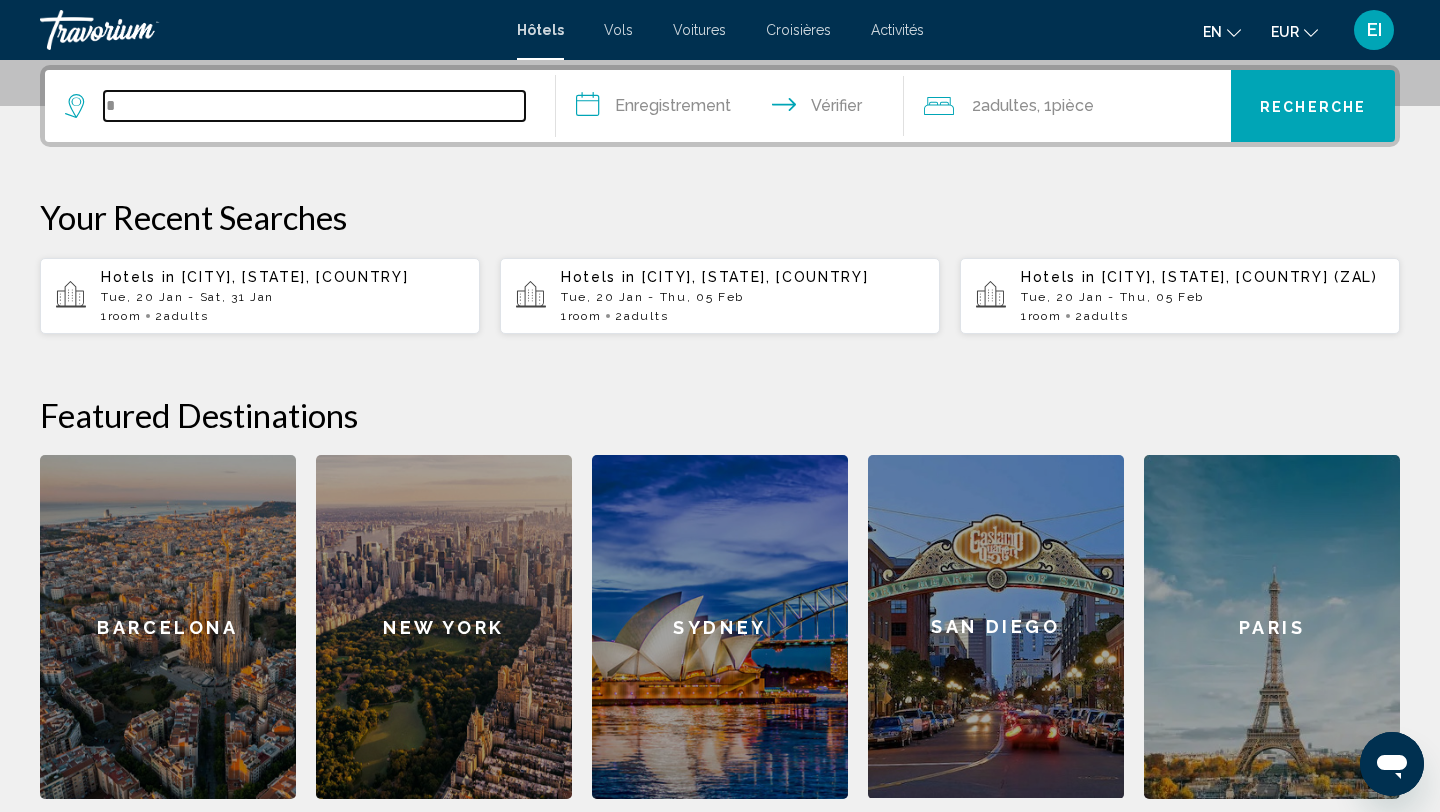 click on "*" at bounding box center (314, 106) 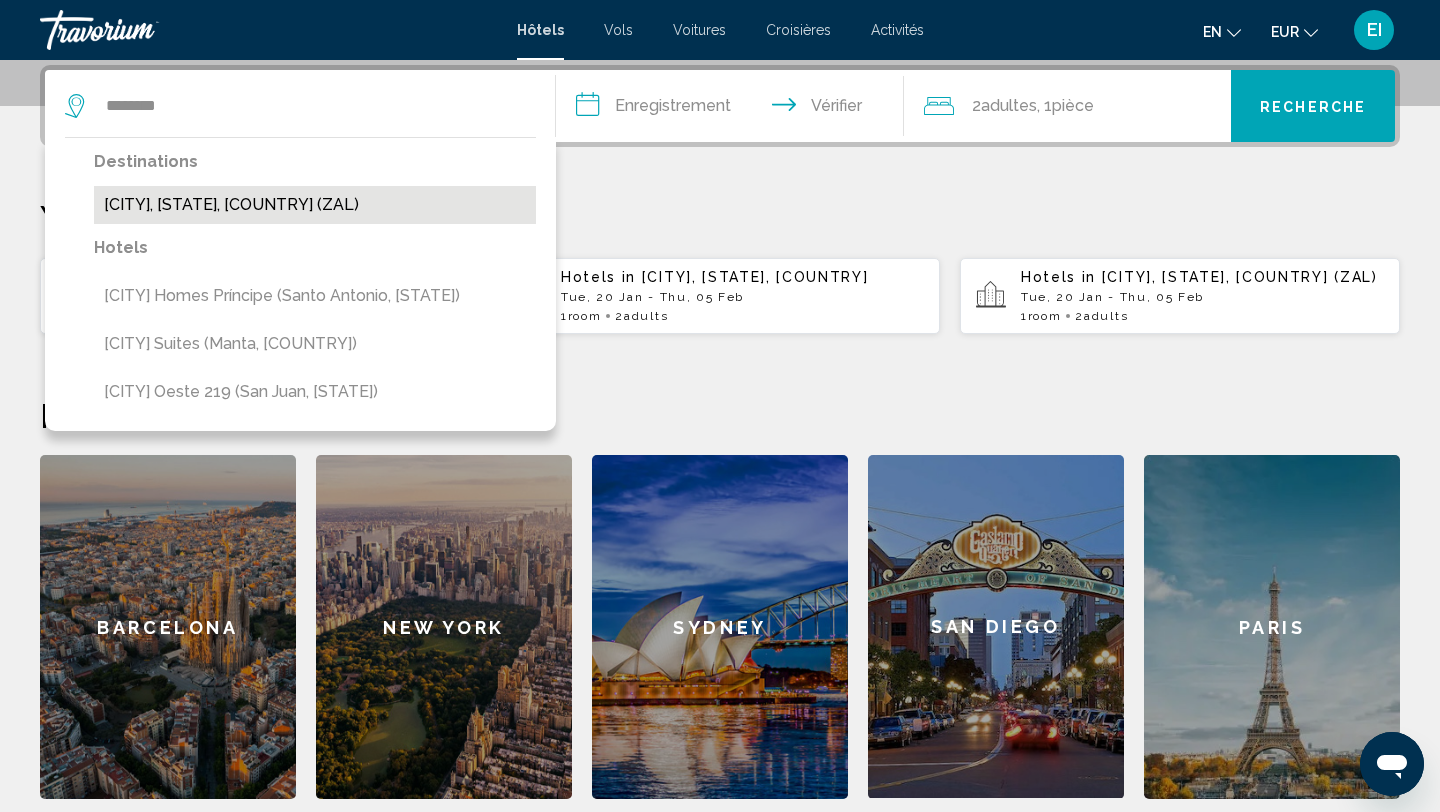 click on "[CITY], [REGION], Chile (ZAL)" at bounding box center (315, 205) 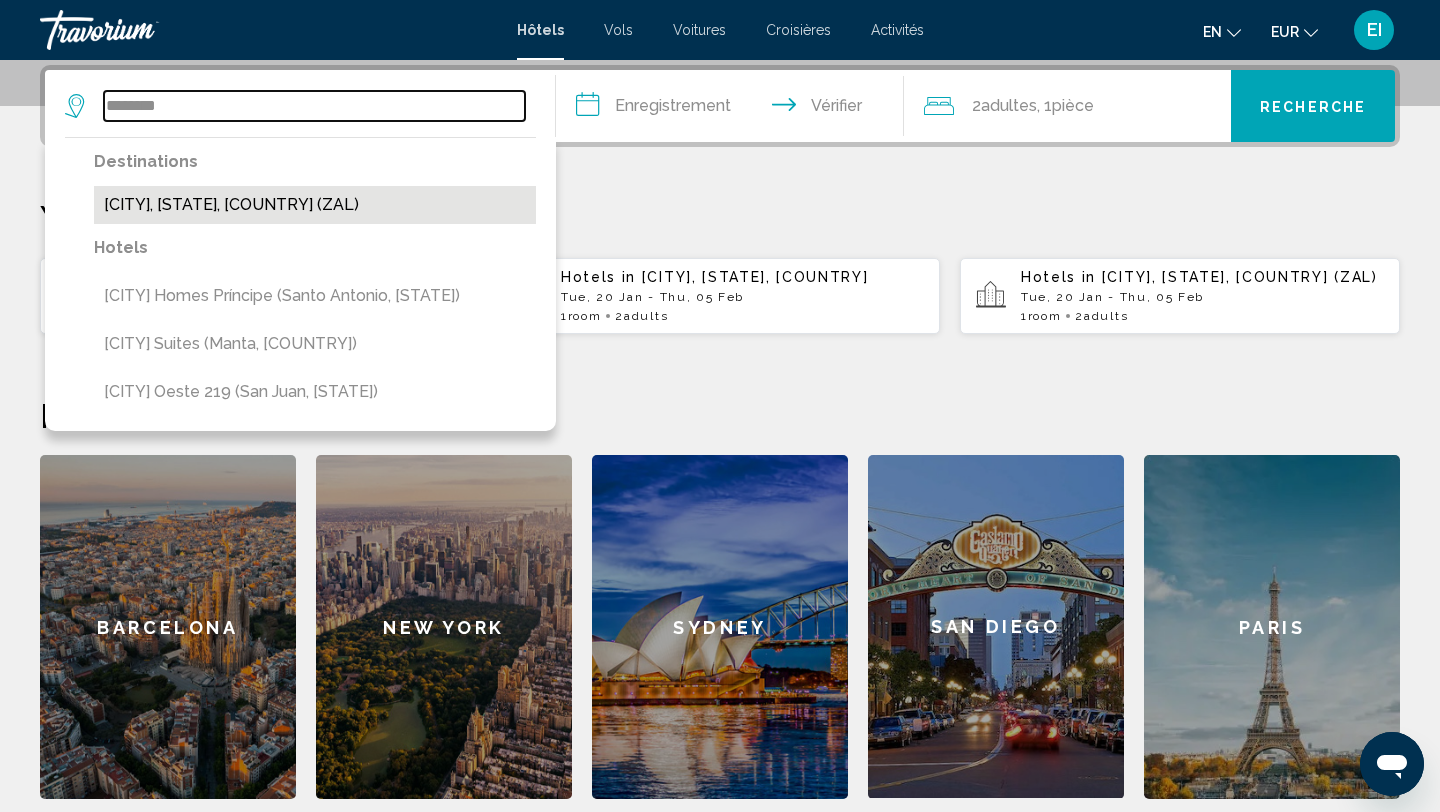 type on "**********" 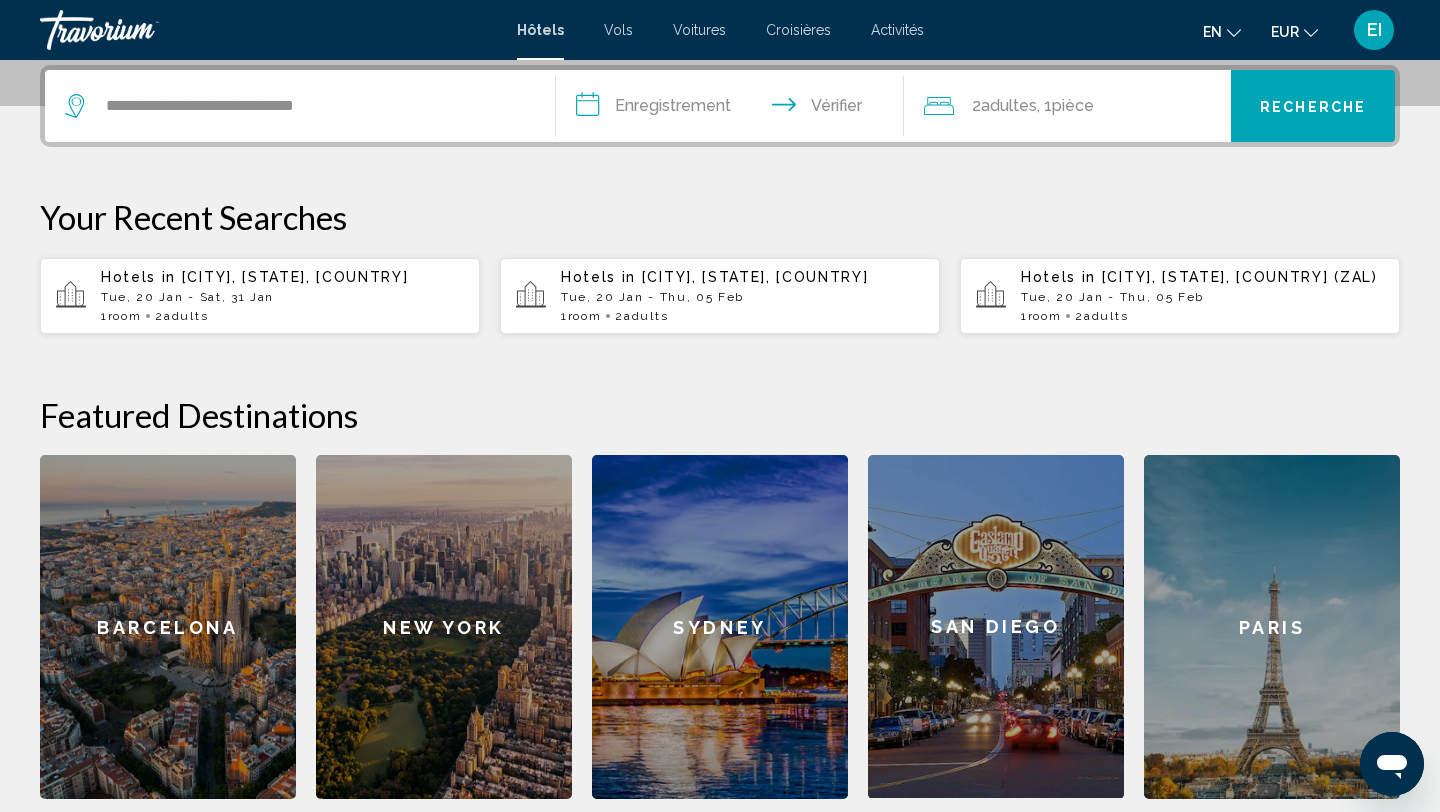 click on "**********" at bounding box center (734, 109) 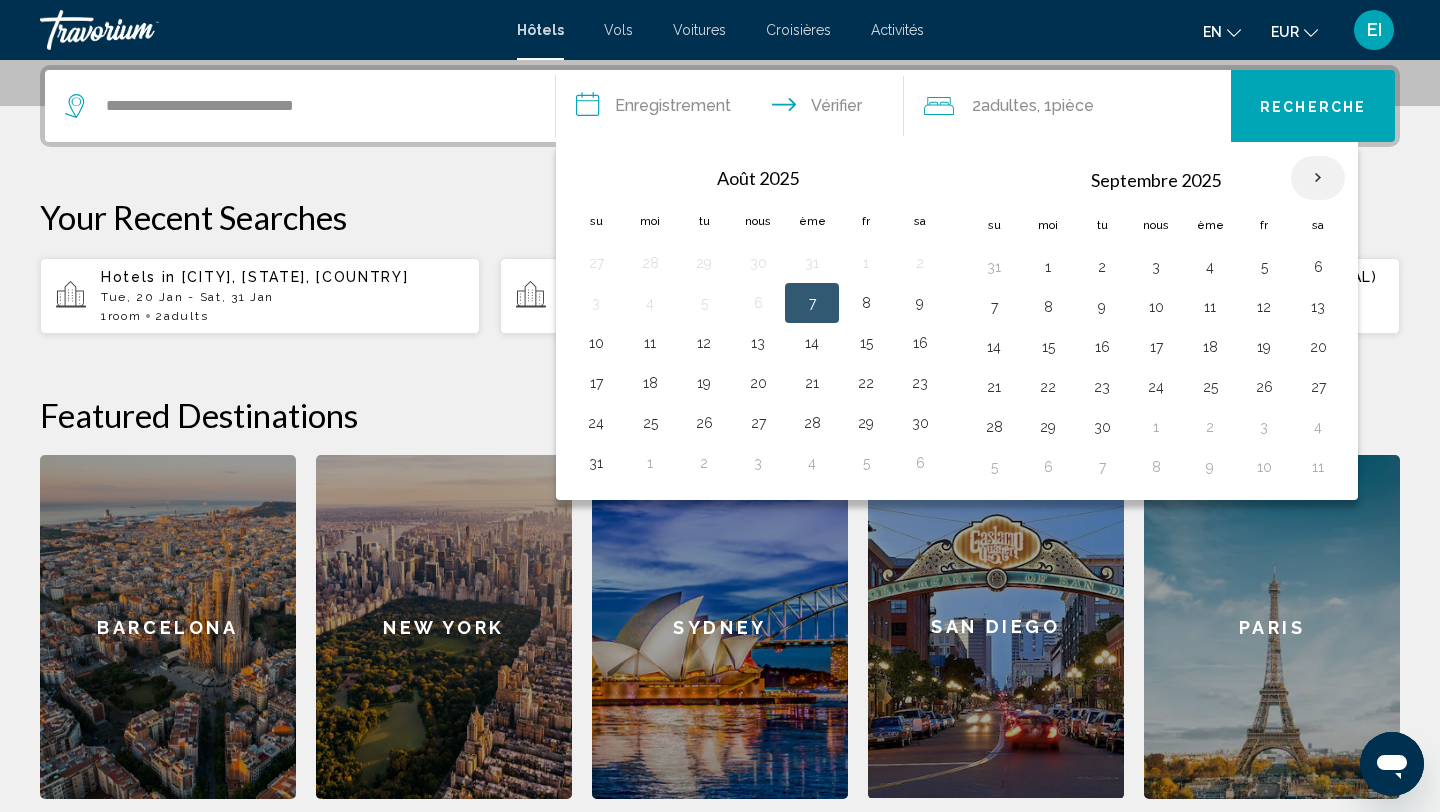 click at bounding box center (1318, 178) 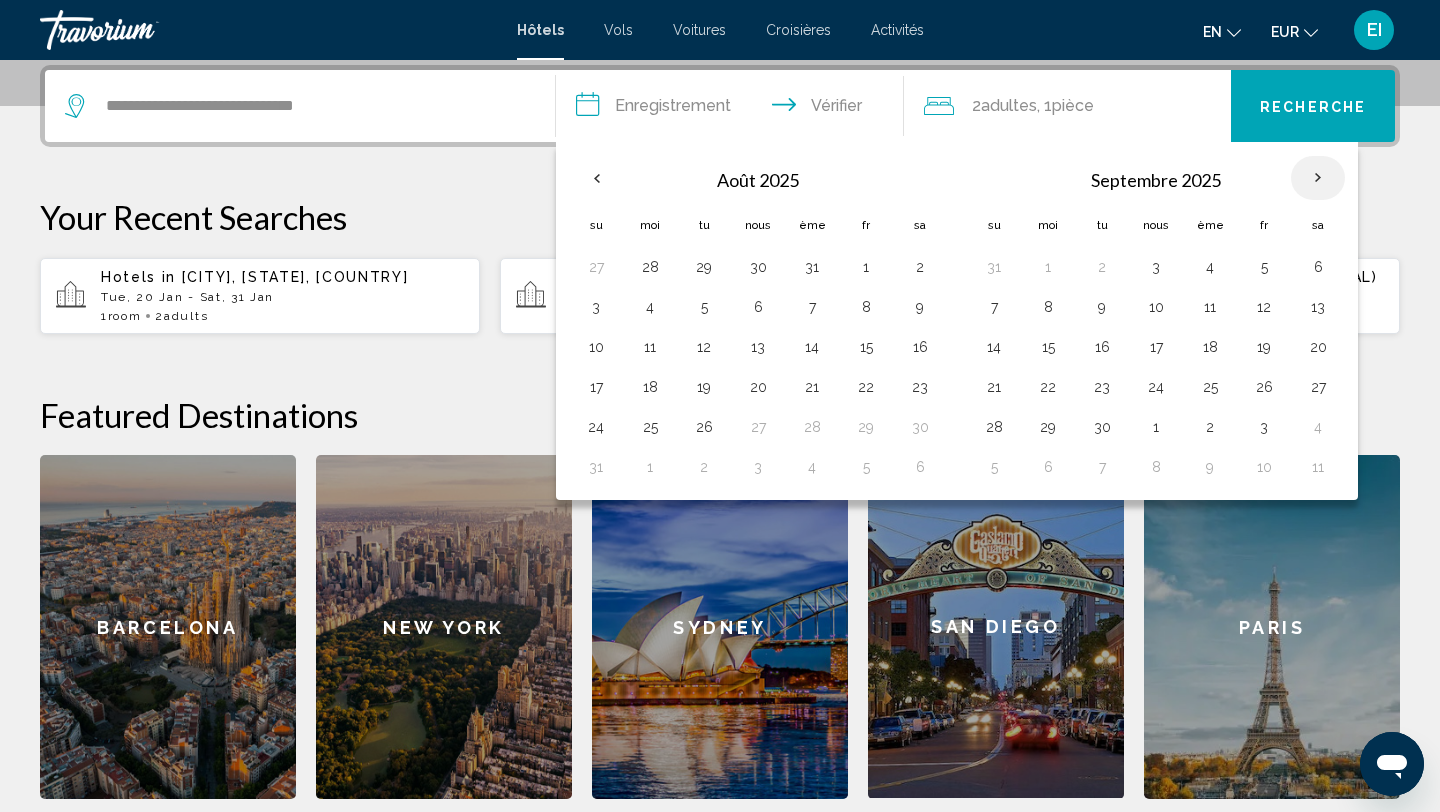 click at bounding box center [1318, 178] 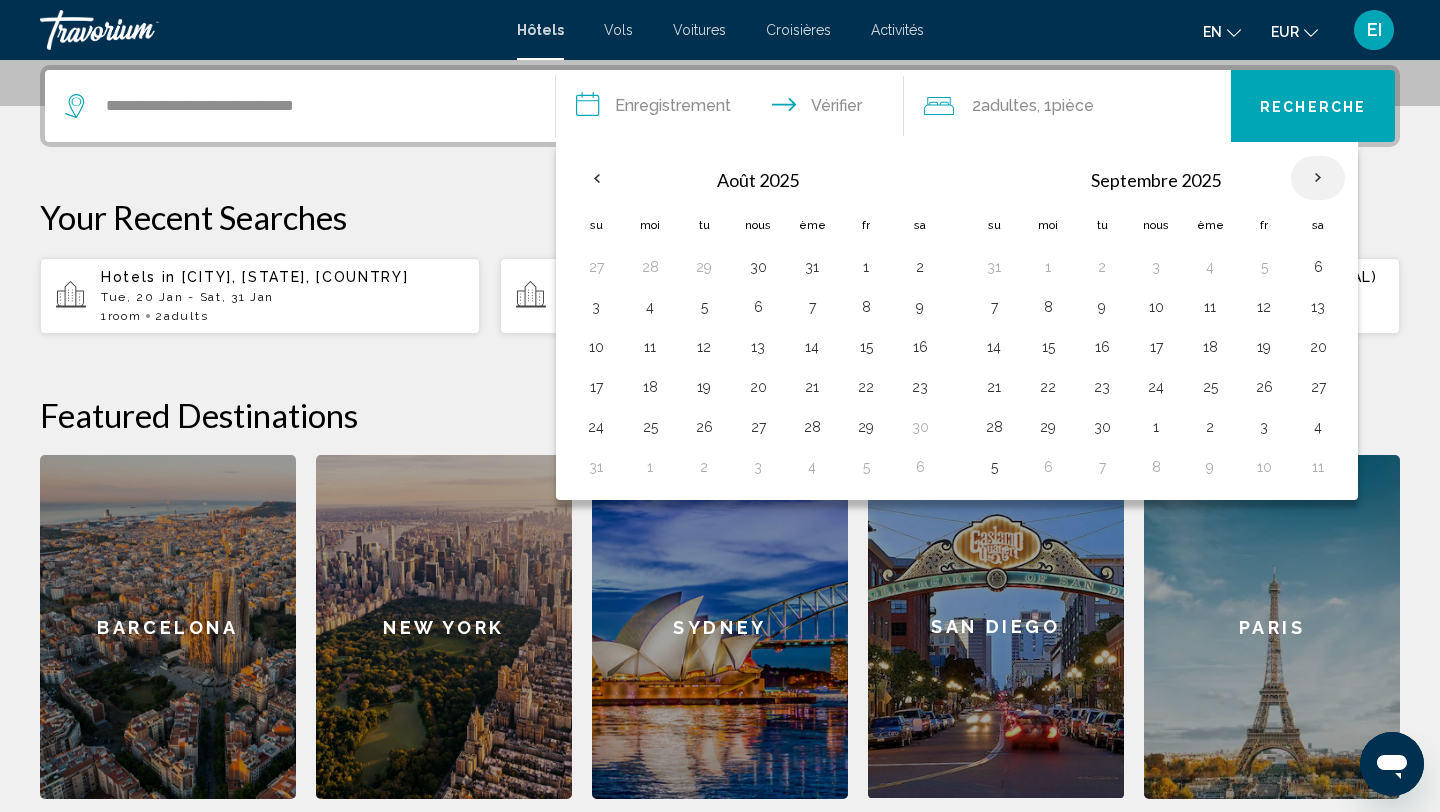 click at bounding box center [1318, 178] 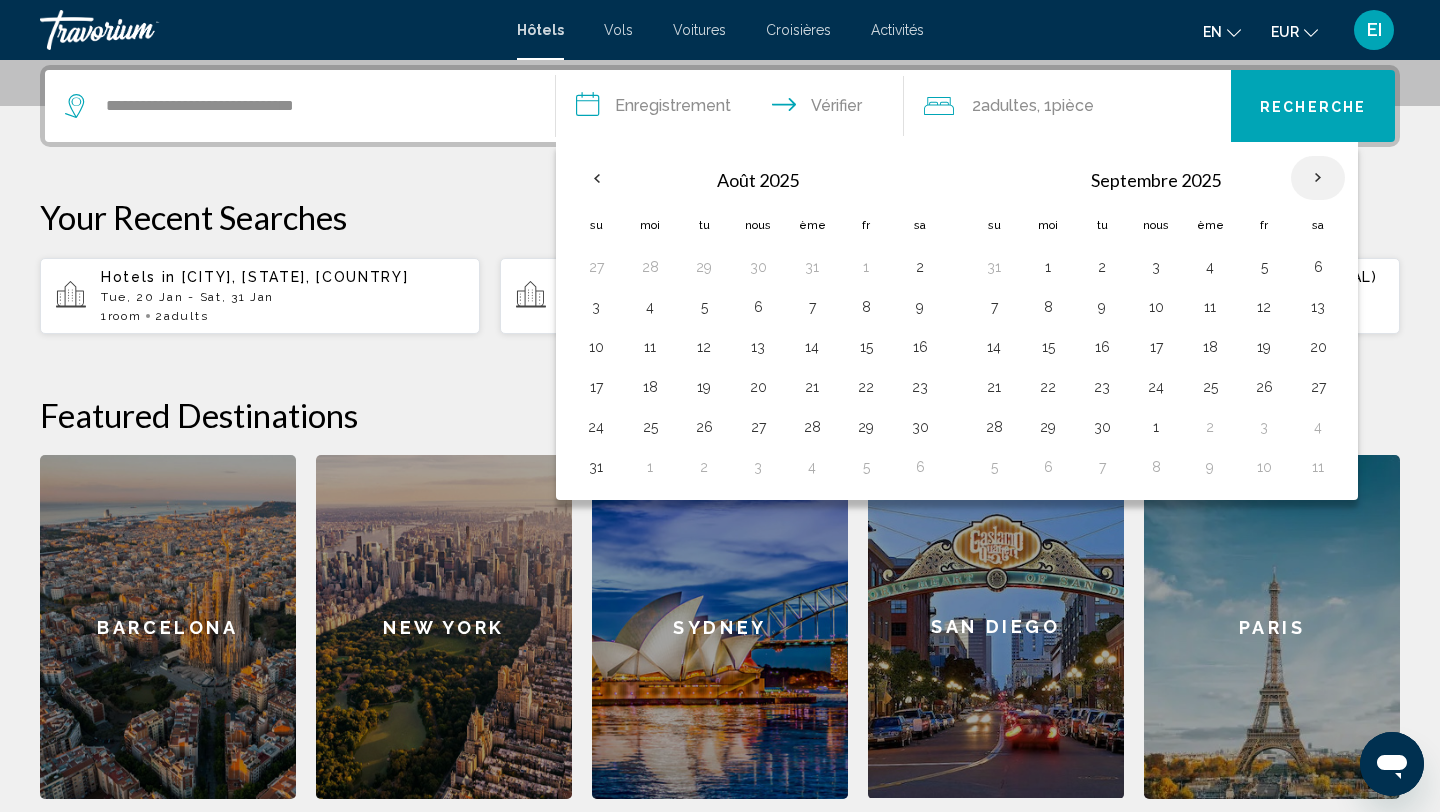 click at bounding box center [1318, 178] 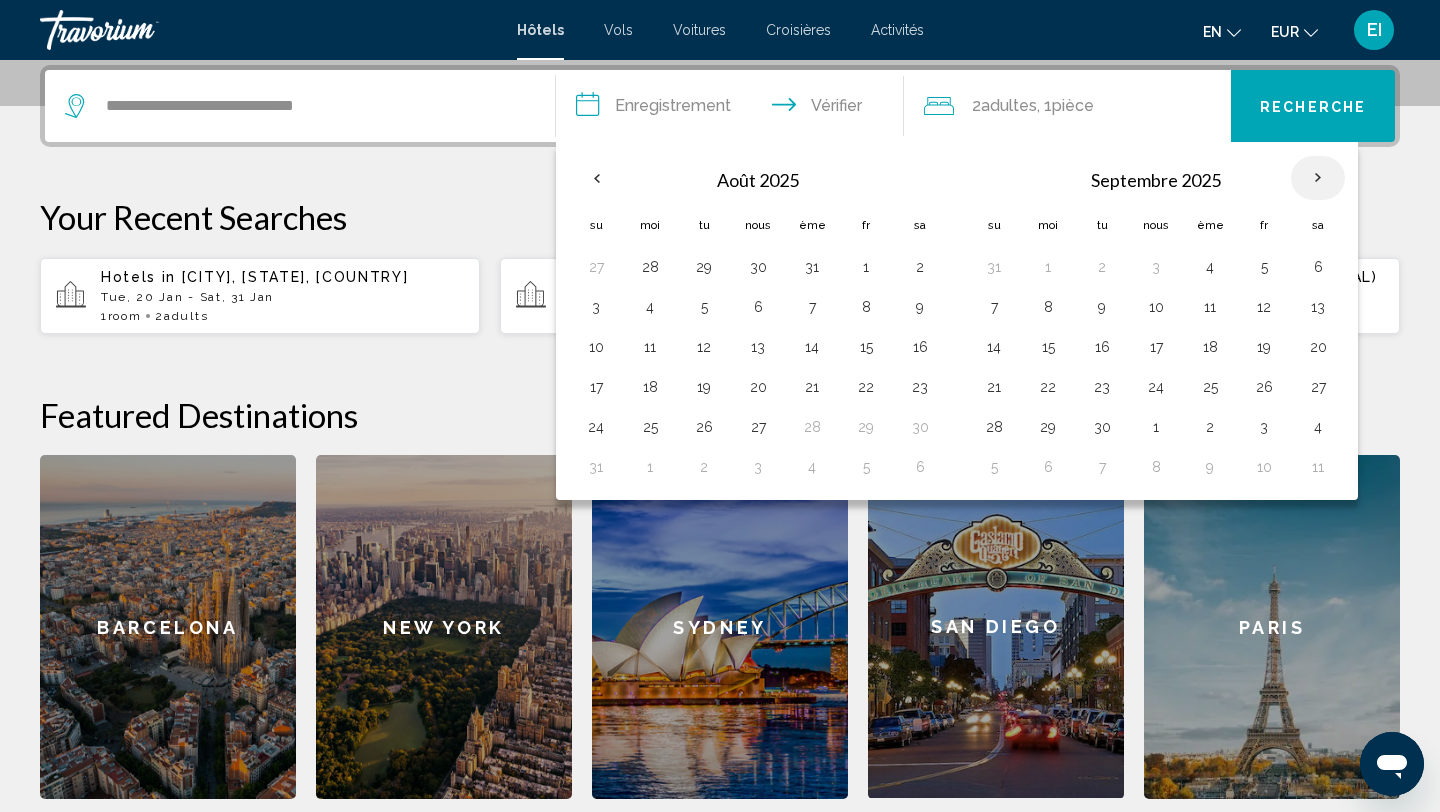 click at bounding box center [1318, 178] 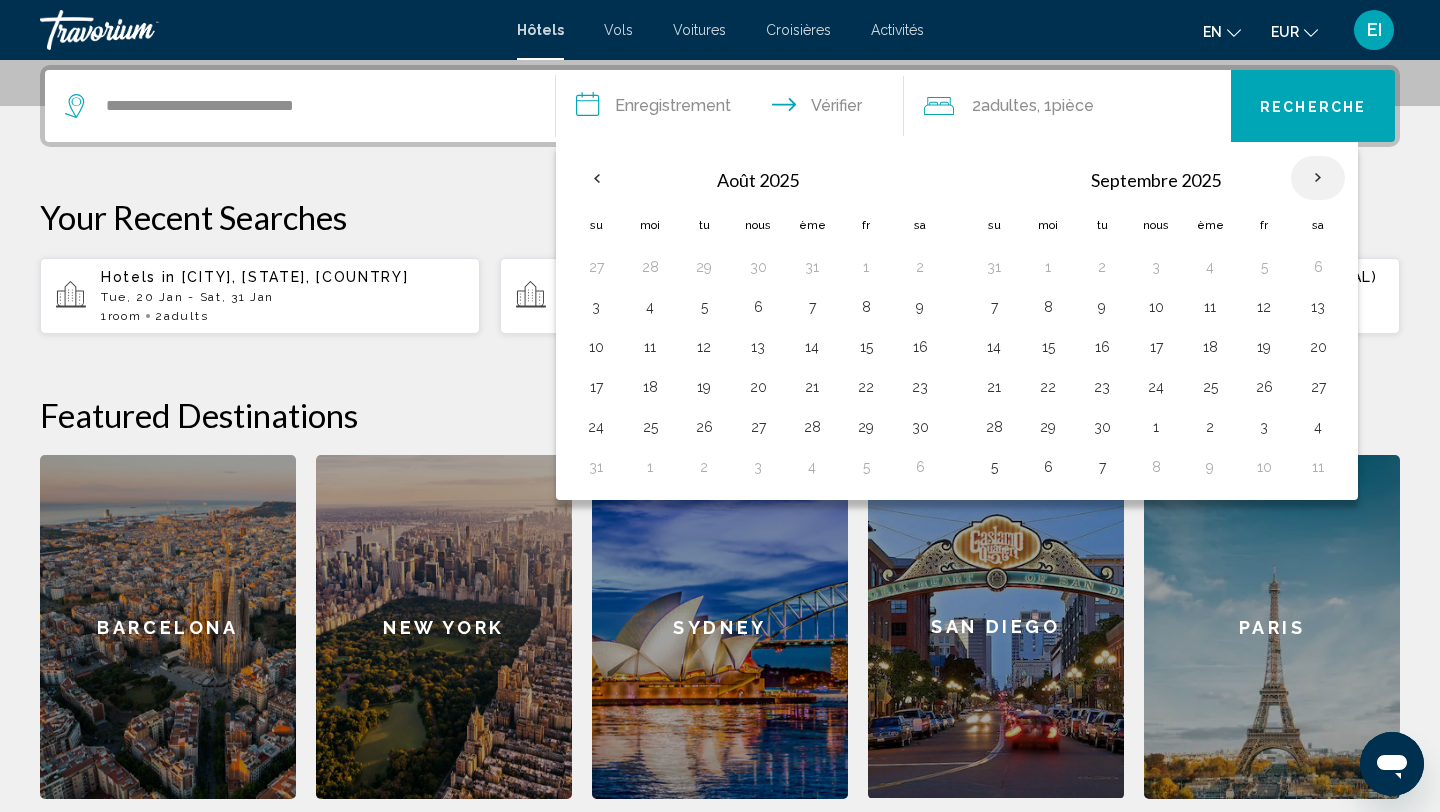 click at bounding box center [1318, 178] 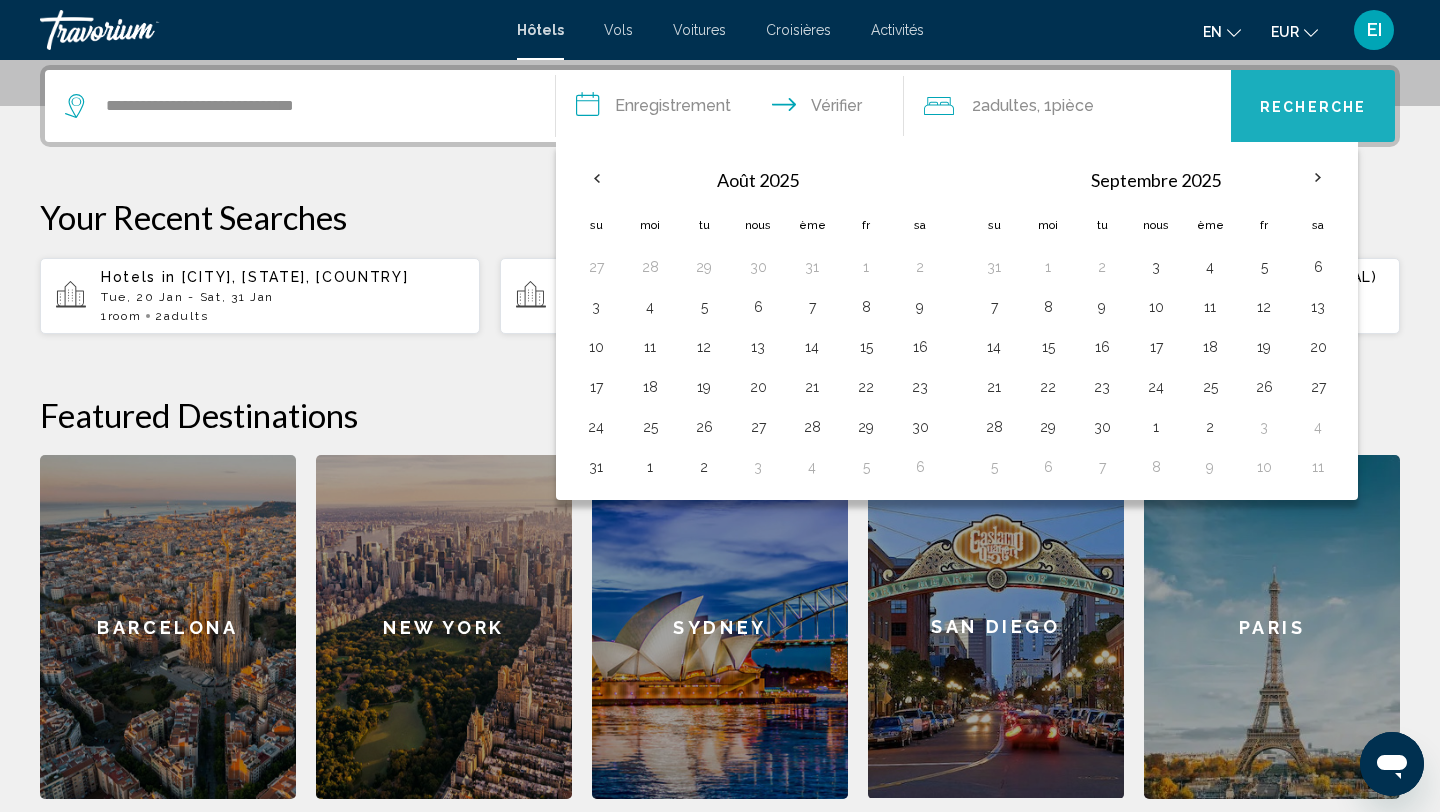 click on "Recherche" at bounding box center [1313, 107] 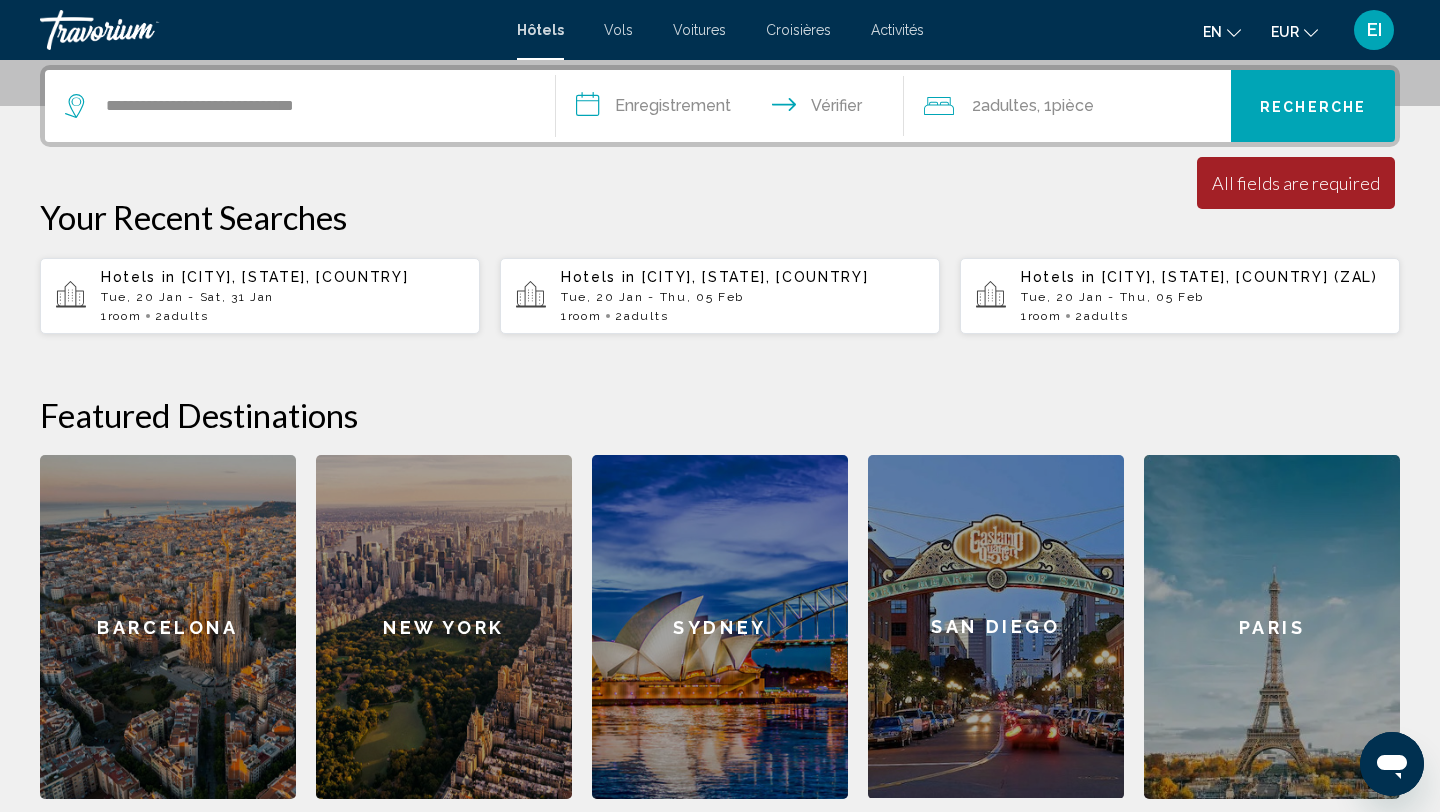 click on "**********" at bounding box center (734, 109) 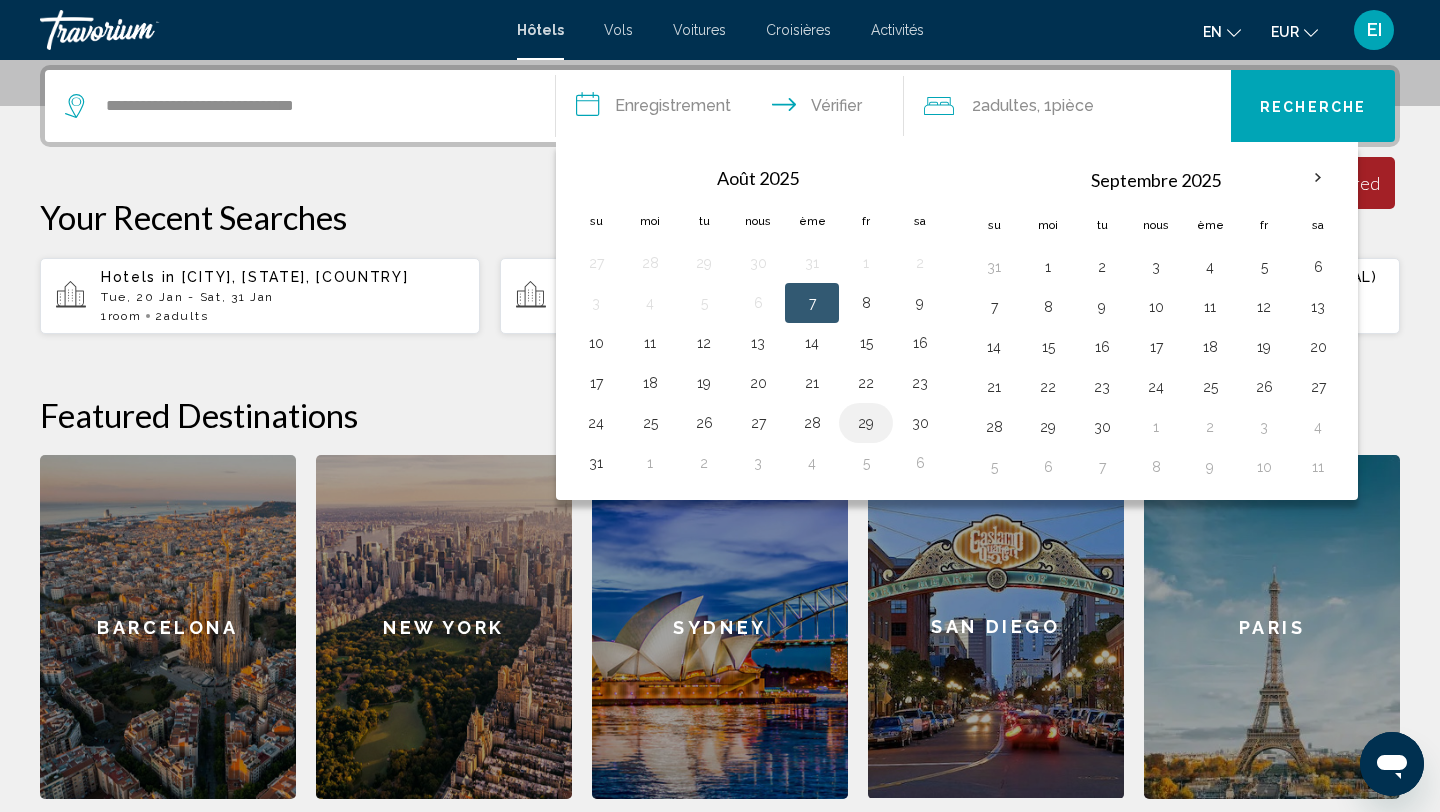 click on "29" at bounding box center (866, 423) 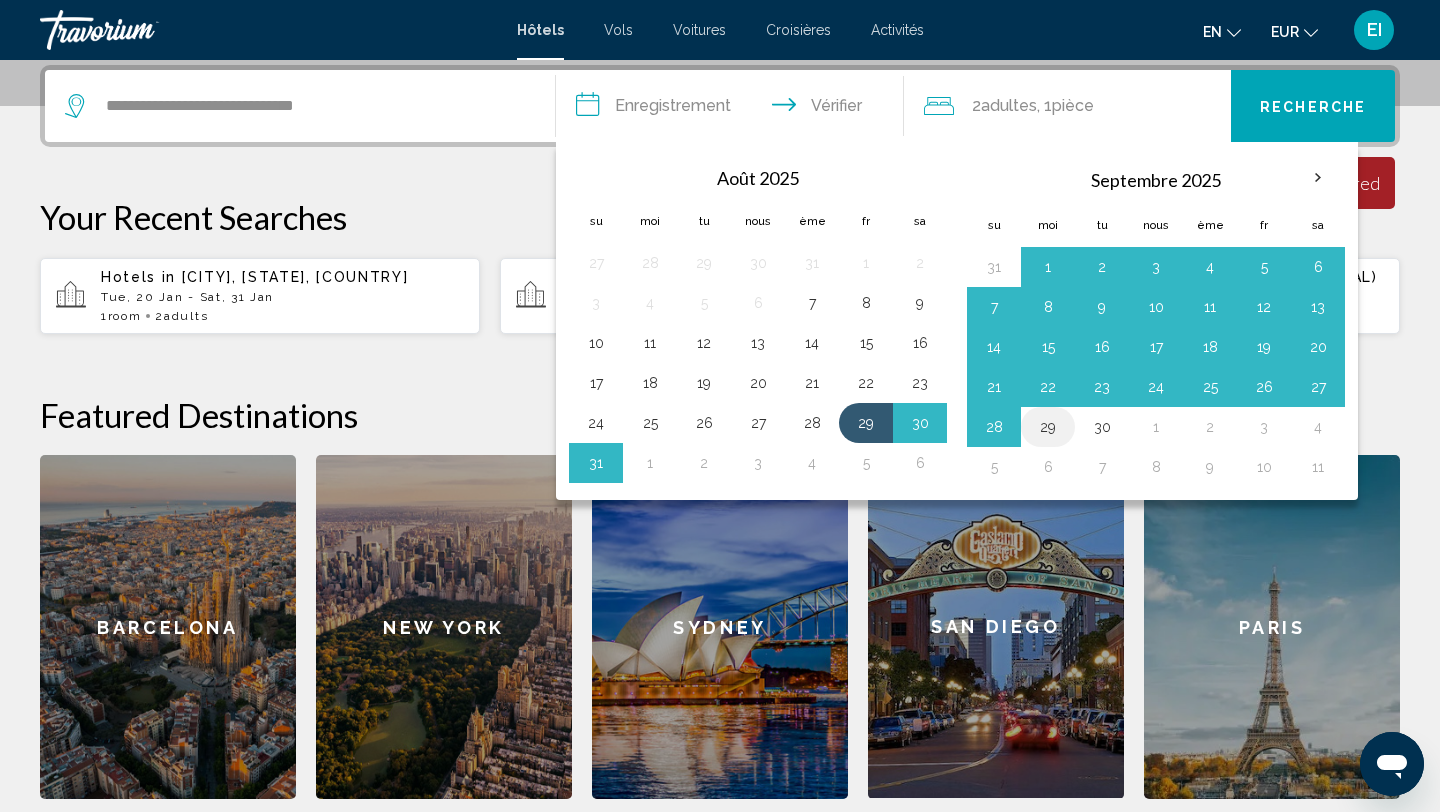 click on "29" at bounding box center [1048, 427] 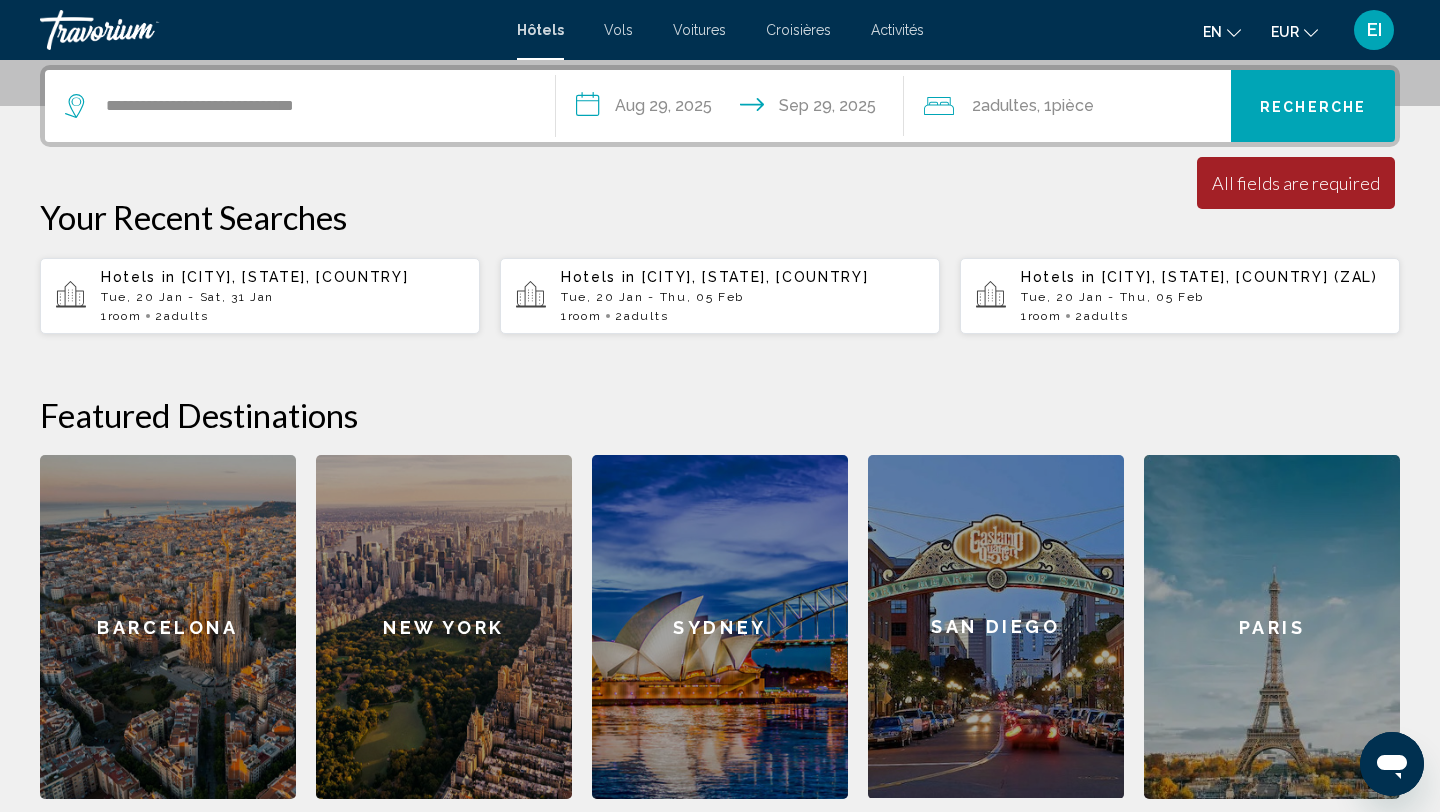 click on "Recherche" at bounding box center [1313, 107] 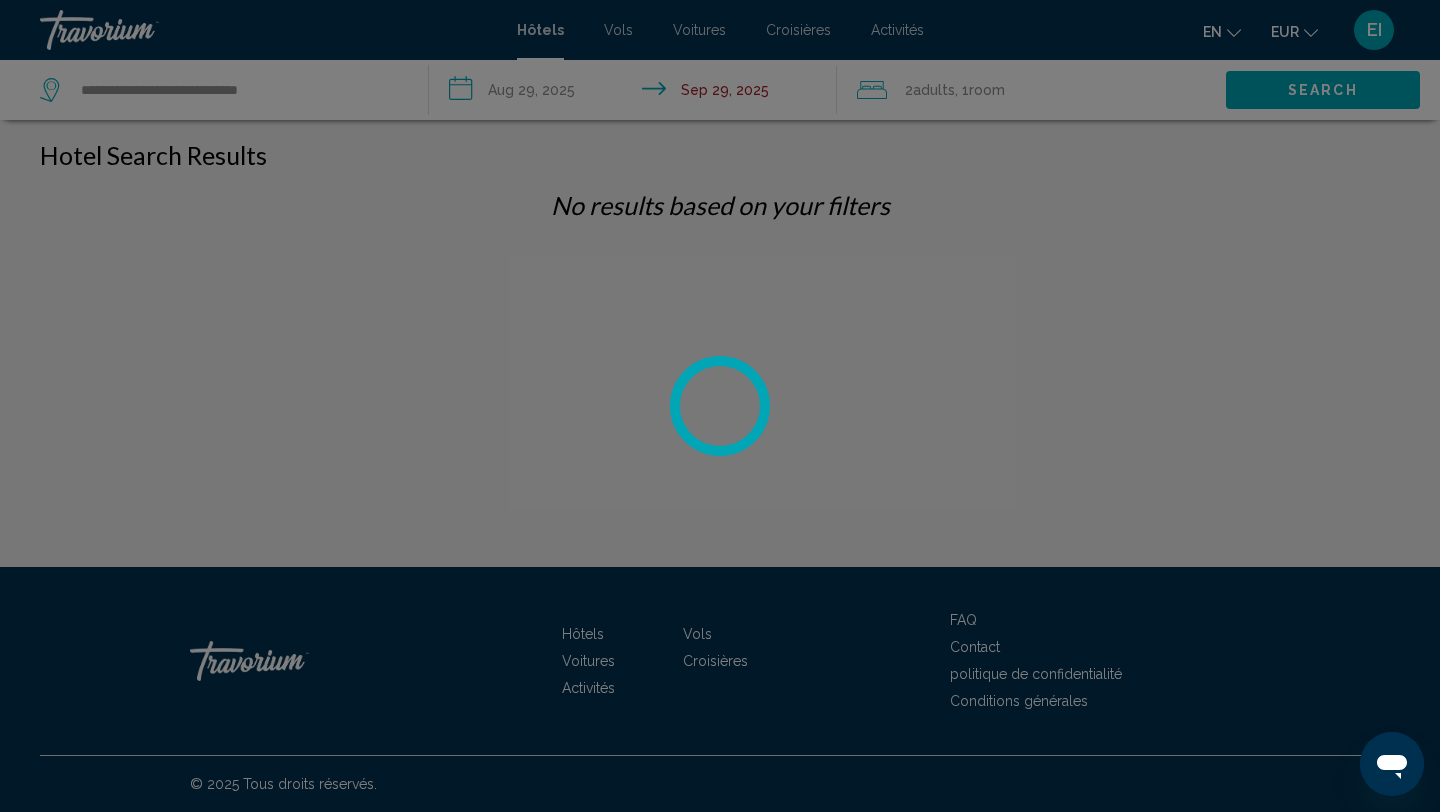 scroll, scrollTop: 0, scrollLeft: 0, axis: both 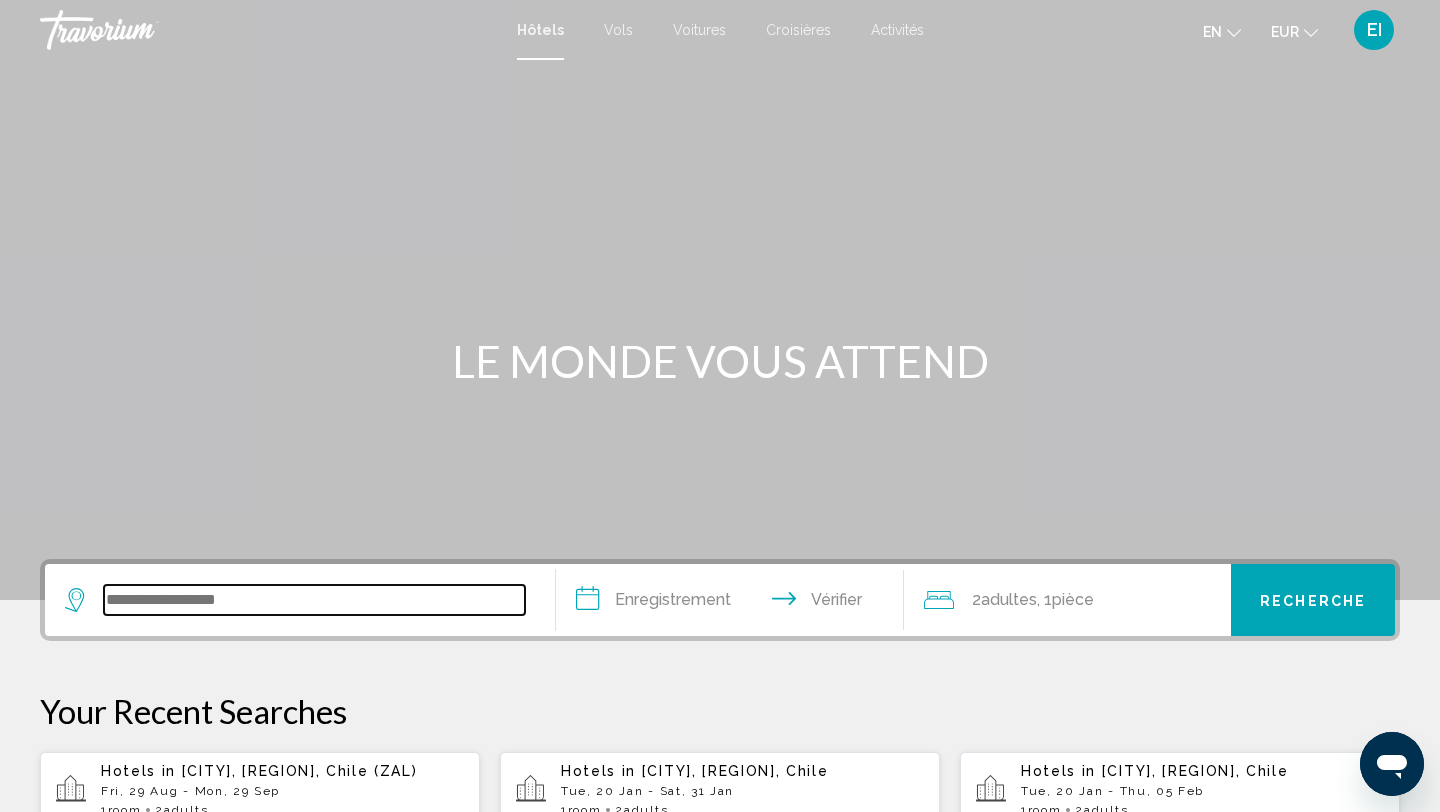 click at bounding box center [314, 600] 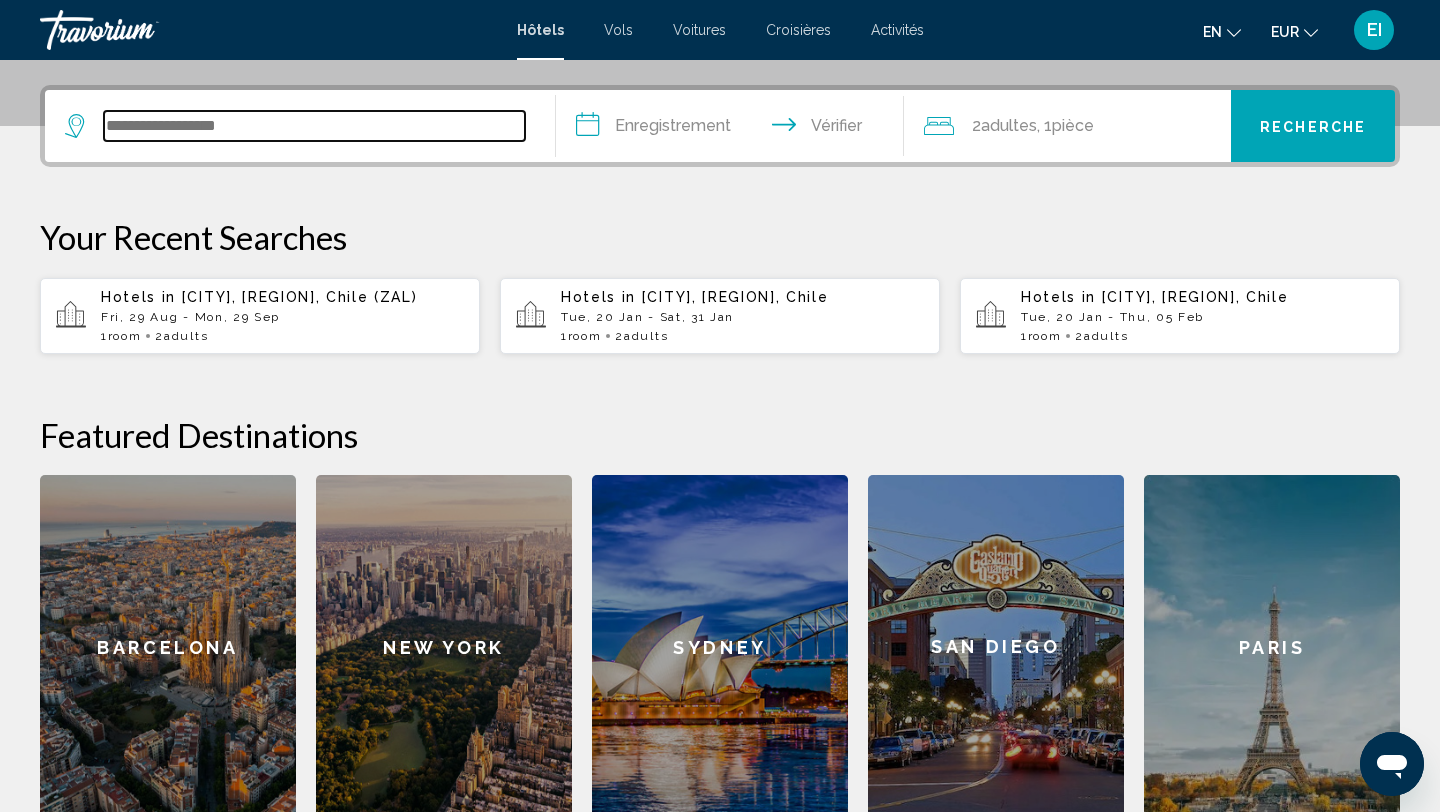 scroll, scrollTop: 494, scrollLeft: 0, axis: vertical 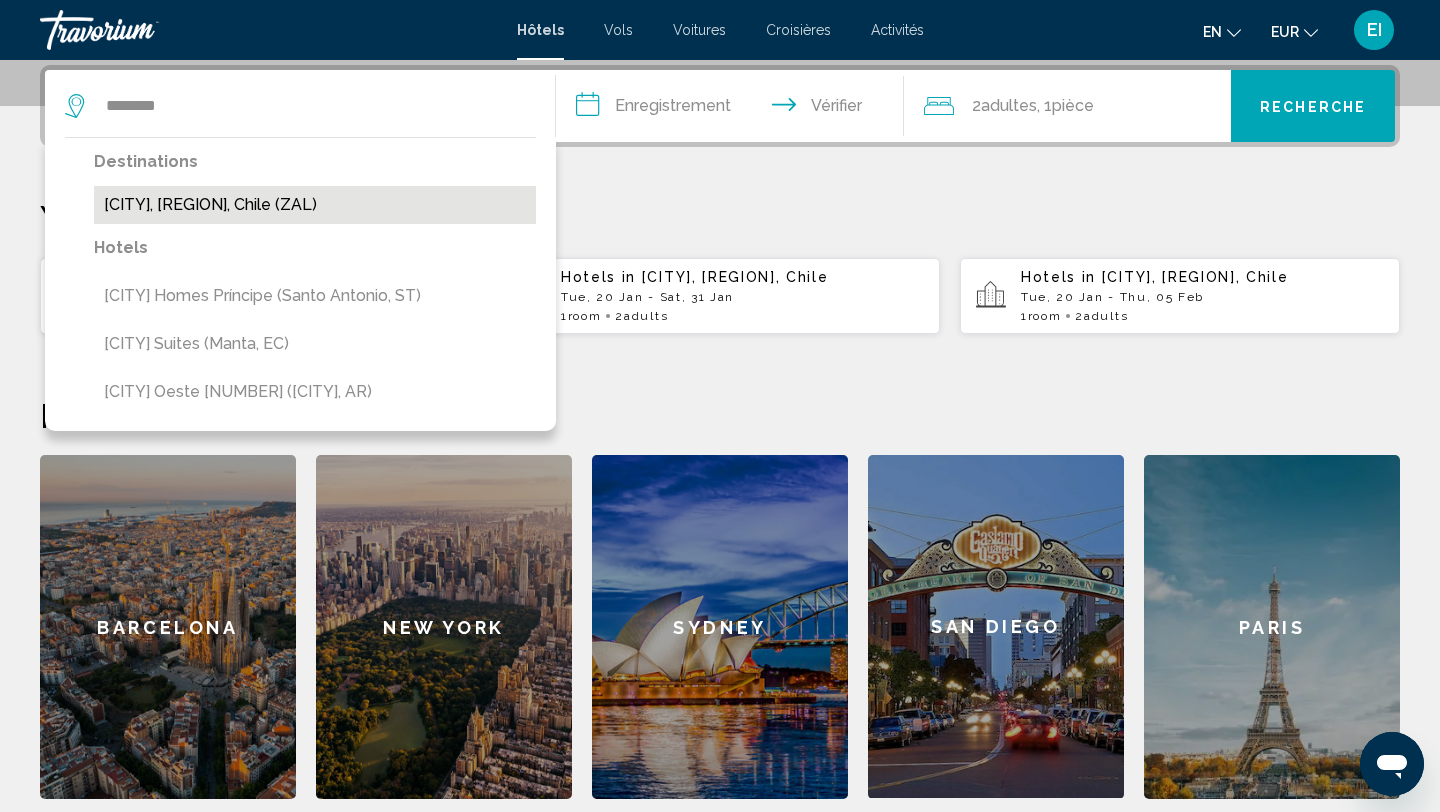 click on "[CITY], [REGION], Chile (ZAL)" at bounding box center (315, 205) 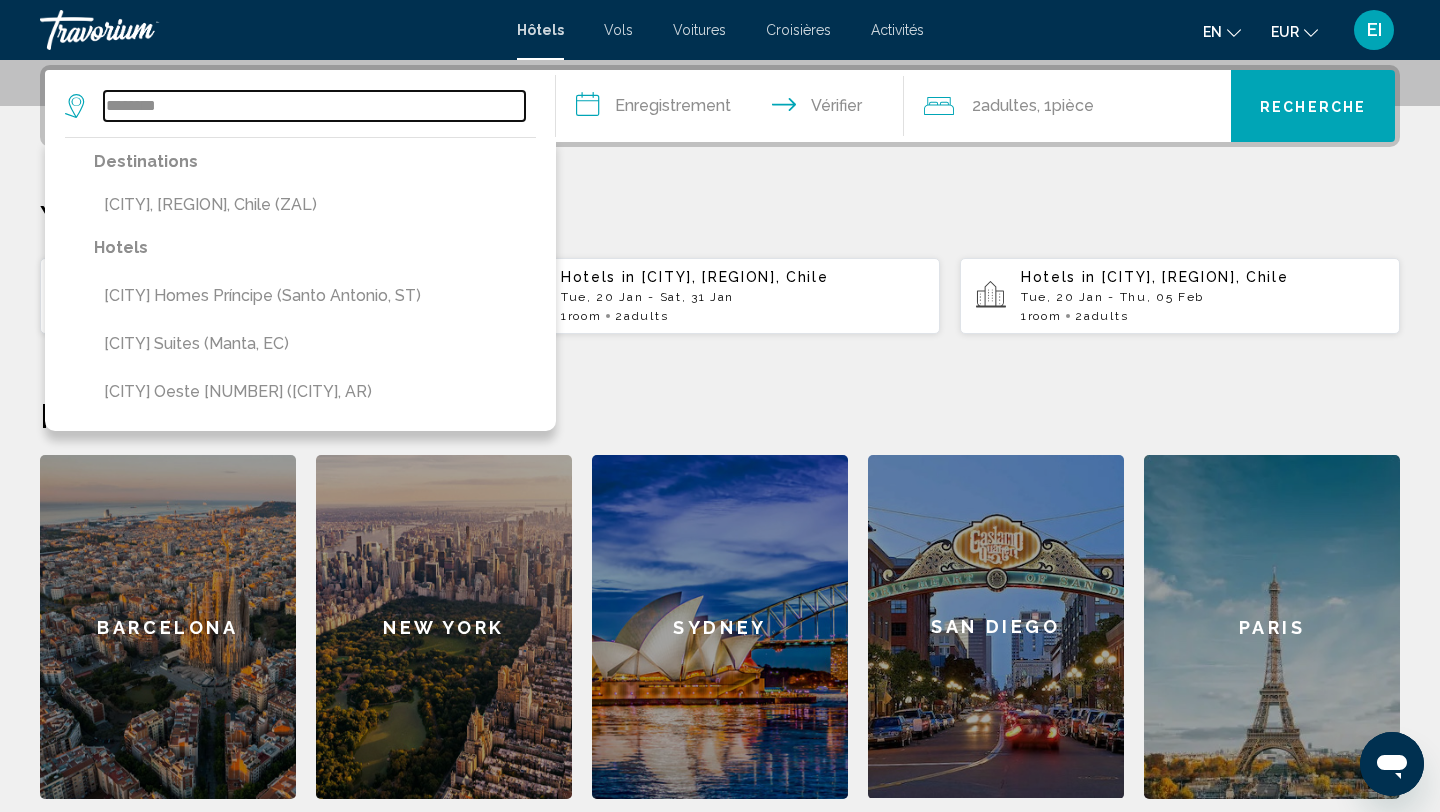 type on "**********" 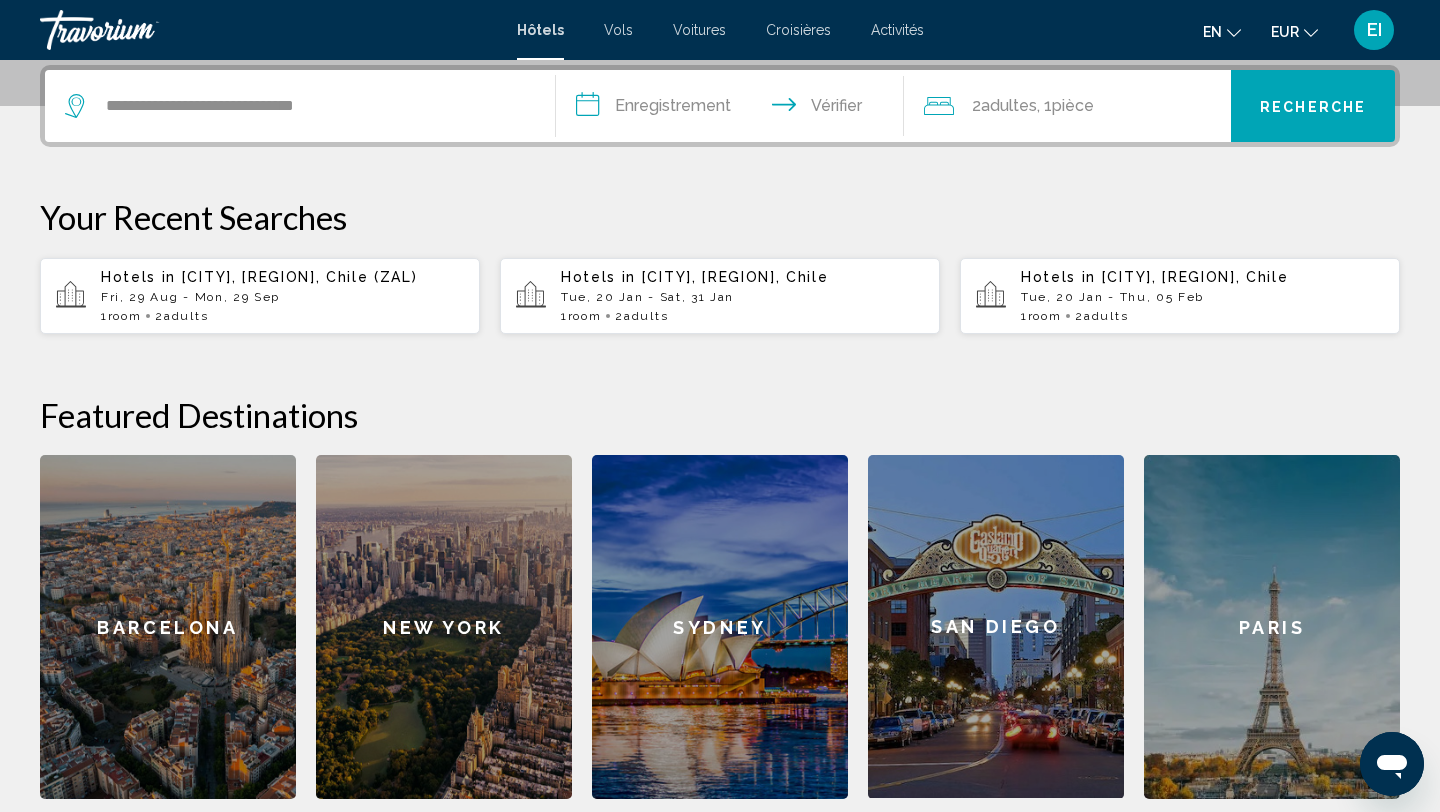 click on "**********" at bounding box center (734, 109) 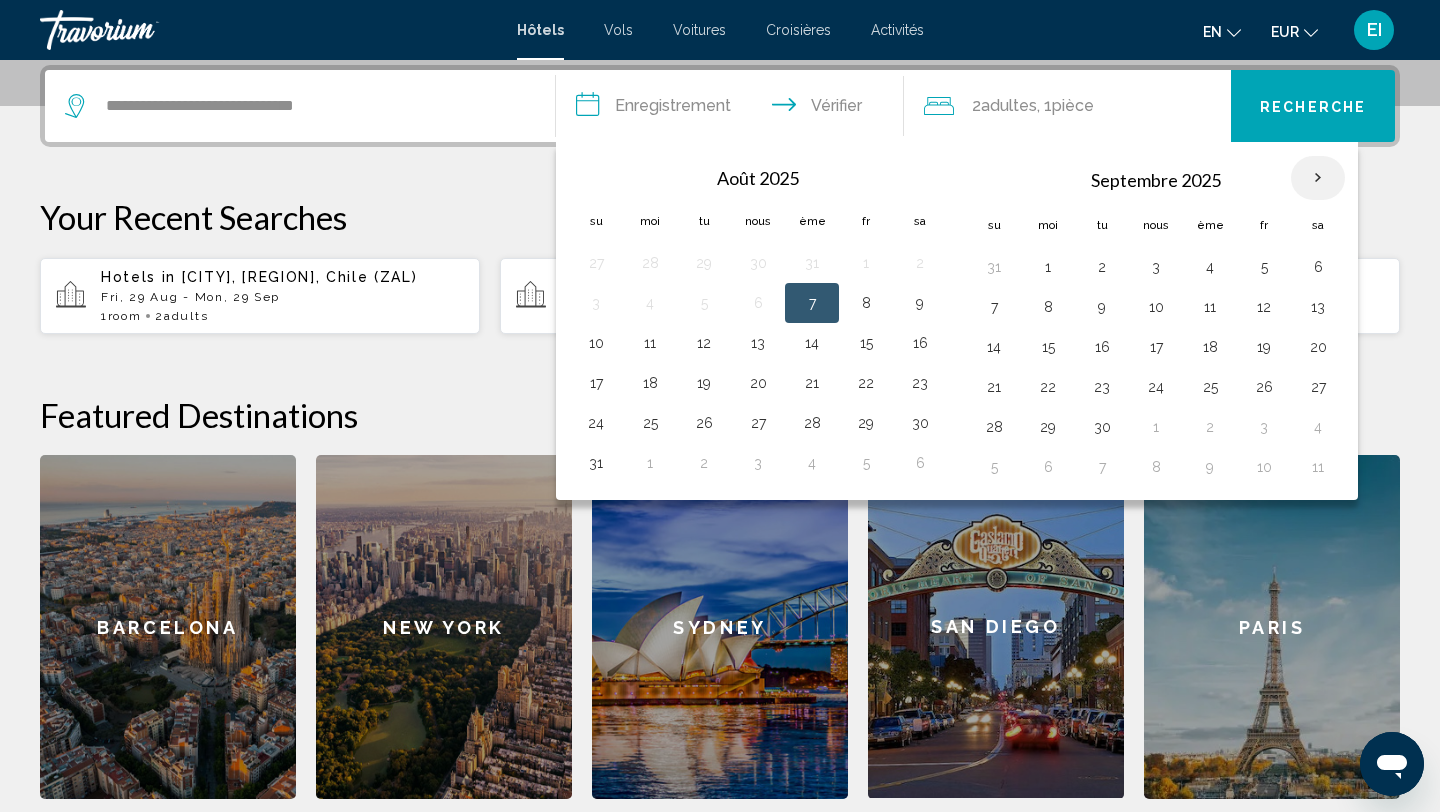 click at bounding box center [1318, 178] 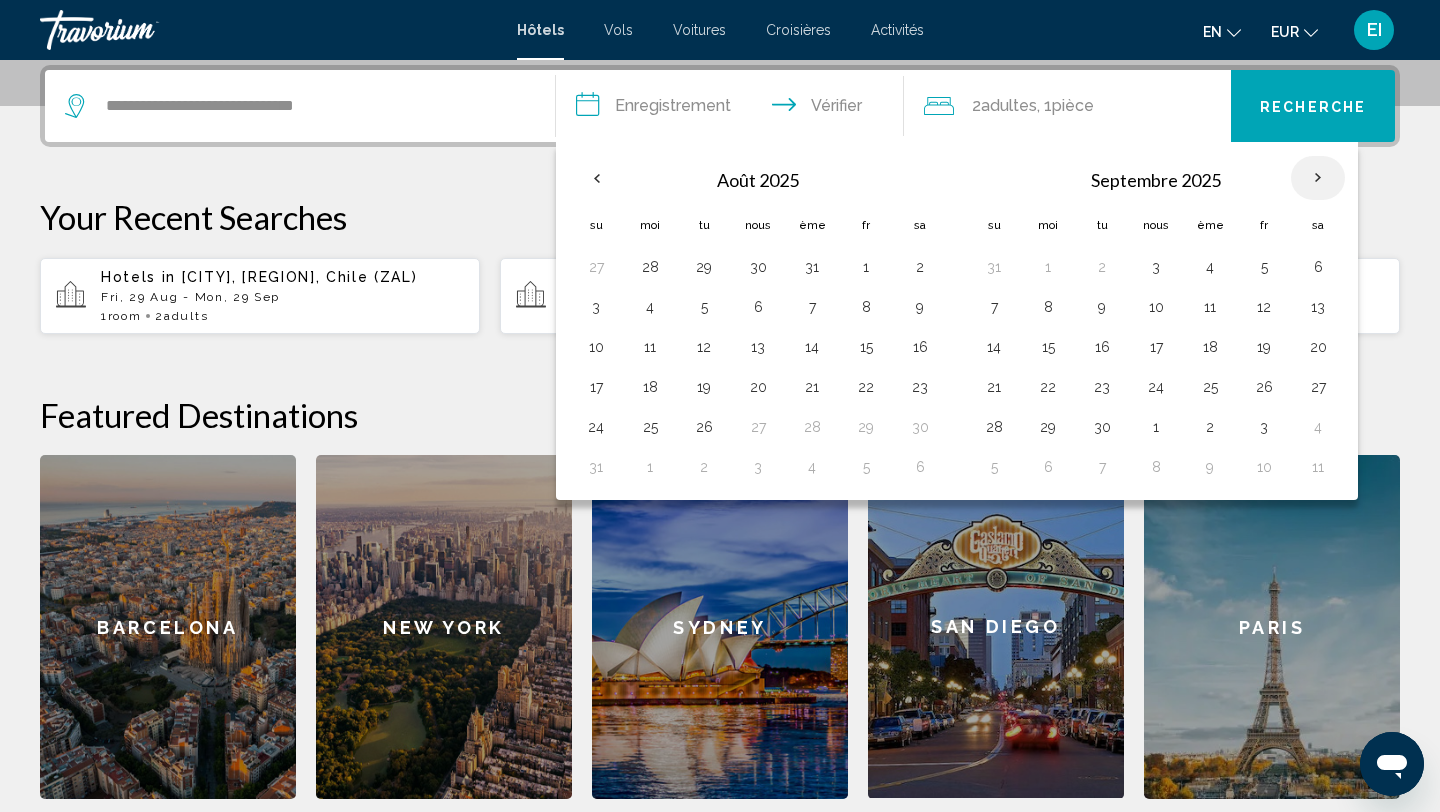 click at bounding box center (1318, 178) 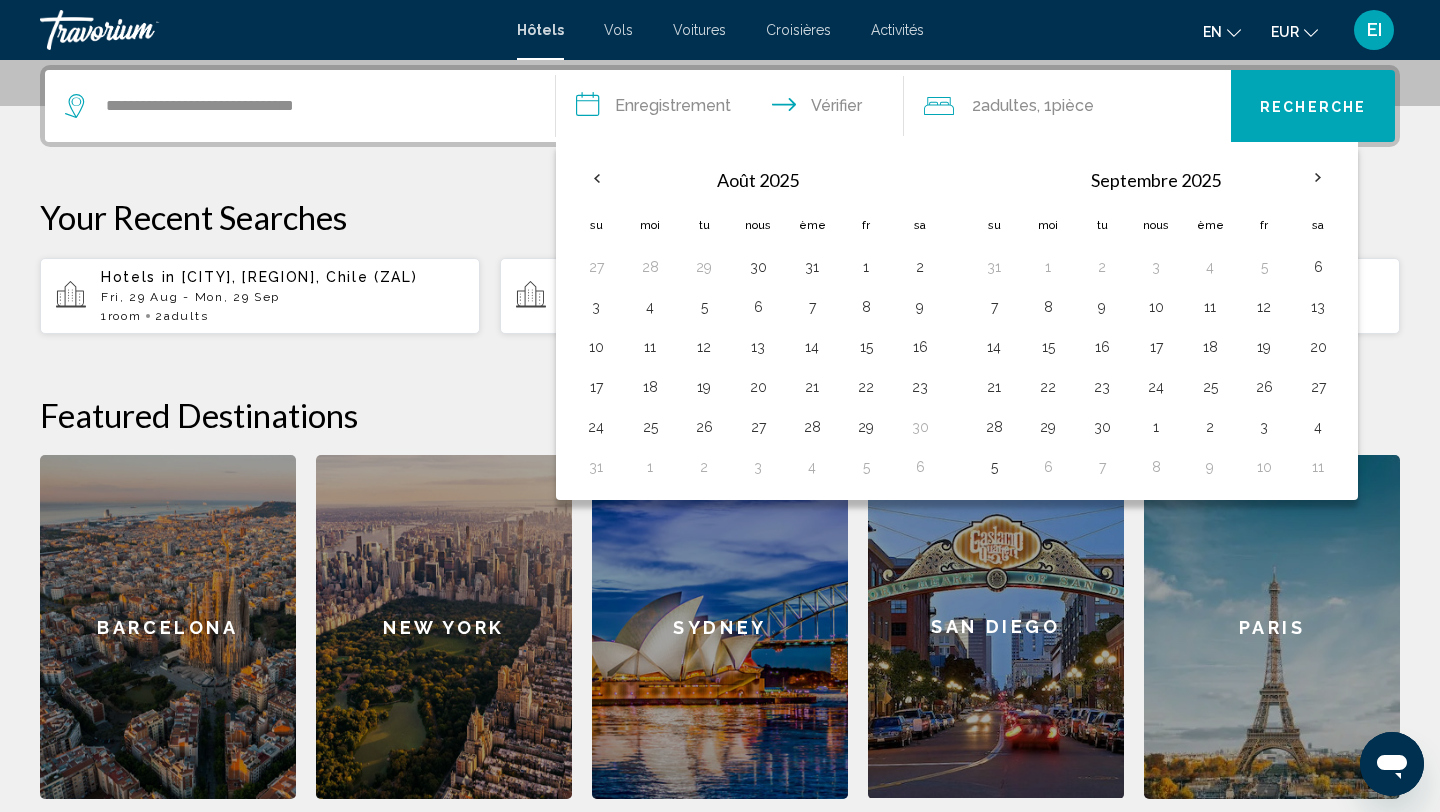 click on "**********" at bounding box center (734, 109) 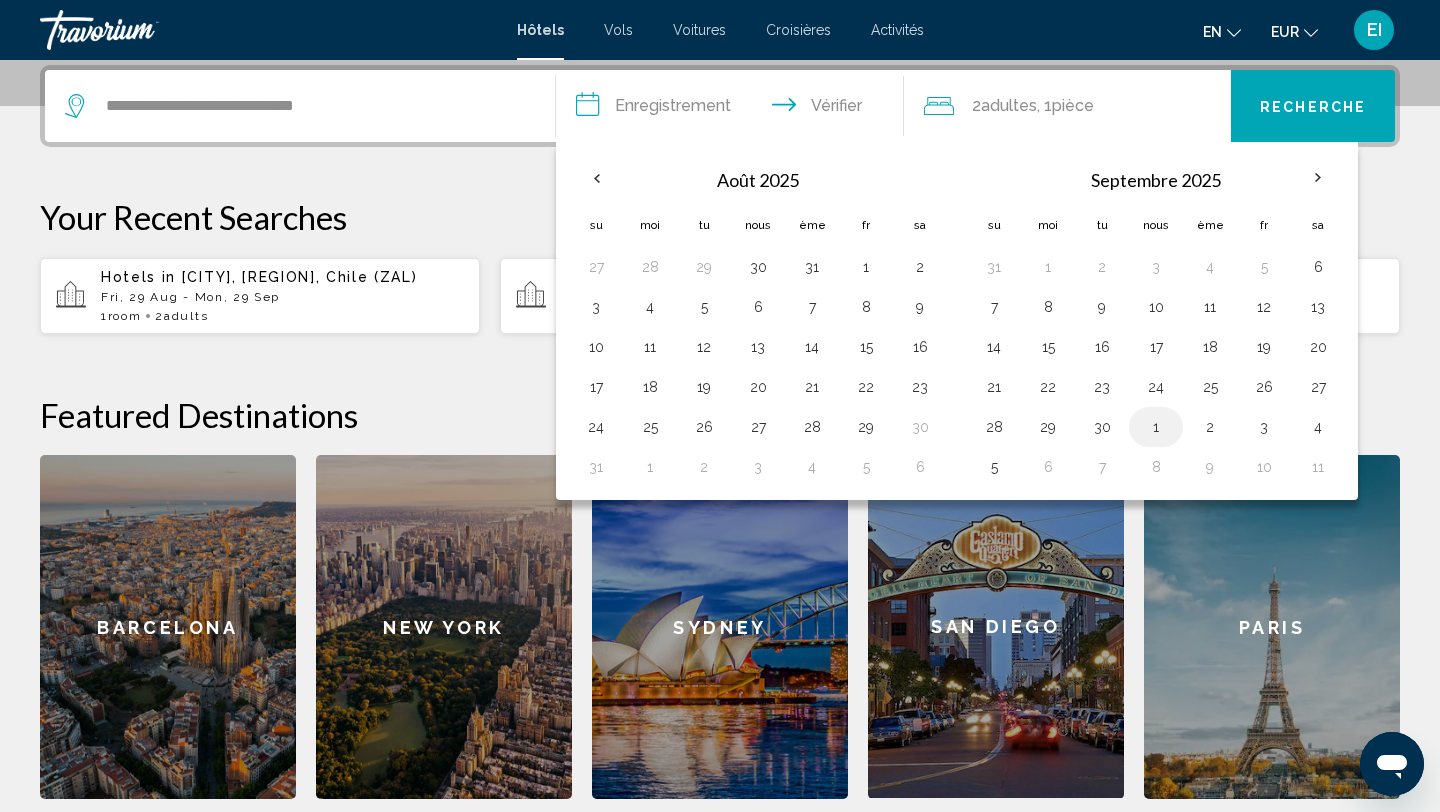 click on "1" at bounding box center [1156, 427] 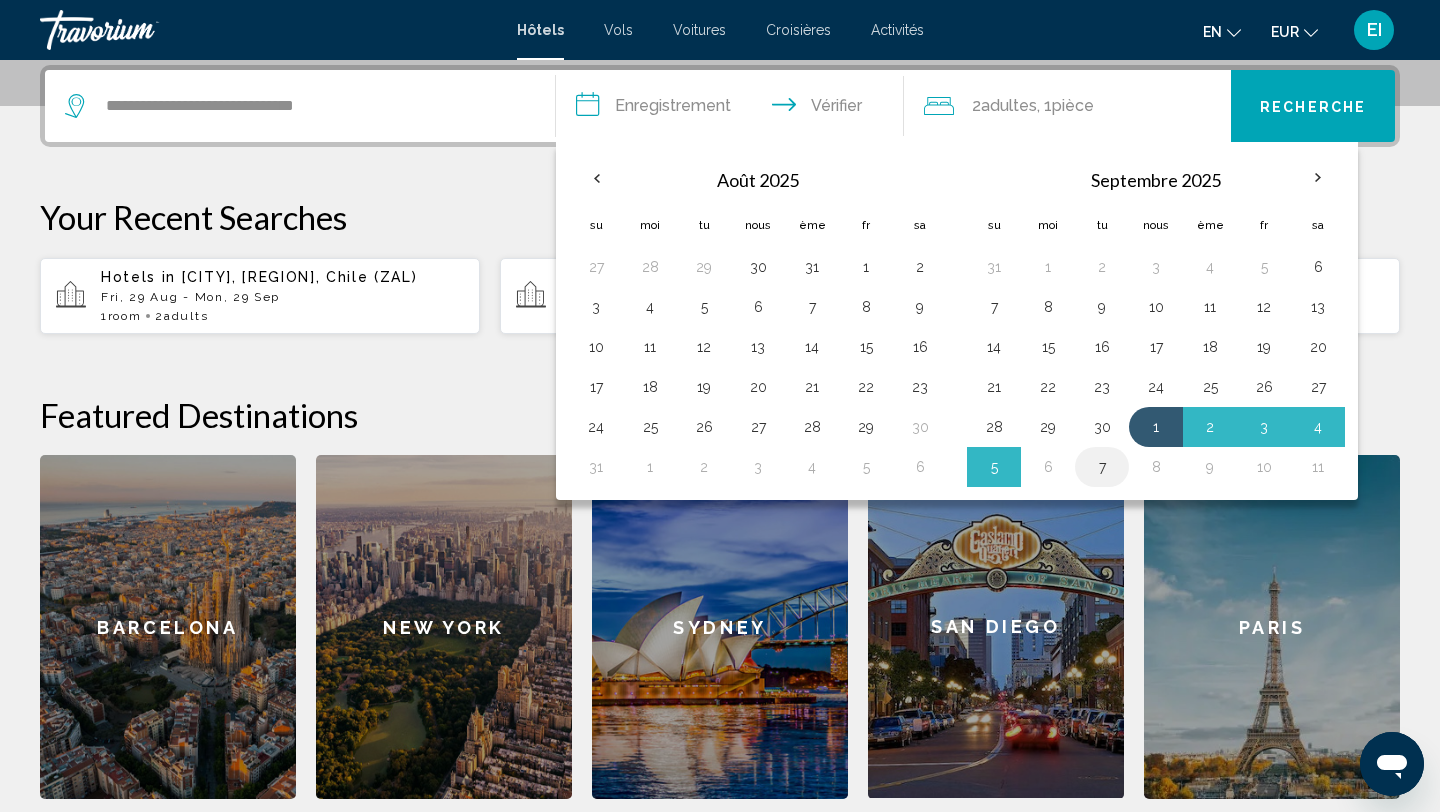 click on "7" at bounding box center (1102, 467) 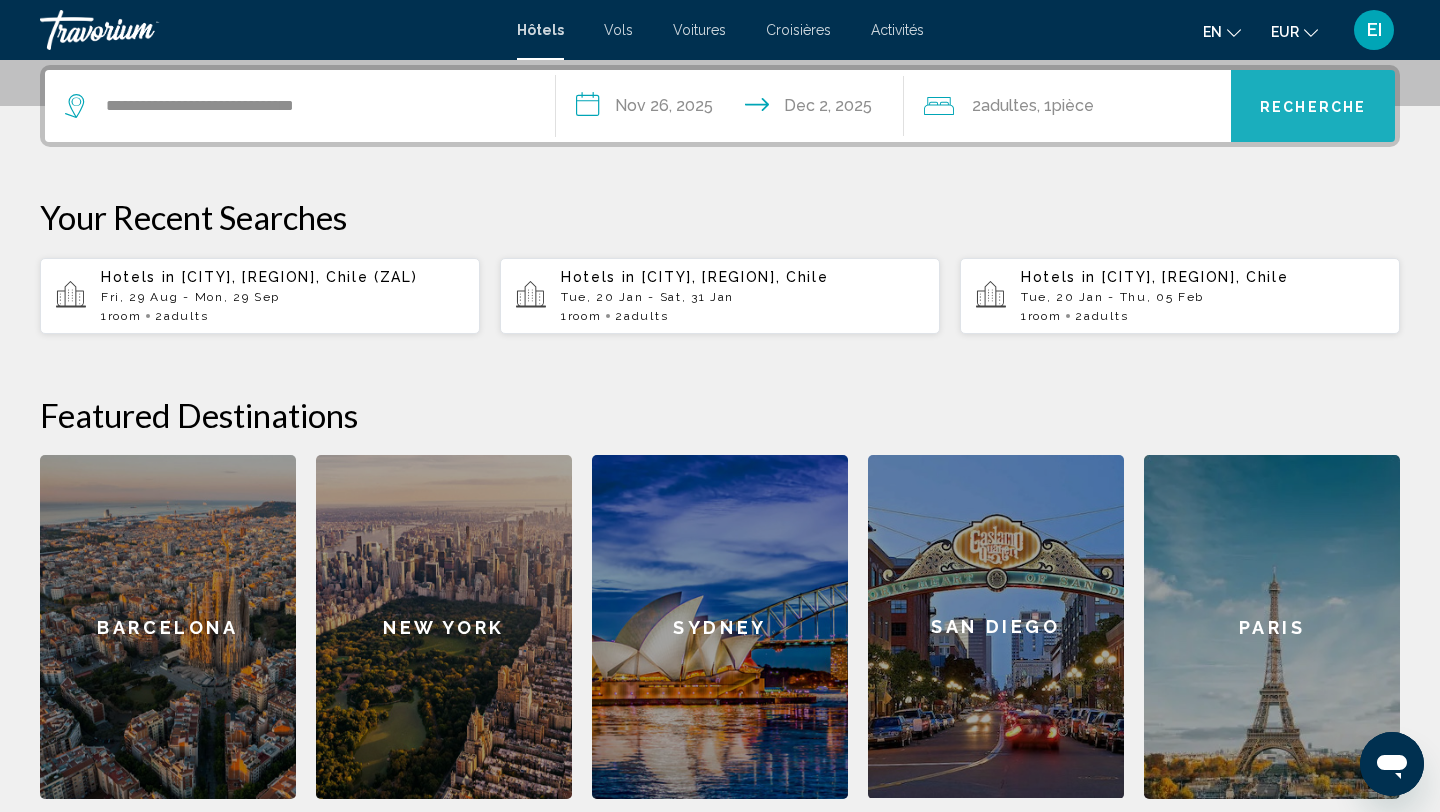 click on "Recherche" at bounding box center [1313, 106] 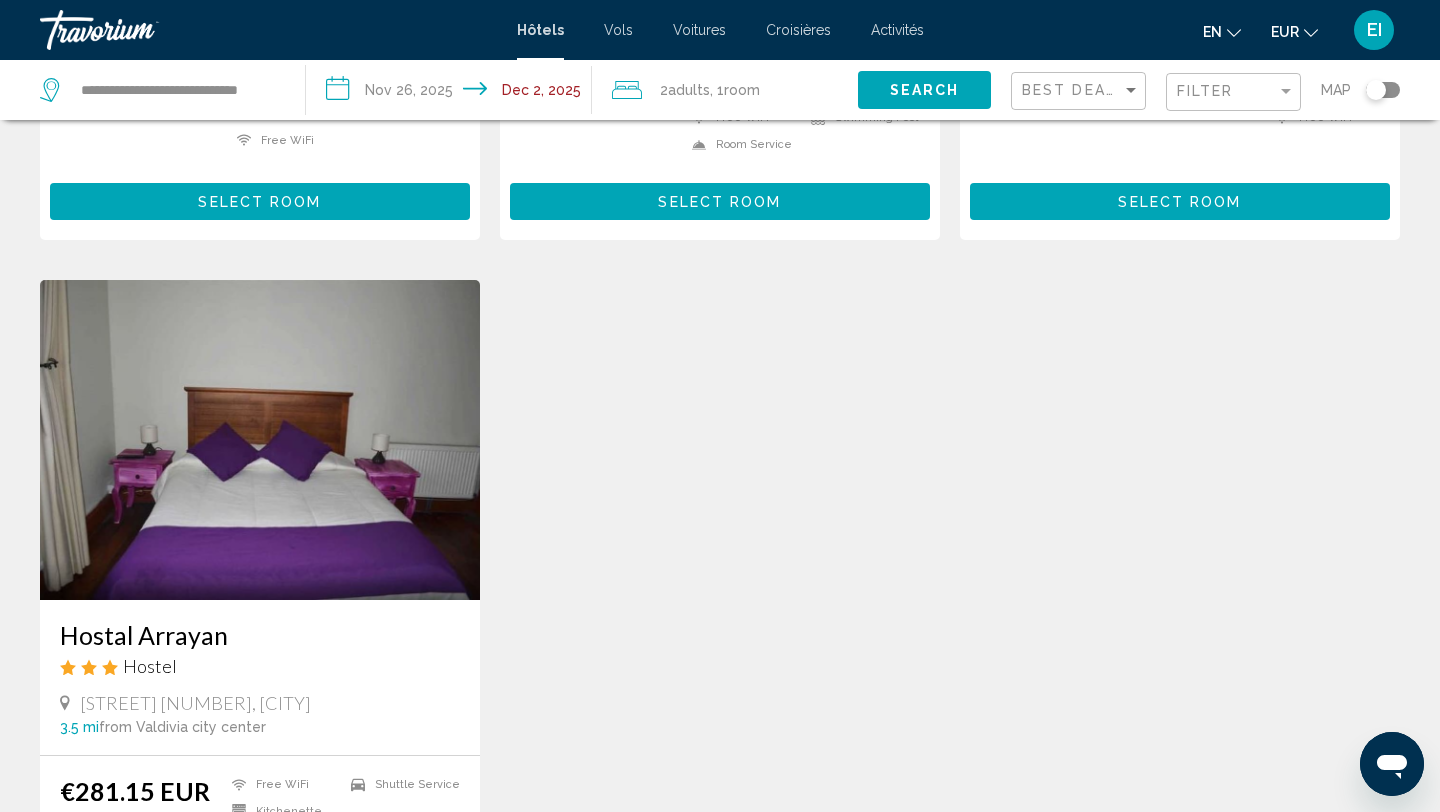 scroll, scrollTop: 521, scrollLeft: 0, axis: vertical 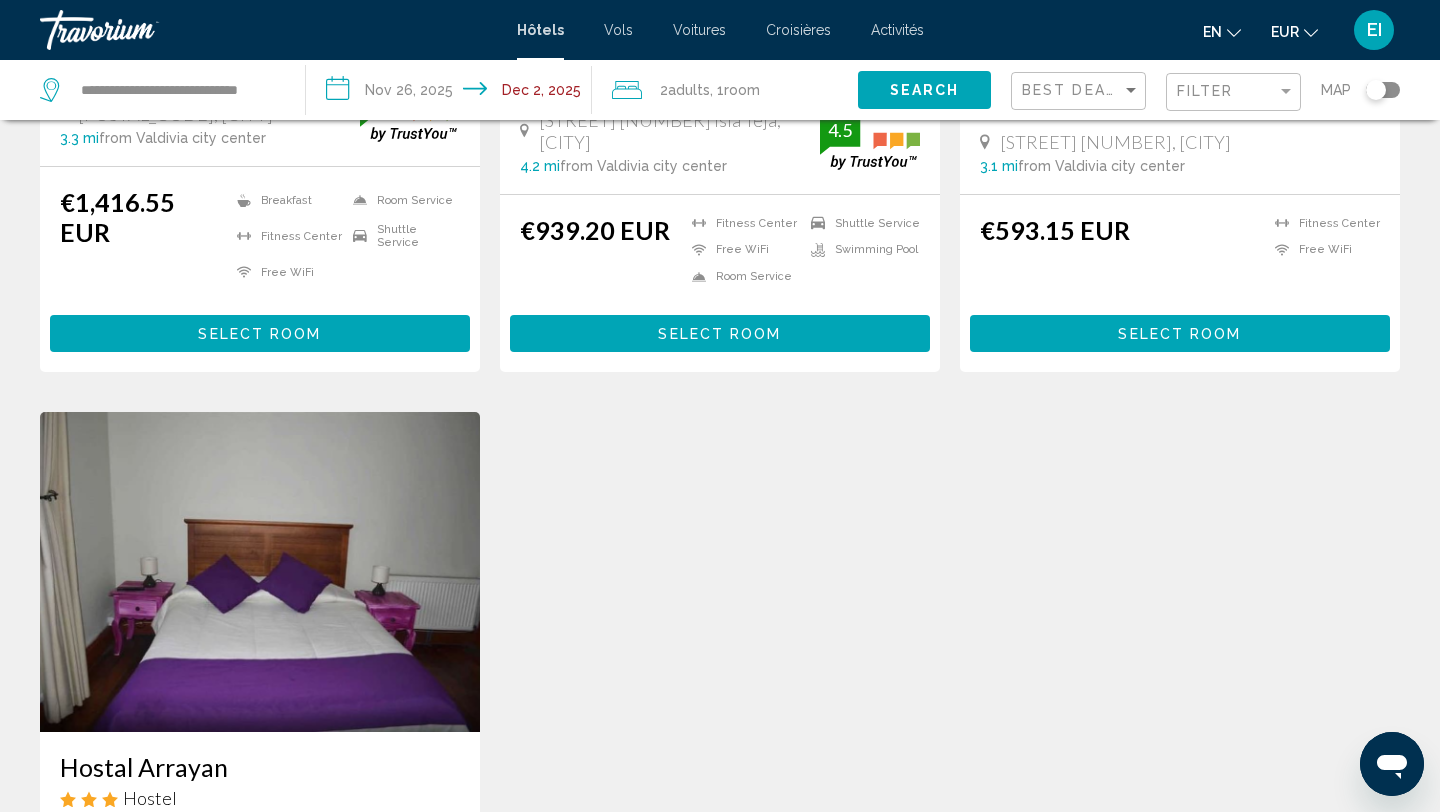 click on "**********" at bounding box center (453, 93) 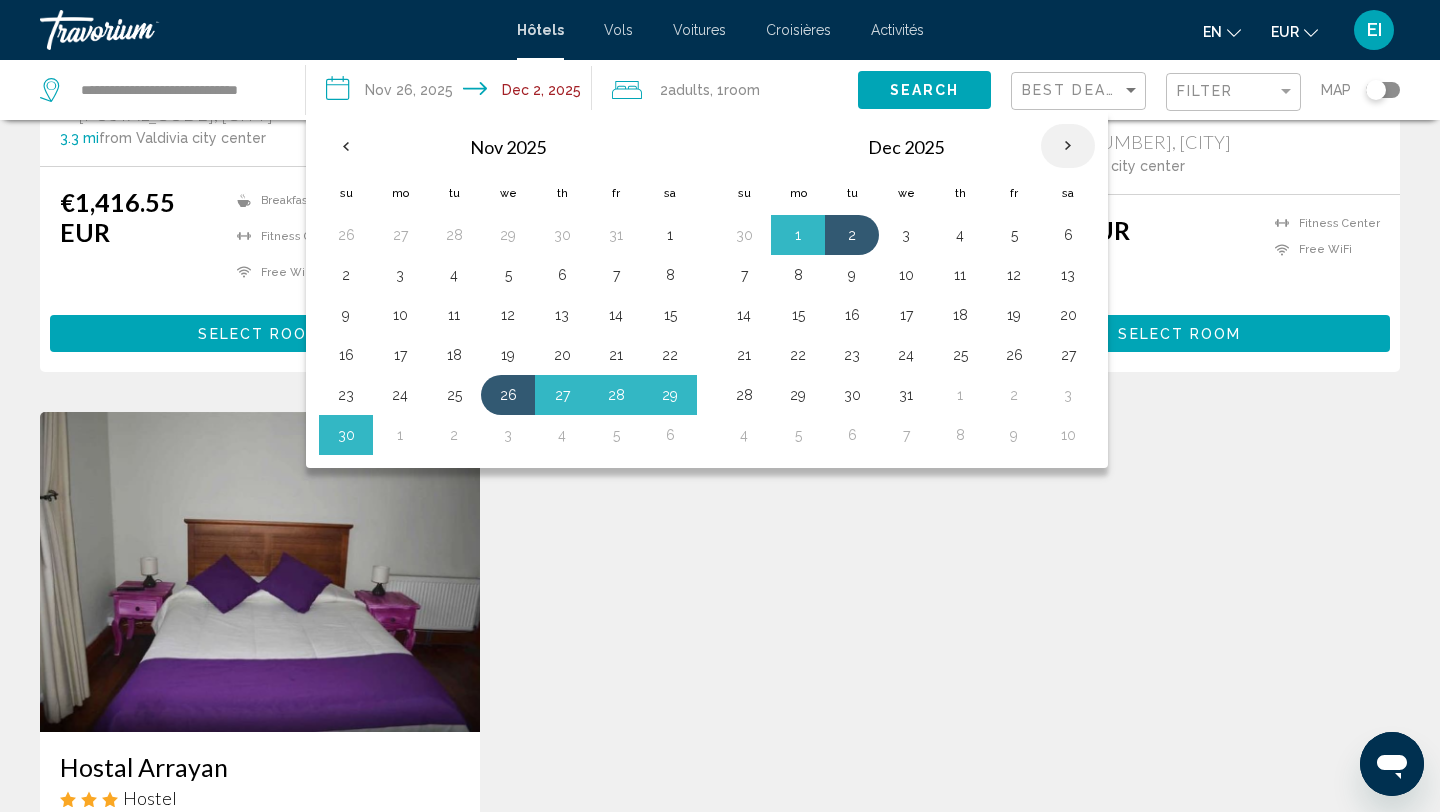 click at bounding box center [1068, 146] 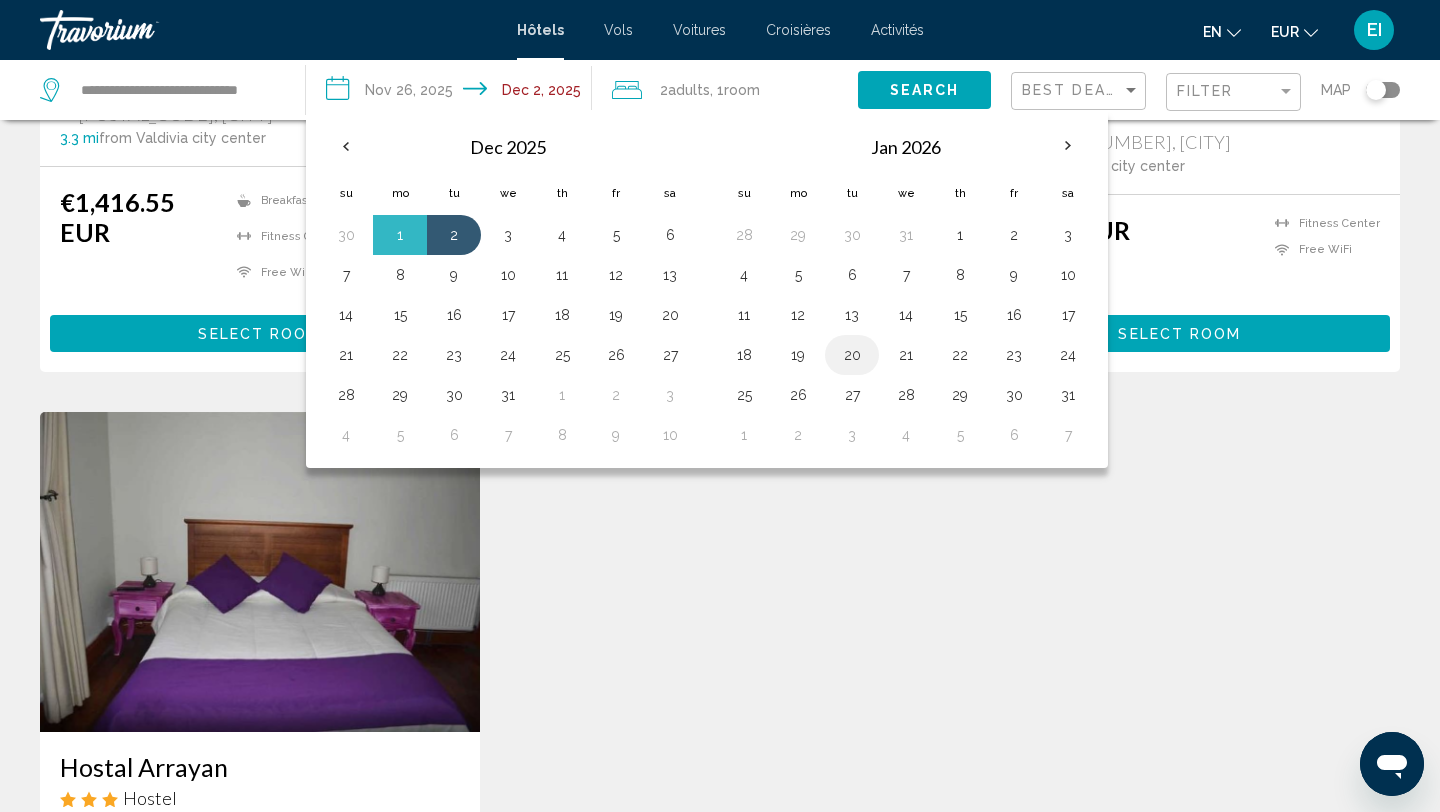 click on "20" at bounding box center (852, 355) 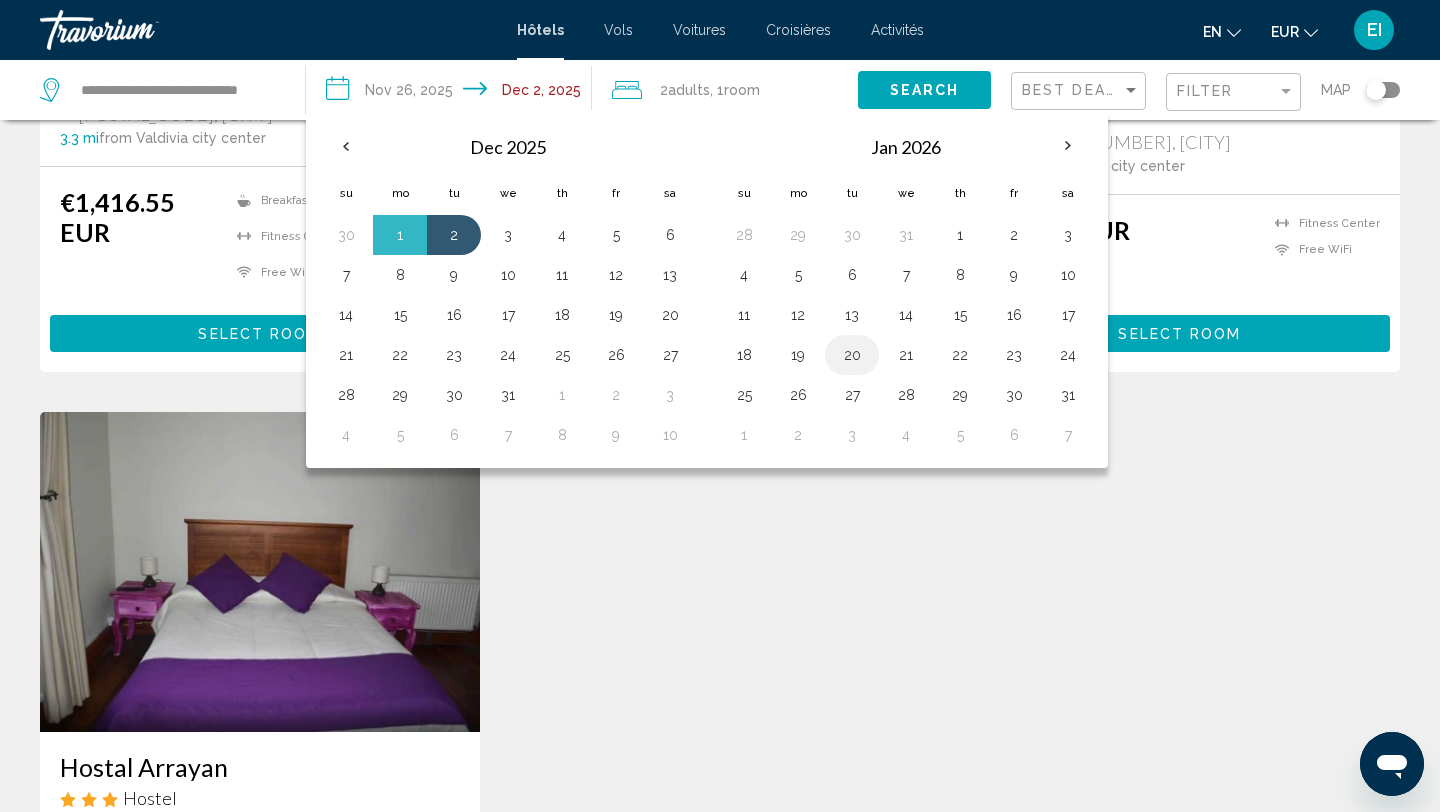 click on "20" at bounding box center (852, 355) 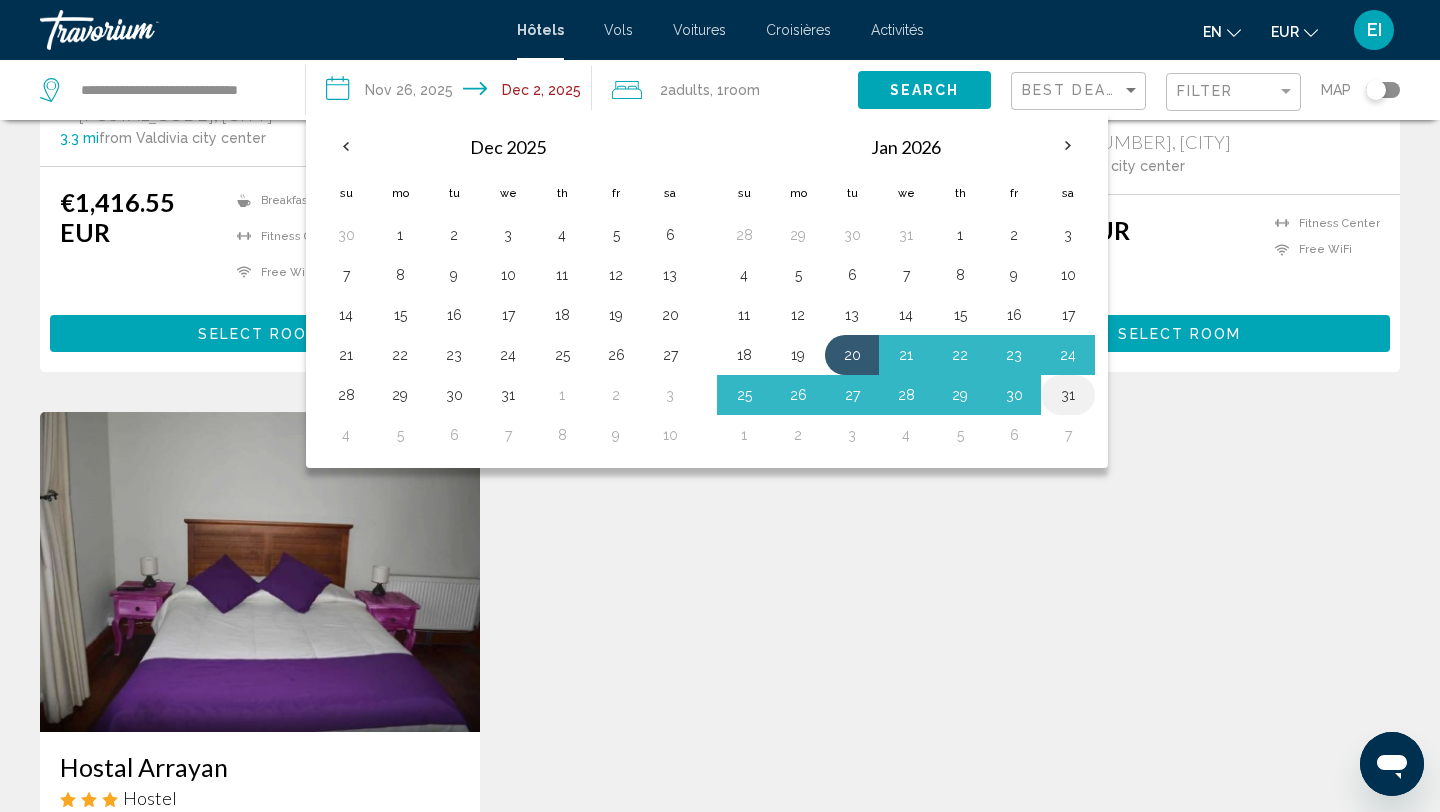 click on "31" at bounding box center [1068, 395] 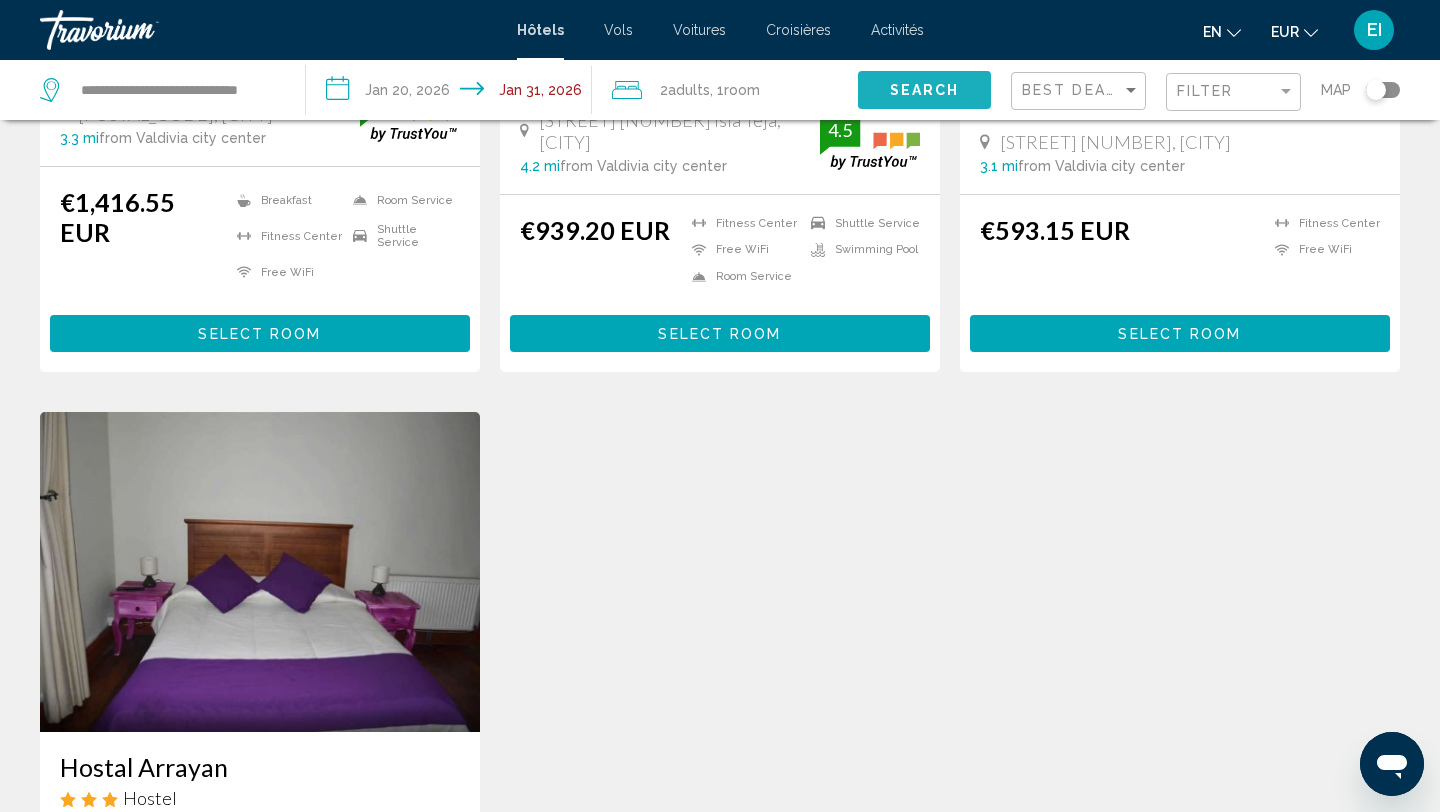 click on "Search" 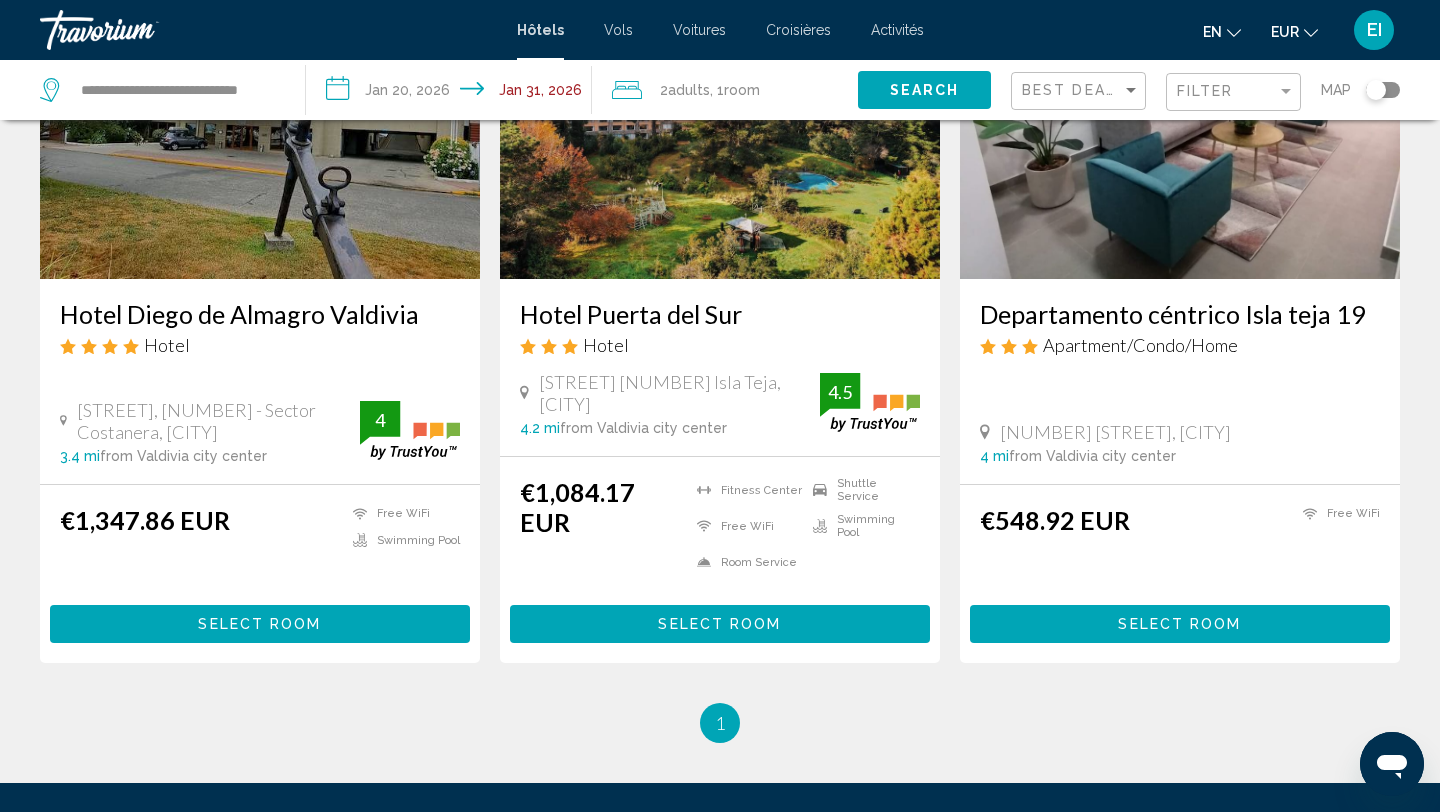 scroll, scrollTop: 745, scrollLeft: 0, axis: vertical 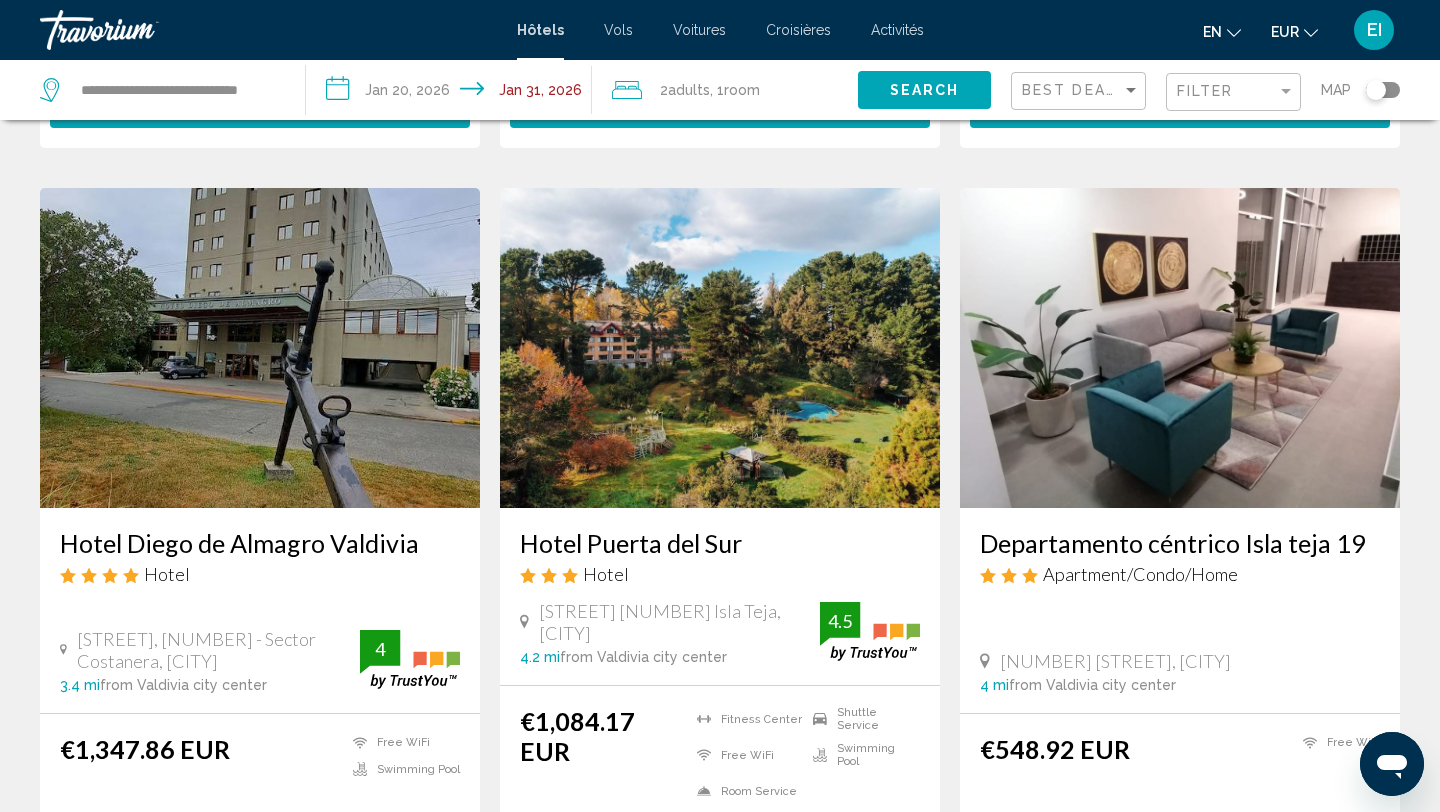 click on "Filter" 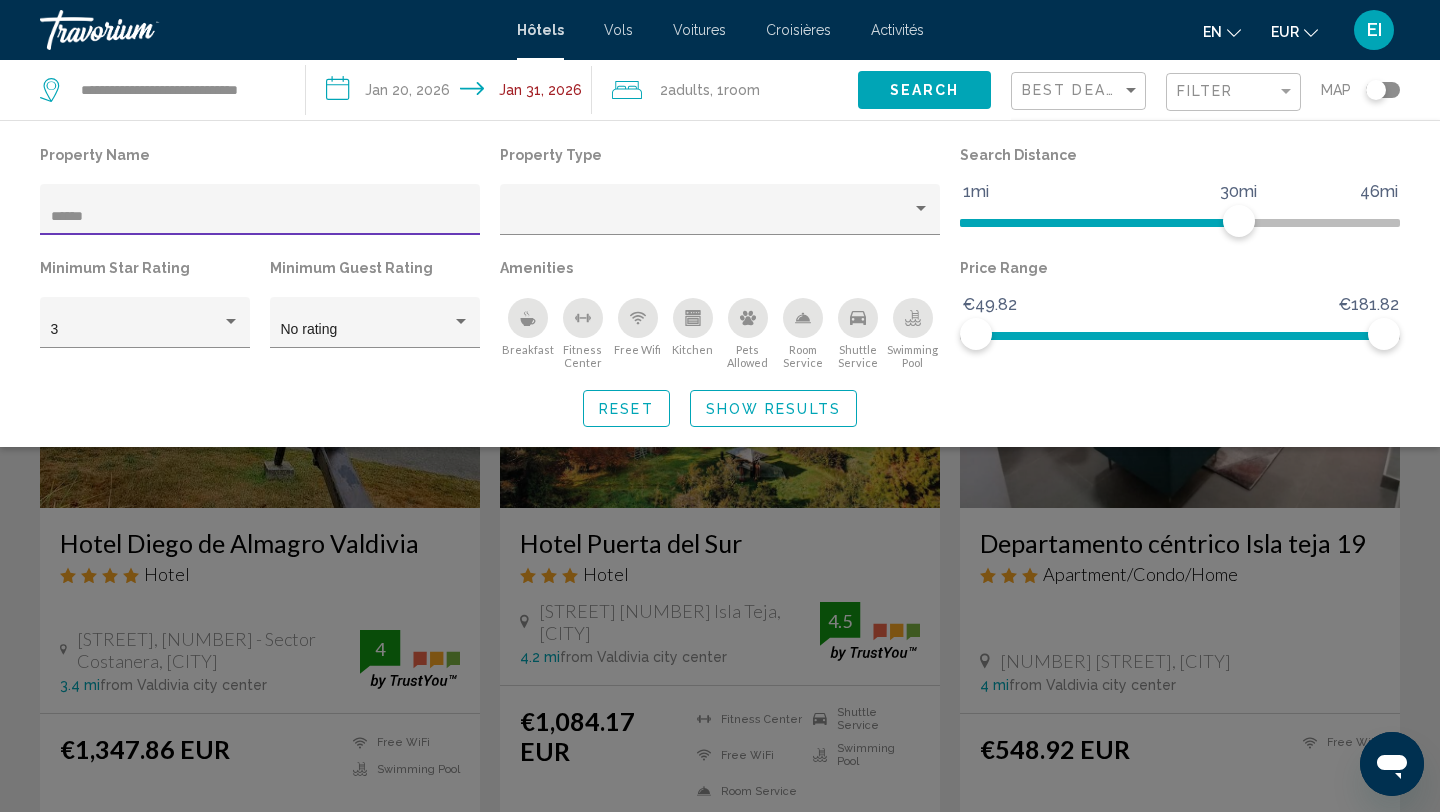 scroll, scrollTop: 0, scrollLeft: 0, axis: both 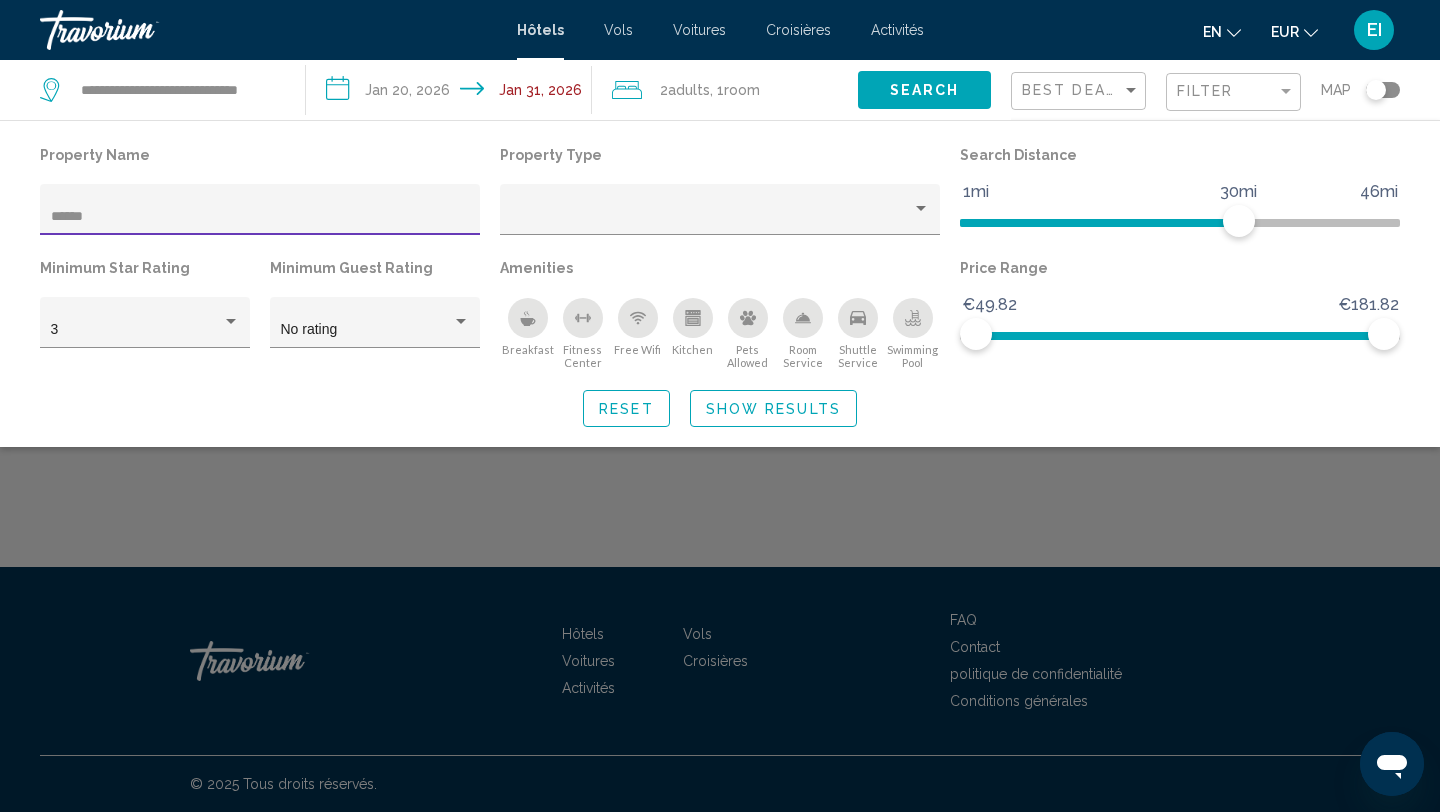 type on "******" 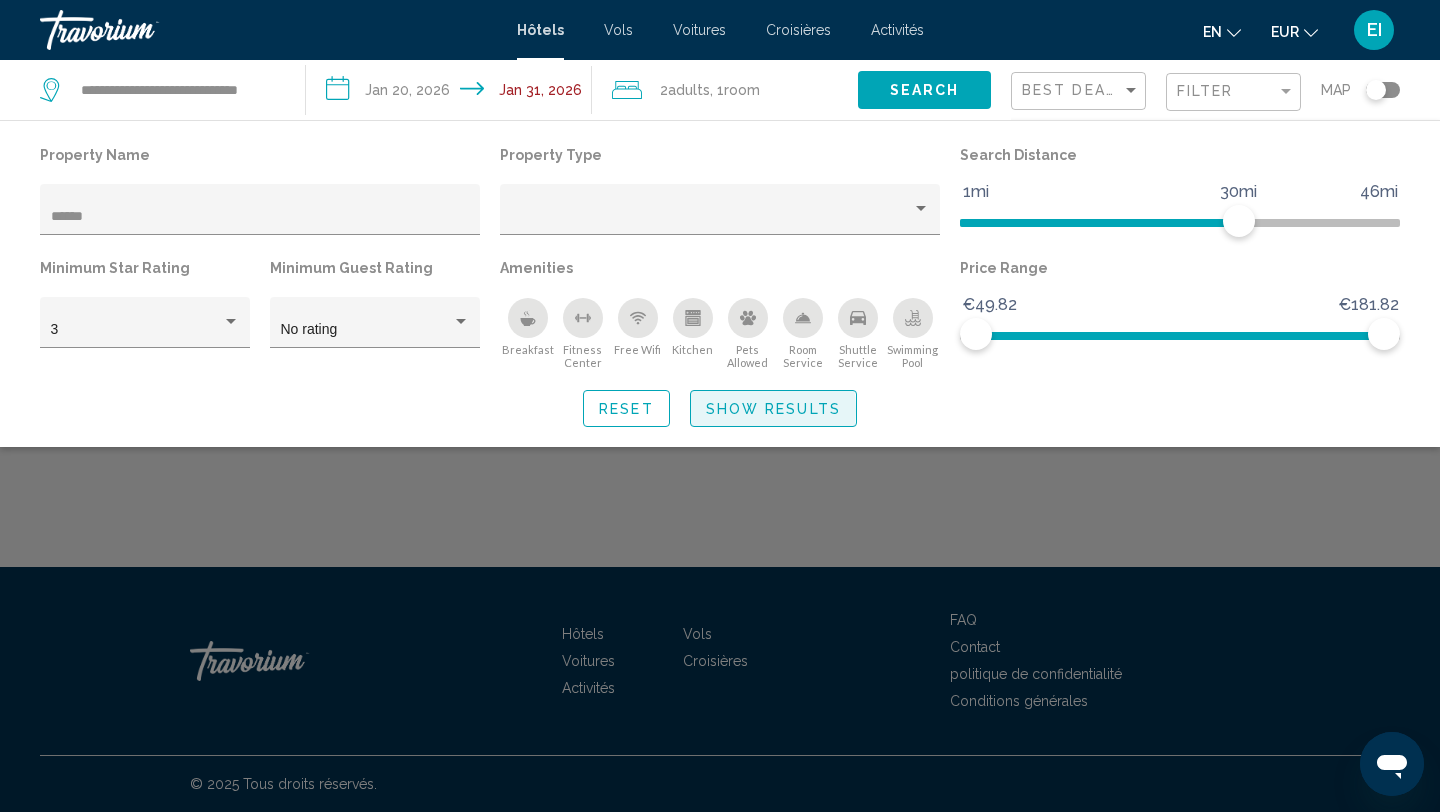 click on "Show Results" 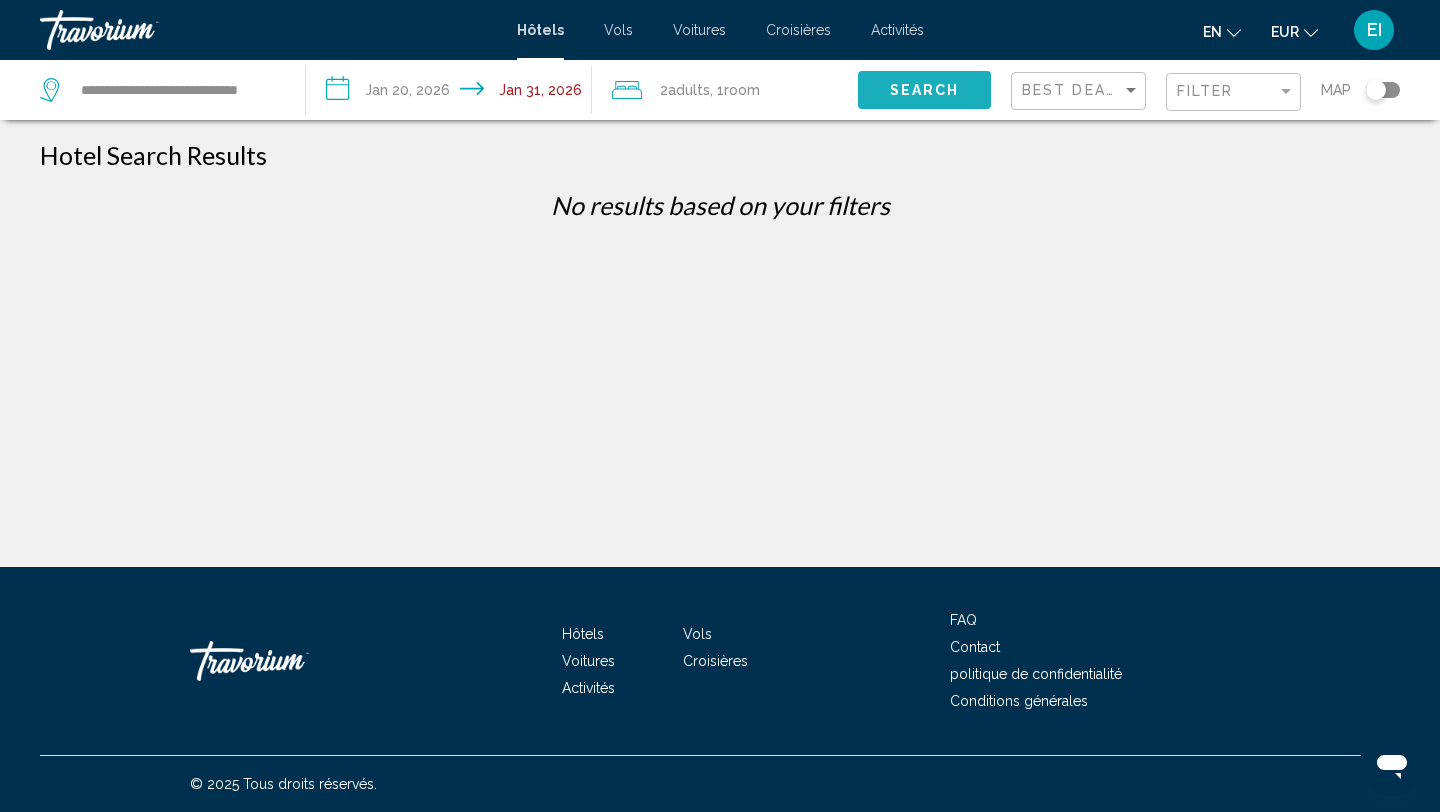 click on "Search" 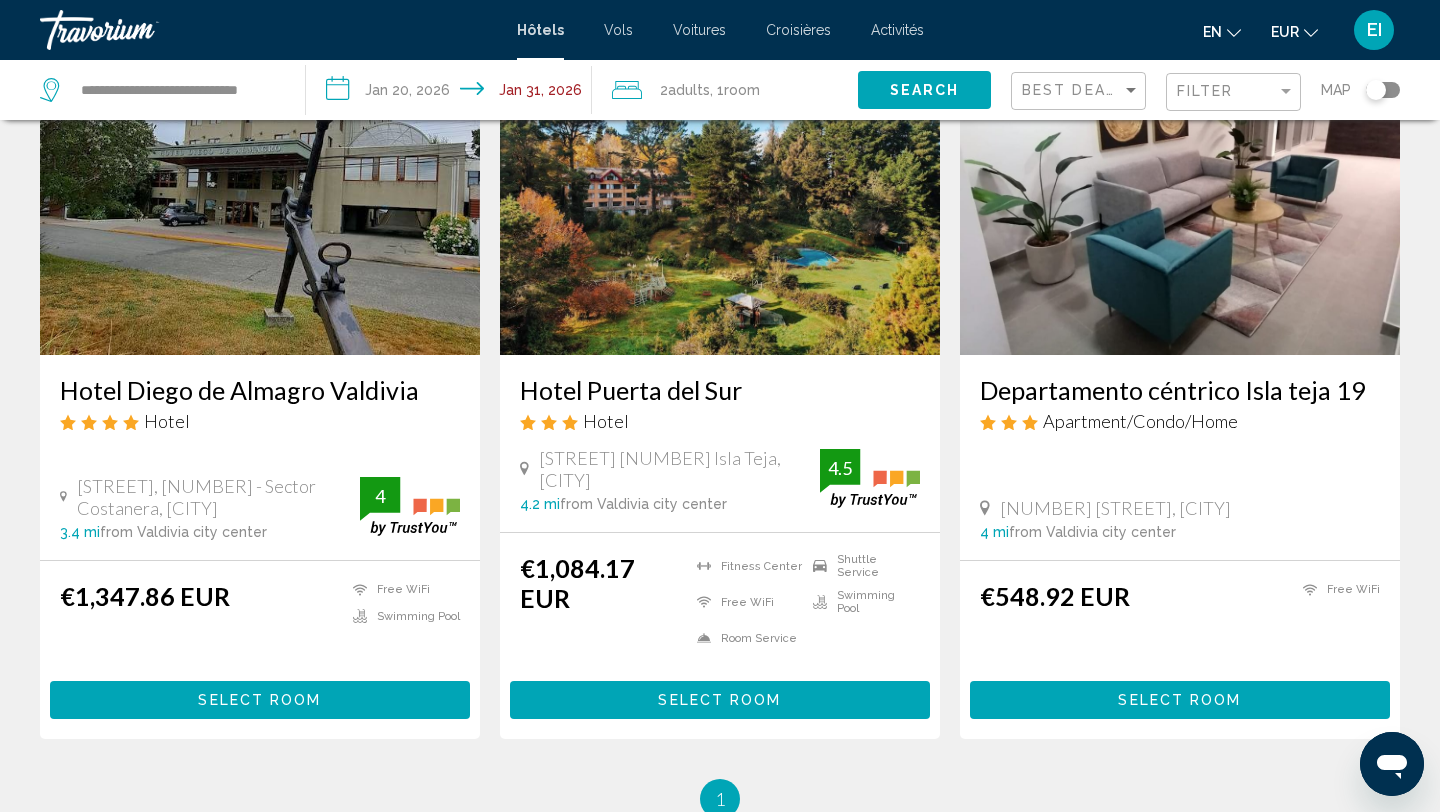 scroll, scrollTop: 899, scrollLeft: 0, axis: vertical 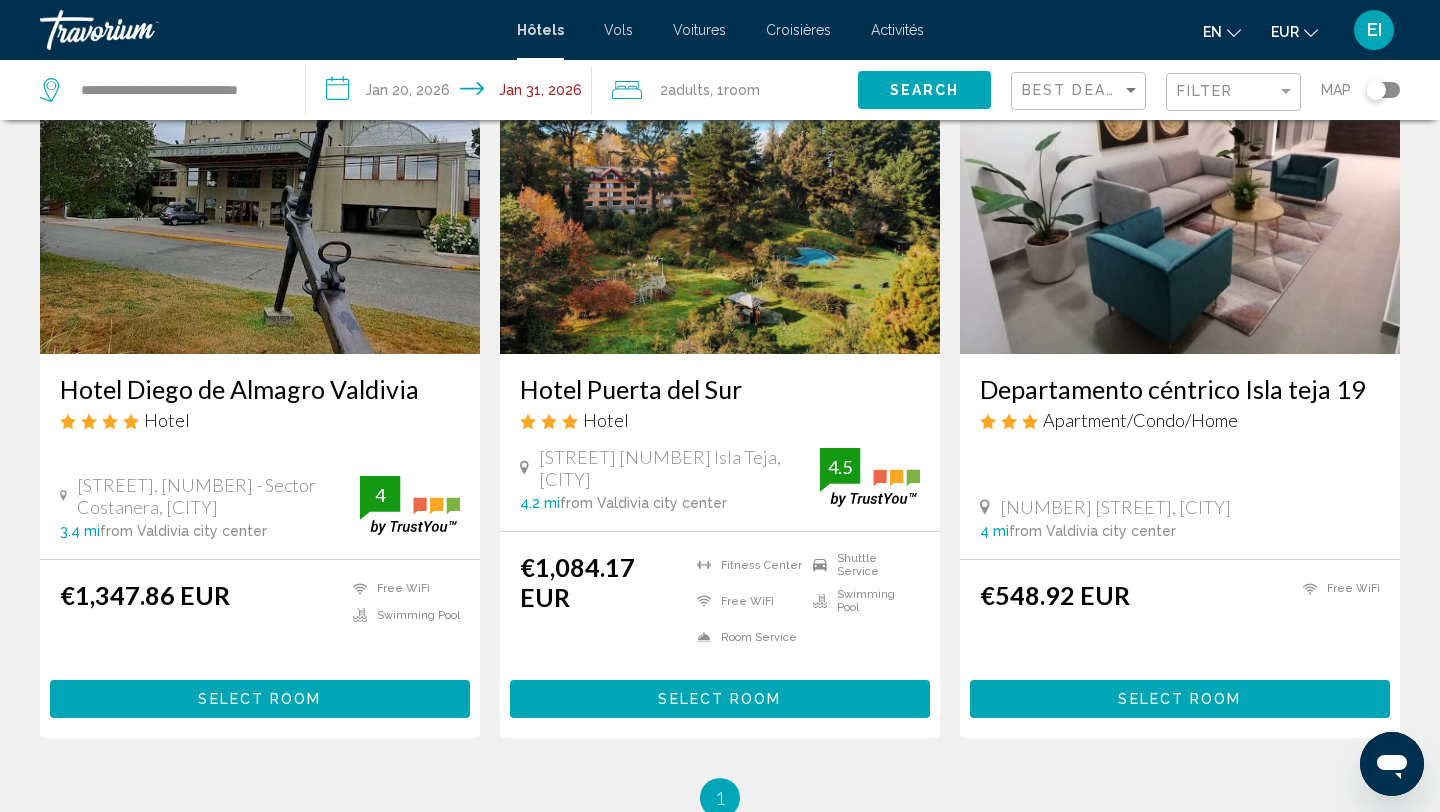 click on "Select Room" at bounding box center (1180, 698) 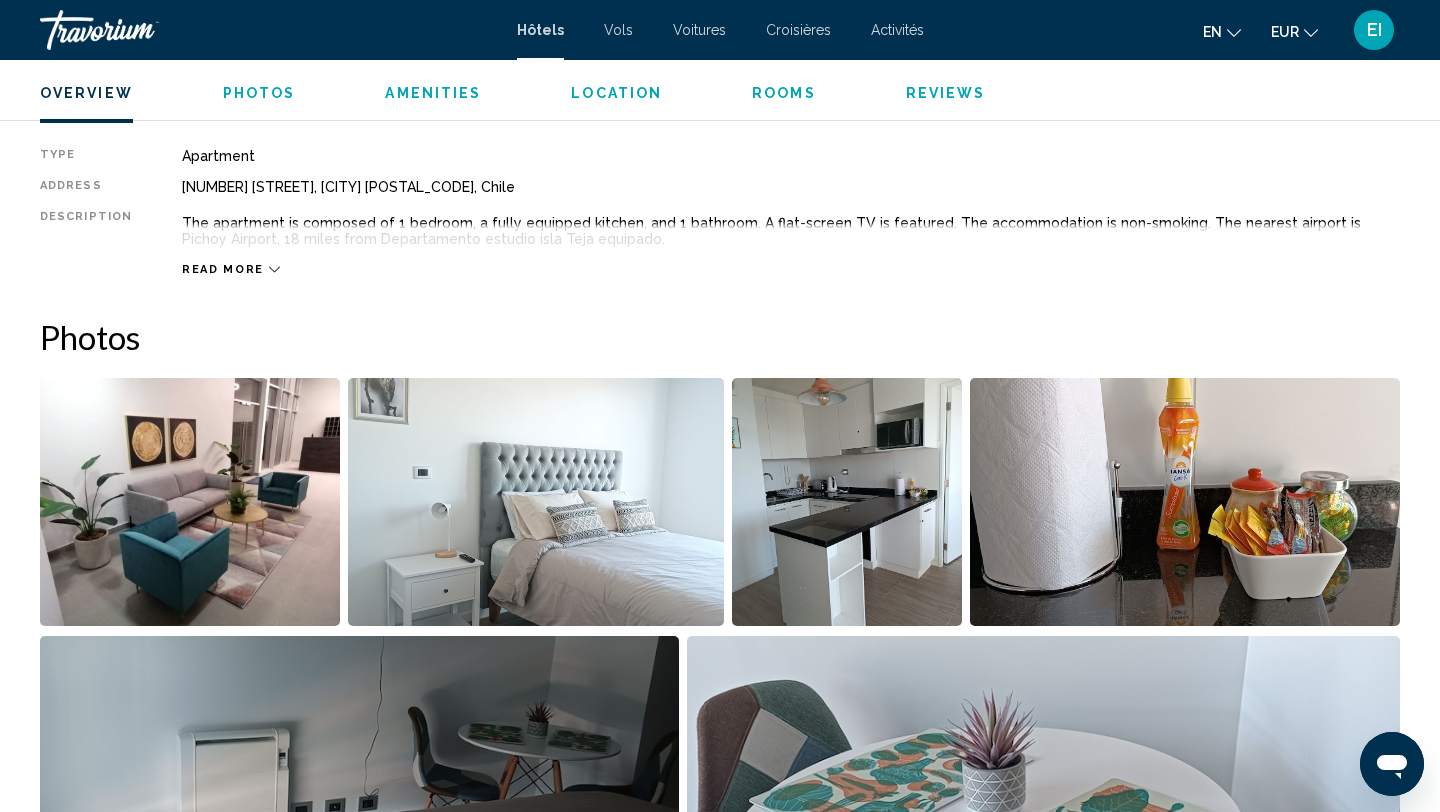 scroll, scrollTop: 676, scrollLeft: 0, axis: vertical 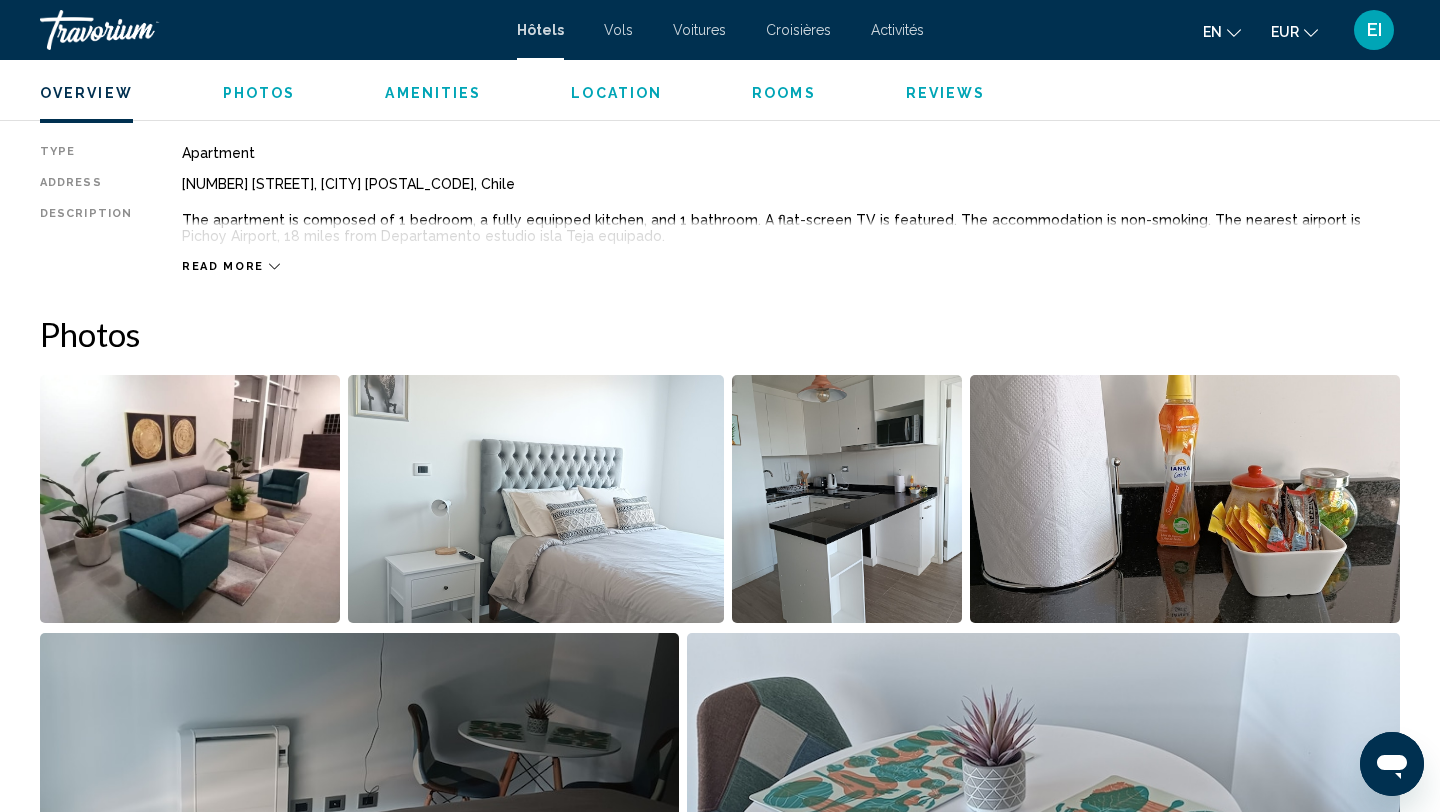 click on "Overview Type Apartment Address [NUMBER] [STREET], [CITY]  [POSTAL_CODE], Chile Description The apartment is composed of 1 bedroom, a fully equipped kitchen, and 1 bathroom. A flat-screen TV is featured. The accommodation is non-smoking. The nearest airport is Pichoy Airport, 18 miles from Departamento estudio isla Teja equipado. Read more
Photos Amenities
Free WiFi No amenities information available. Location ← Déplacement vers la gauche → Déplacement vers la droite ↑ Déplacement vers le haut ↓ Déplacement vers le bas + Zoom avant - Zoom arrière Accueil Déplacement de 75 % vers la gauche Fin Déplacement de 75 % vers la droite Page précédente Déplacement de 75 % vers le haut Page suivante Déplacement de 75 % vers le bas Raccourcis clavier Données cartographiques Données cartographiques ©2025 Données cartographiques ©2025 500 m  Cliquez pour basculer entre les unités métriques et impériales Rooms 1" at bounding box center (720, 1234) 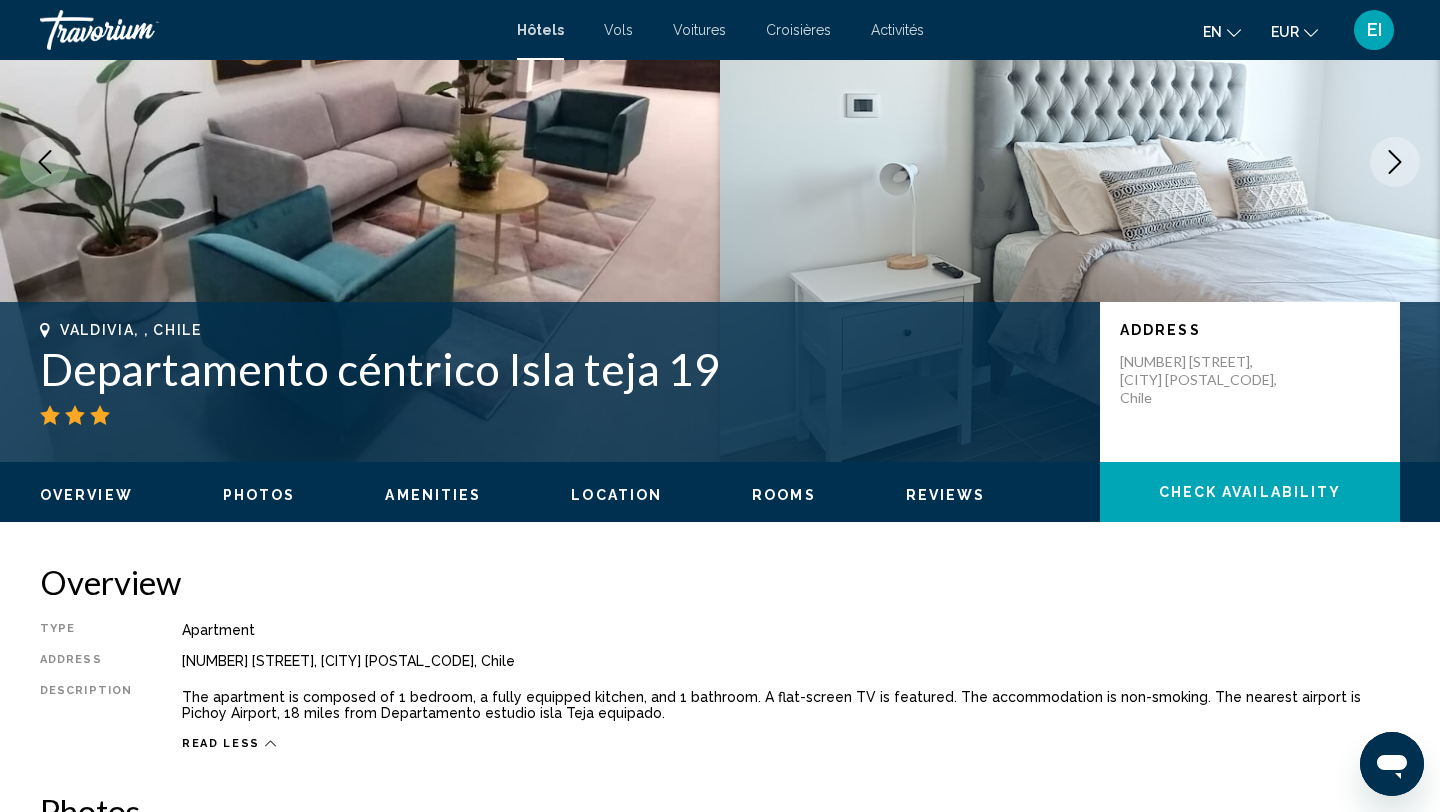 scroll, scrollTop: 193, scrollLeft: 0, axis: vertical 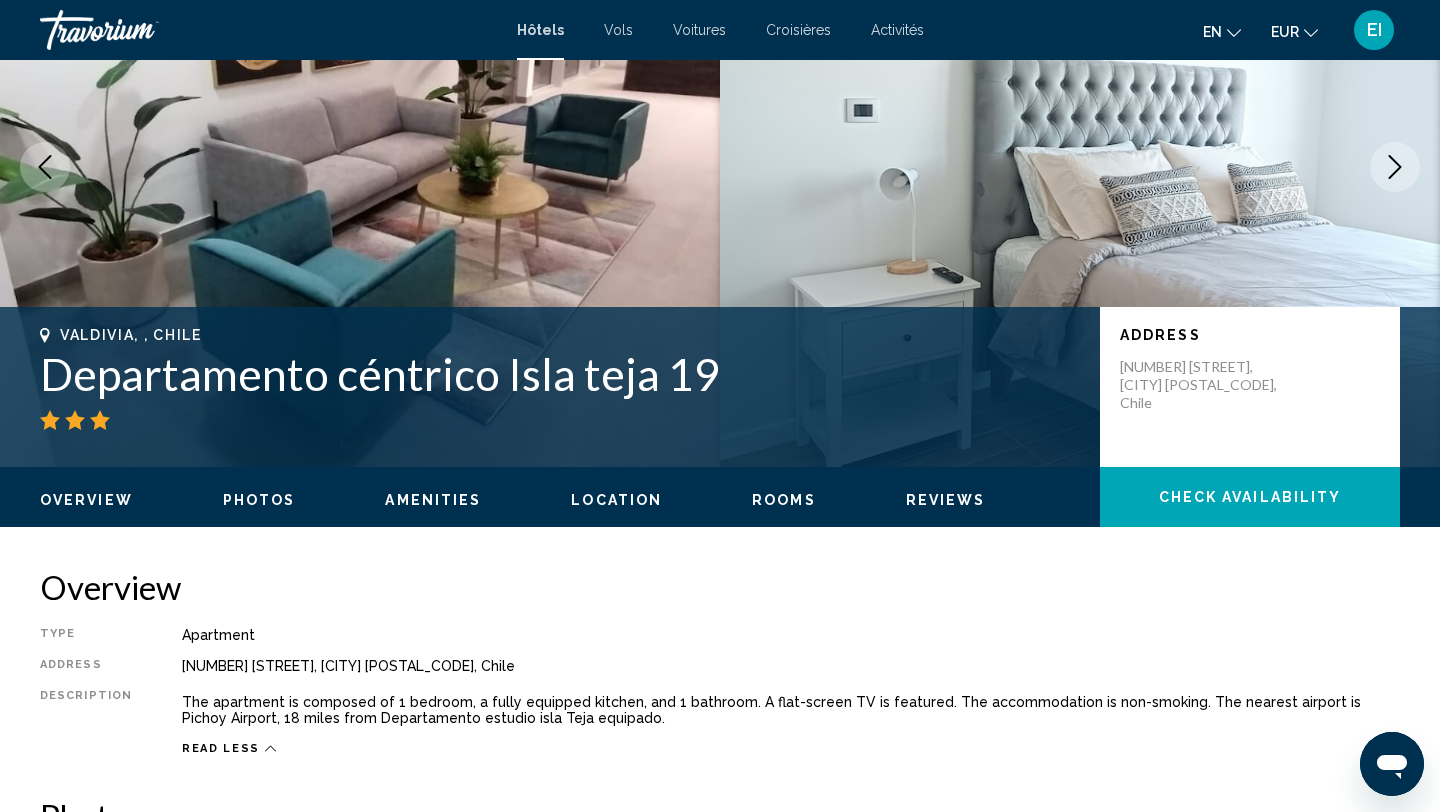 click on "Location" at bounding box center (616, 500) 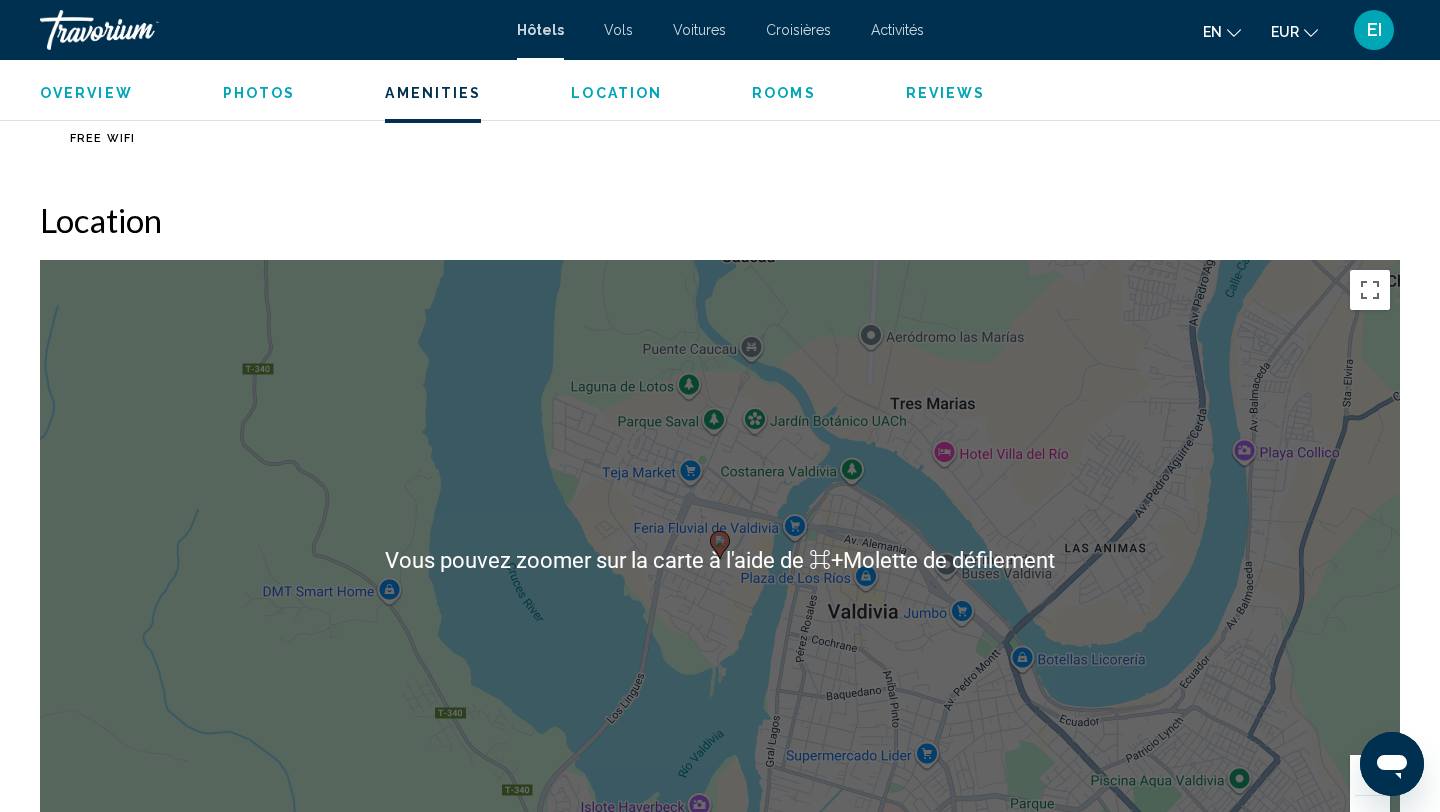 scroll, scrollTop: 1646, scrollLeft: 0, axis: vertical 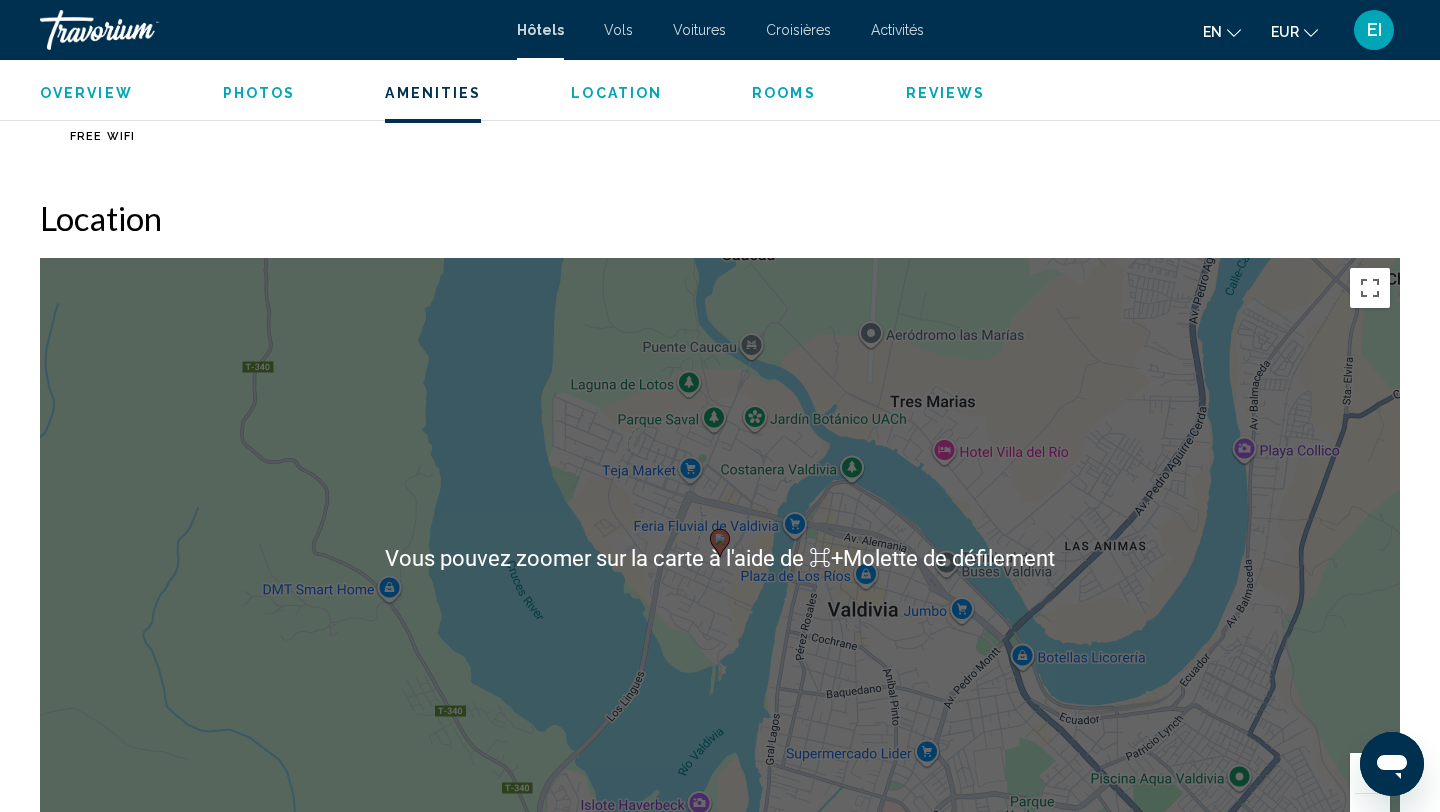 click on "Rooms" at bounding box center (784, 93) 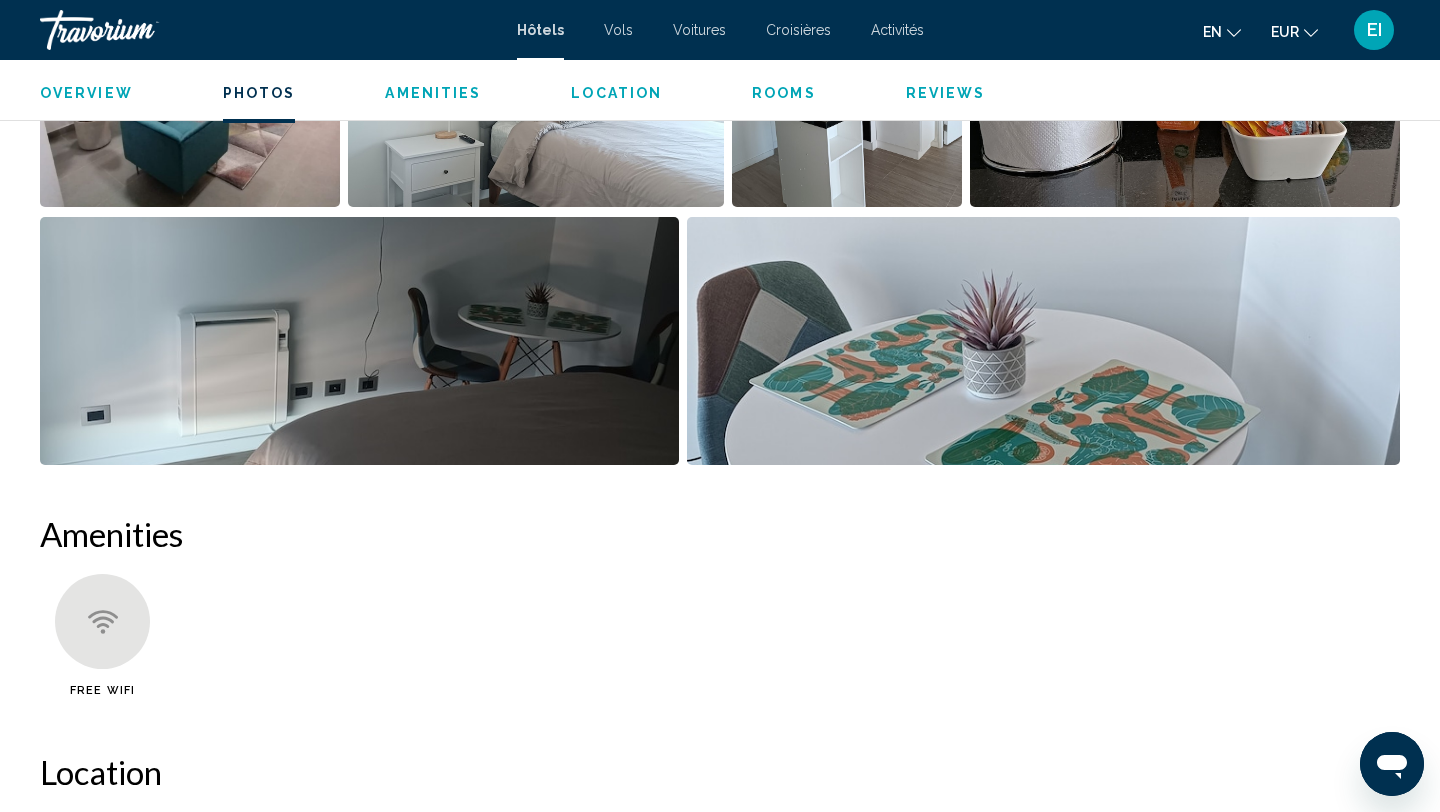 scroll, scrollTop: 0, scrollLeft: 0, axis: both 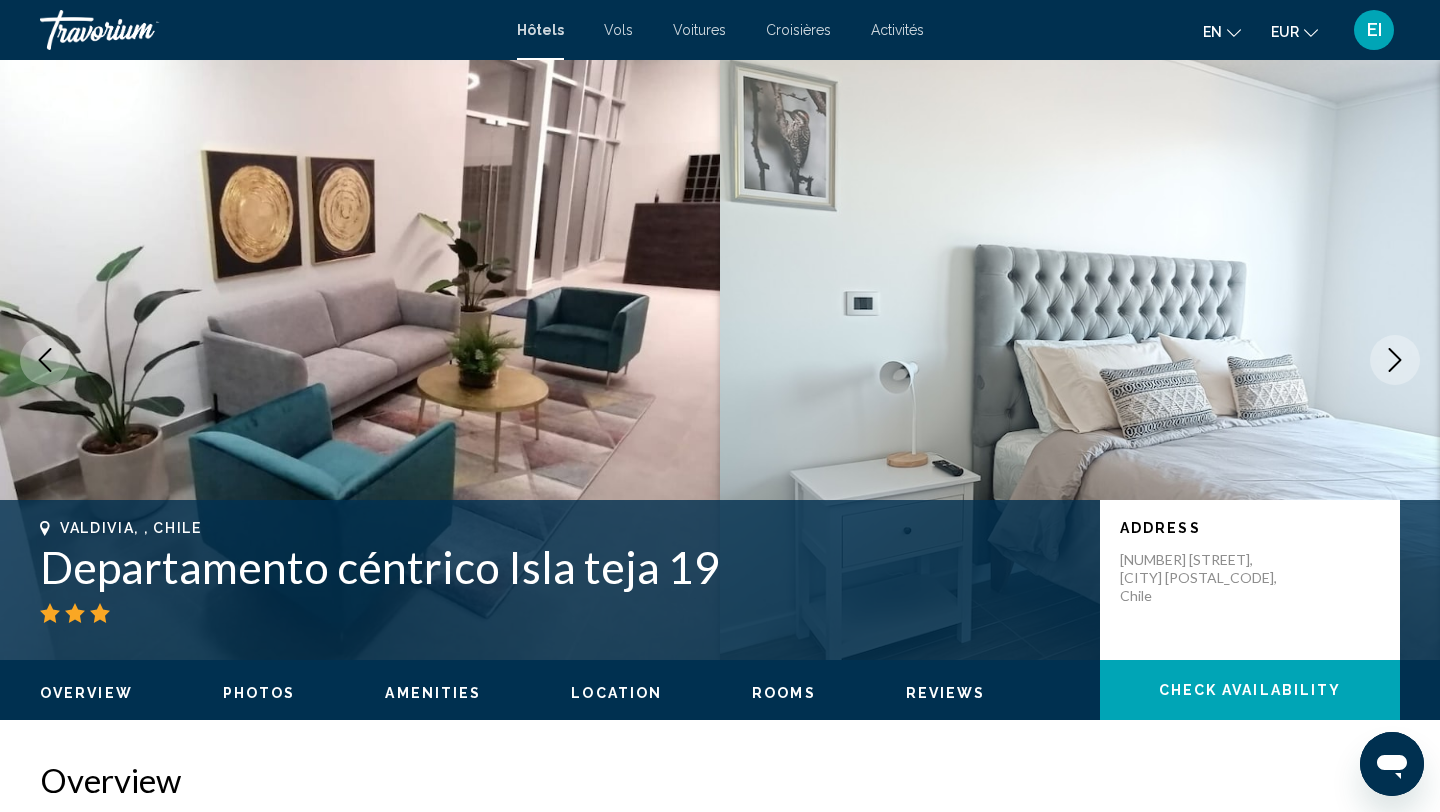 click on "Vols" at bounding box center [618, 30] 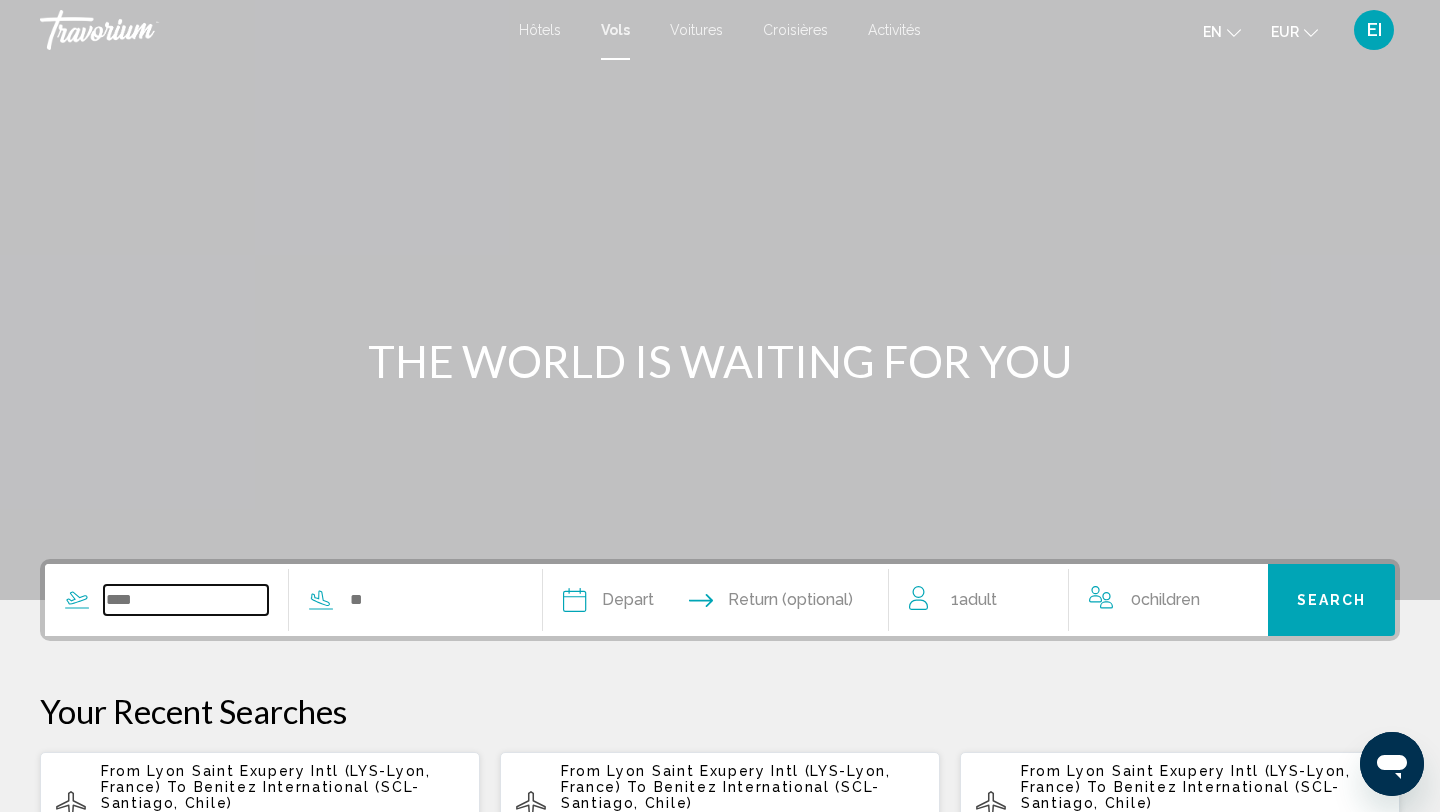 click at bounding box center [186, 600] 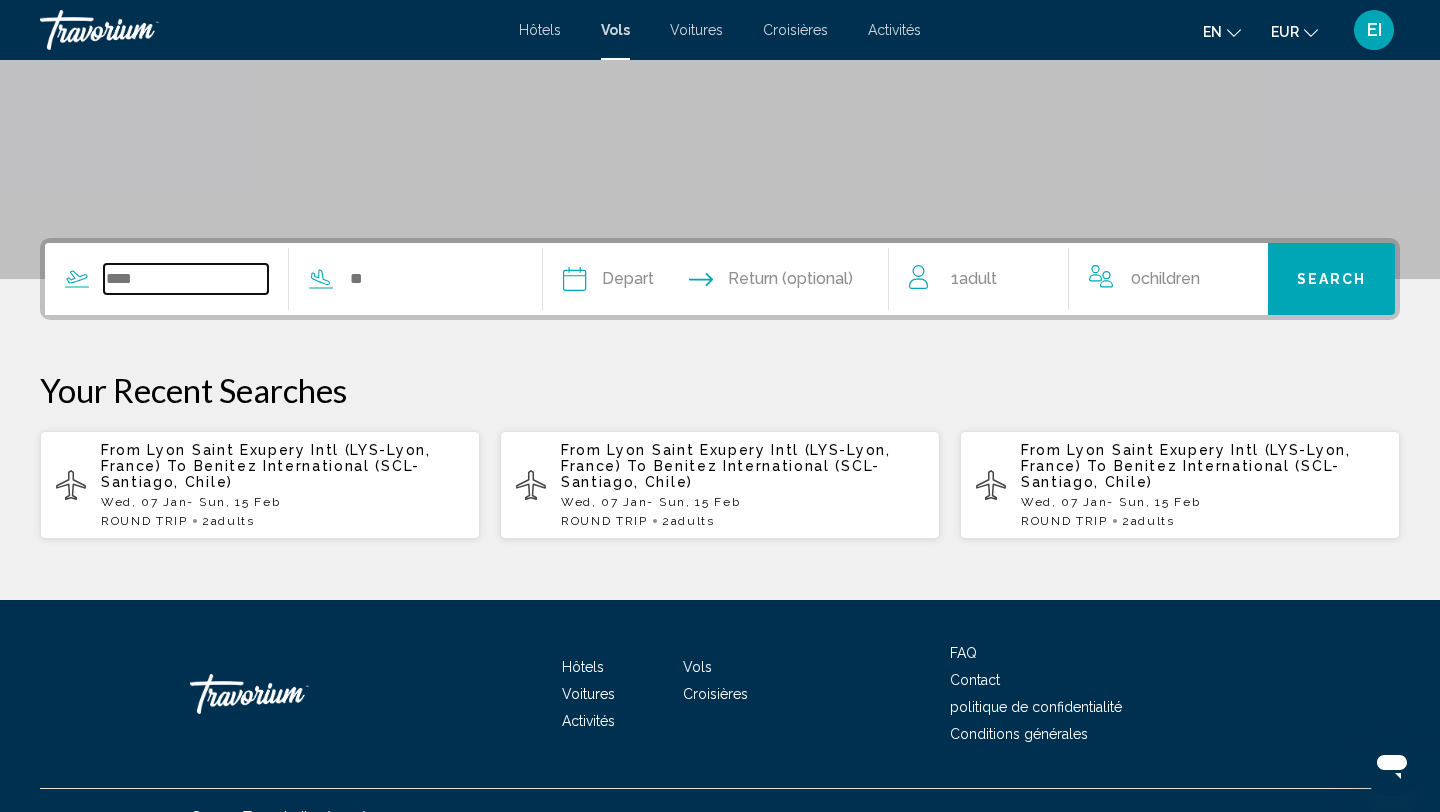 scroll, scrollTop: 354, scrollLeft: 0, axis: vertical 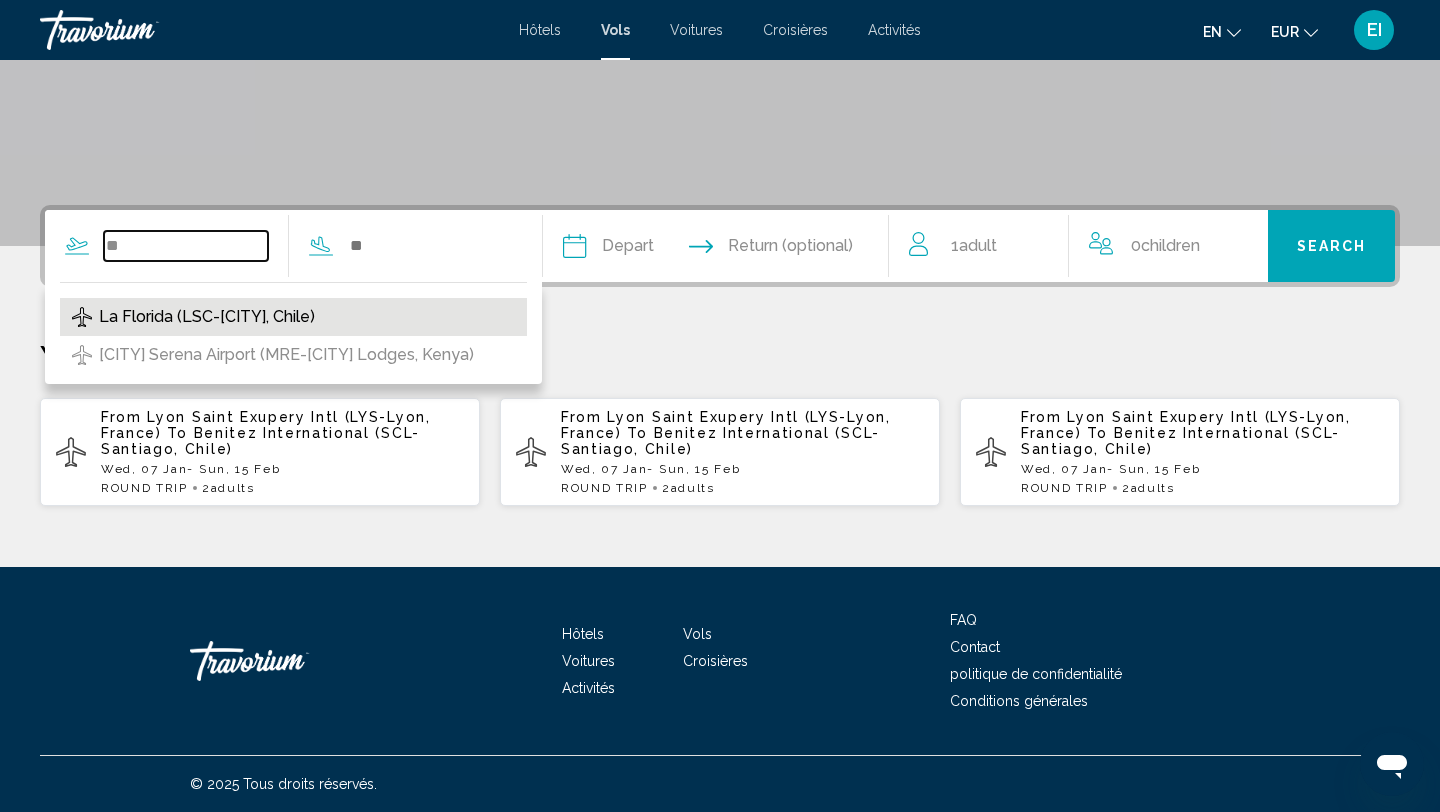 type on "*" 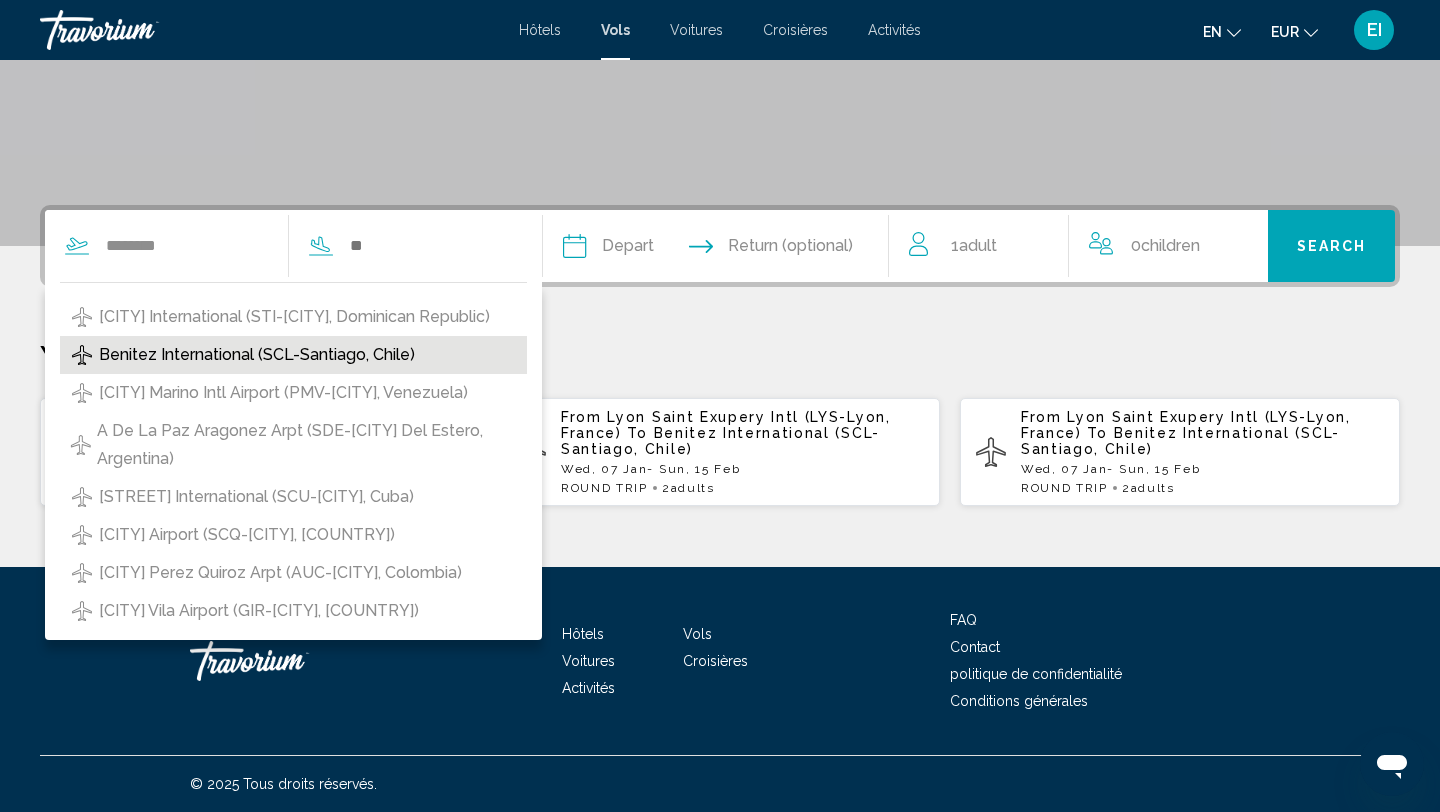 click on "Benitez International (SCL-Santiago, Chile)" at bounding box center [257, 355] 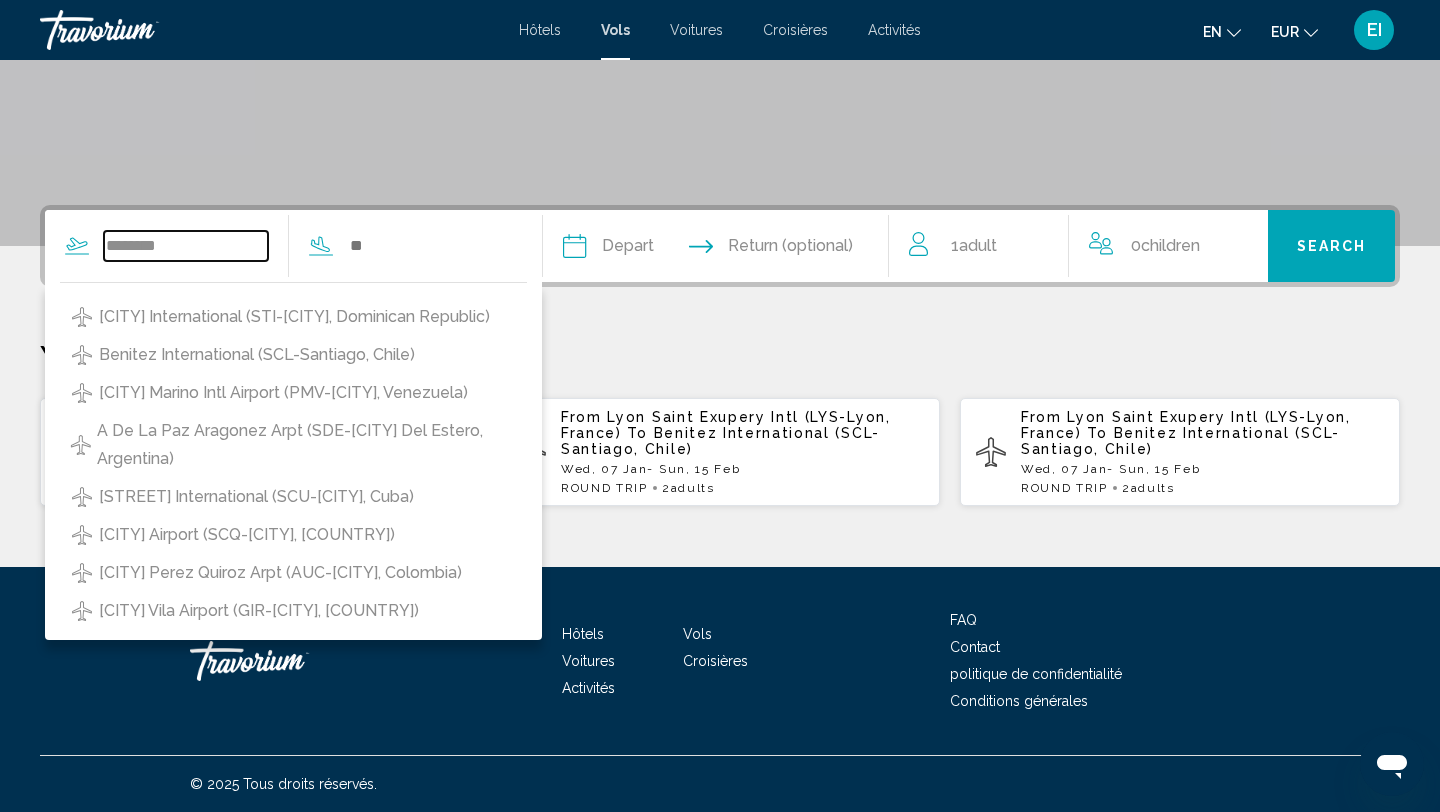 type on "**********" 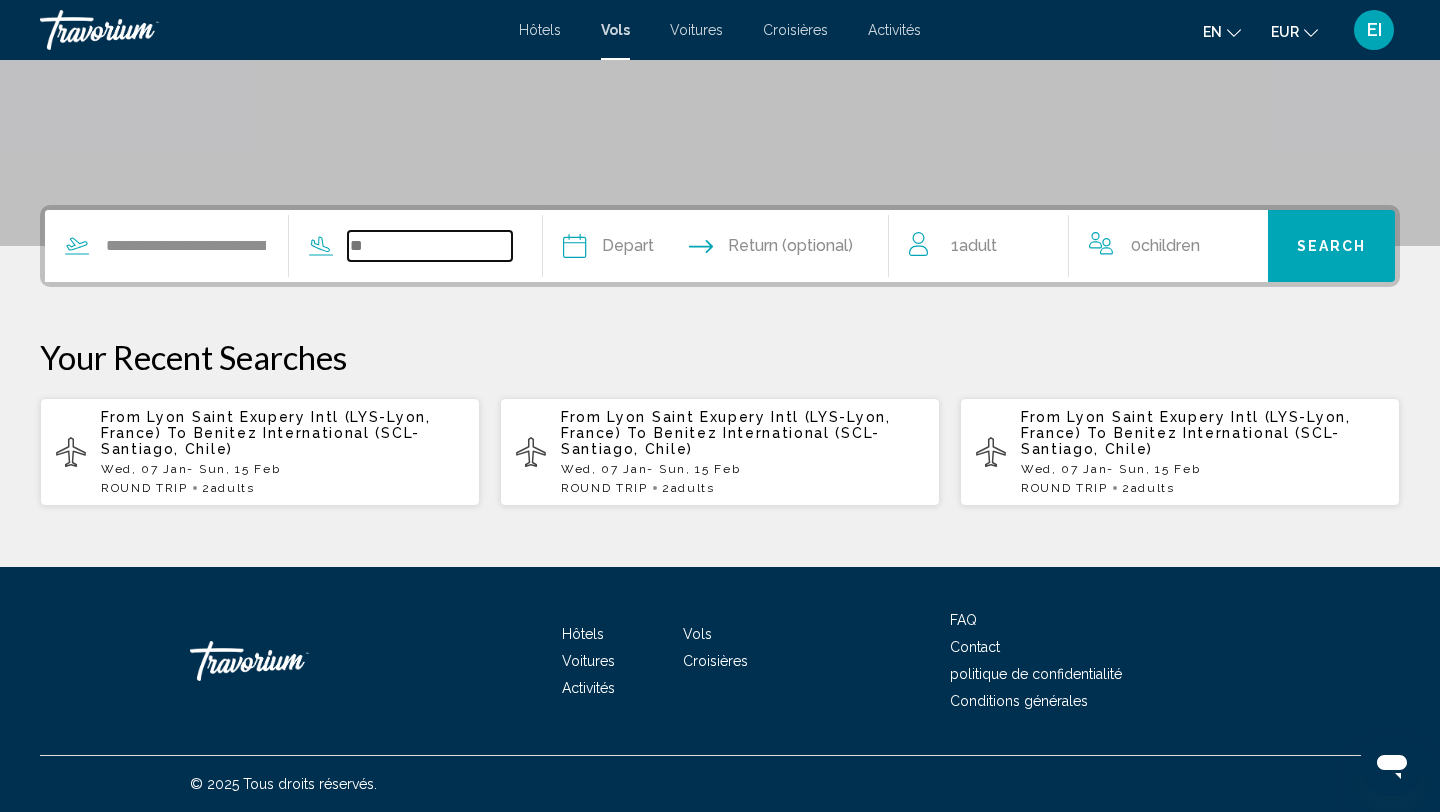 click at bounding box center (430, 246) 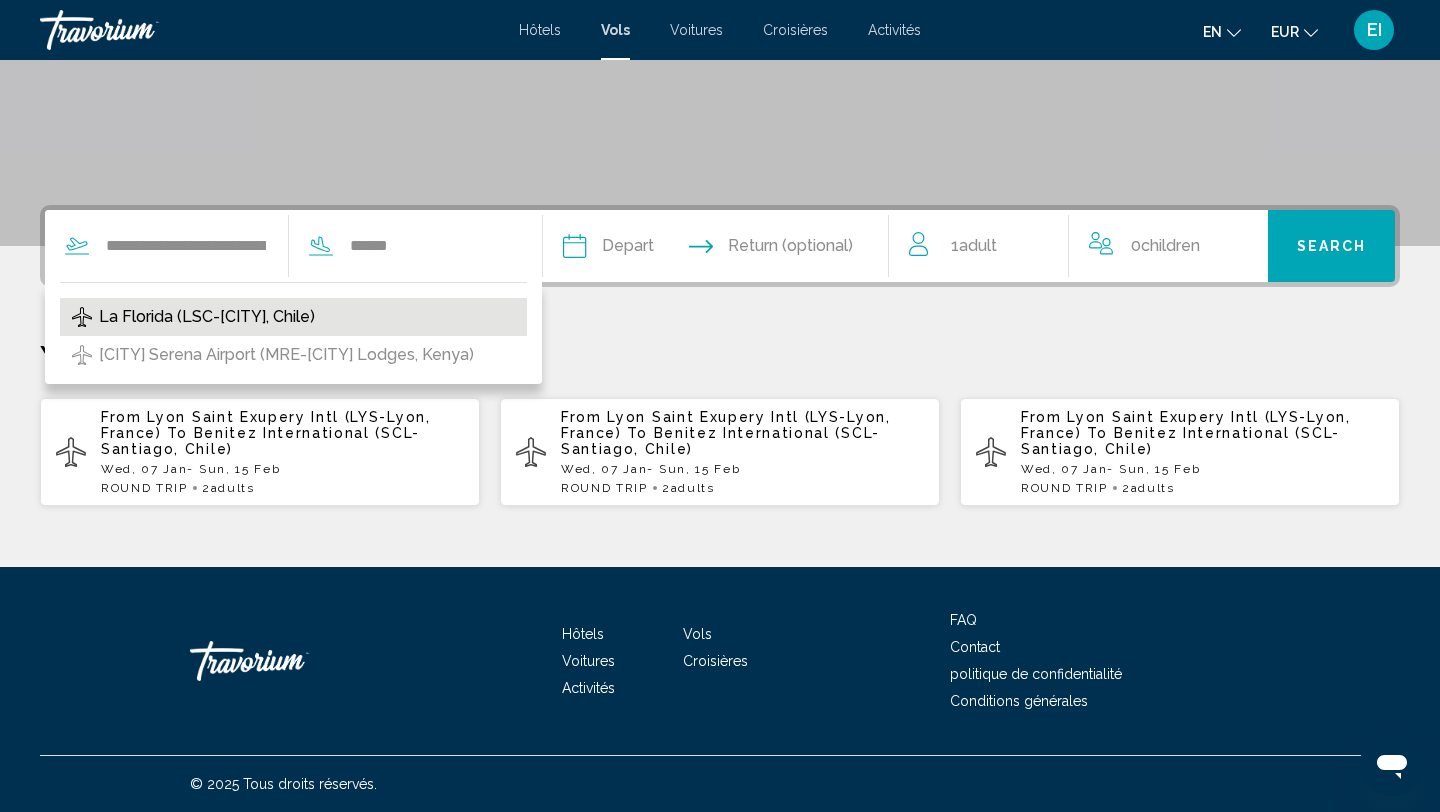 click on "La Florida (LSC-[CITY], Chile)" at bounding box center (293, 317) 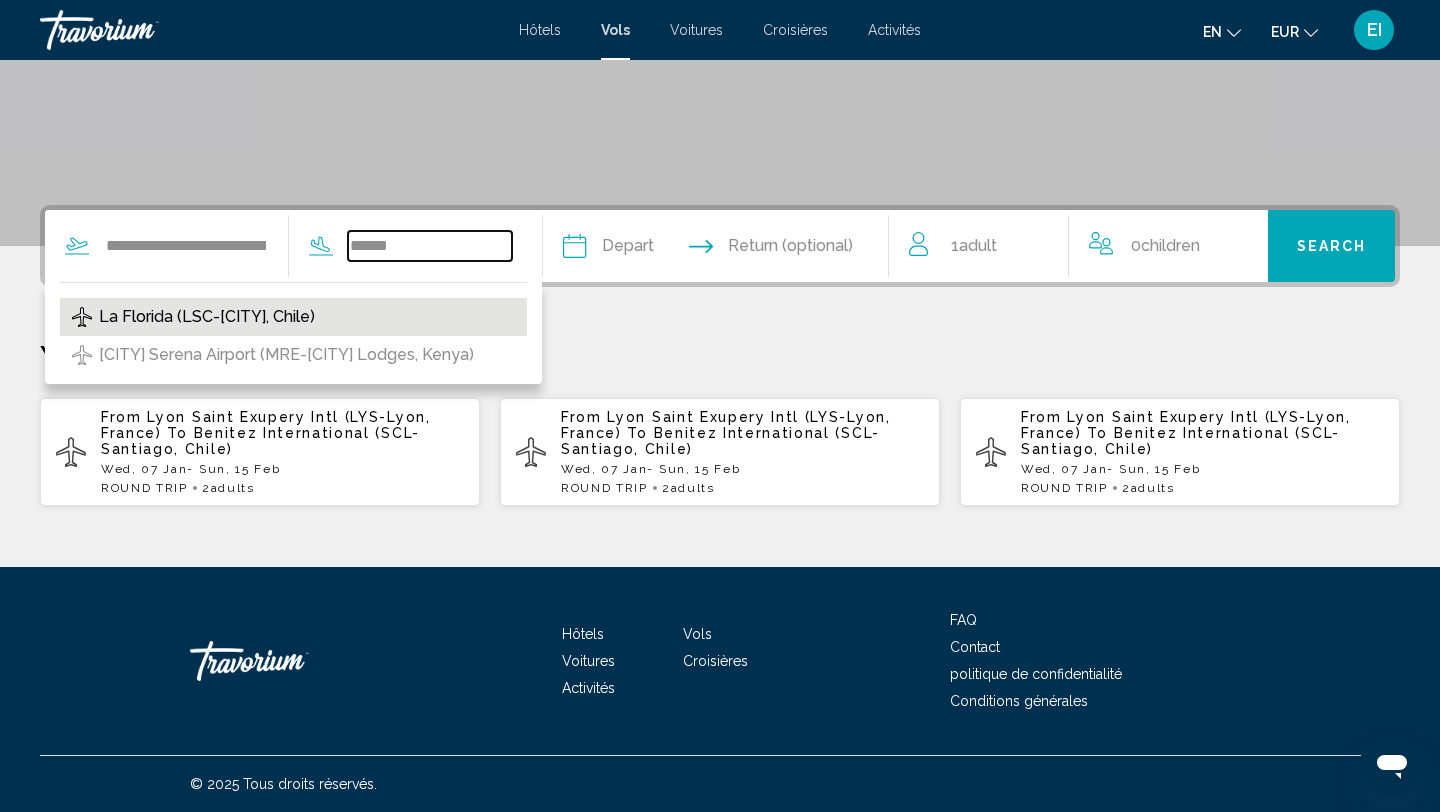 type on "**********" 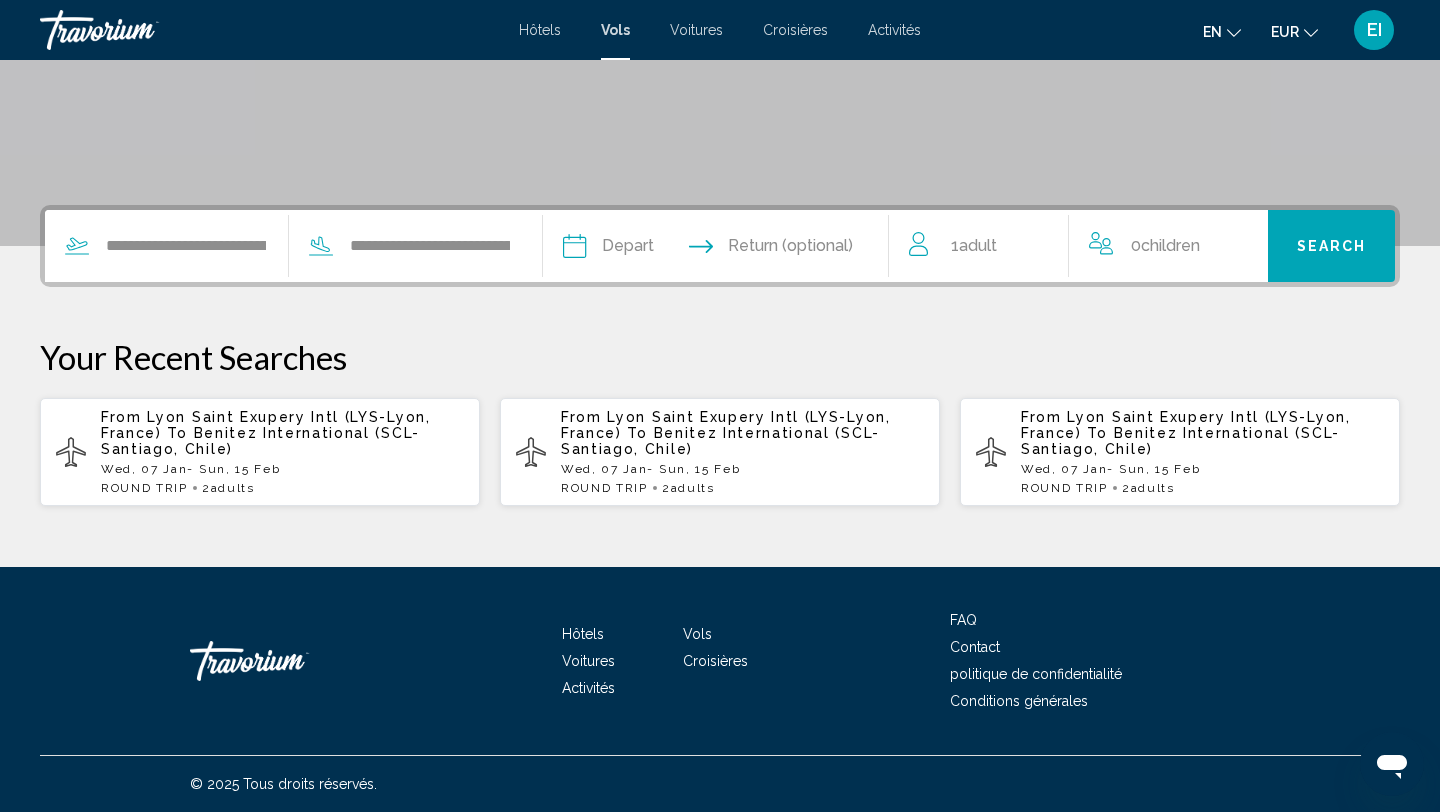 click at bounding box center [643, 249] 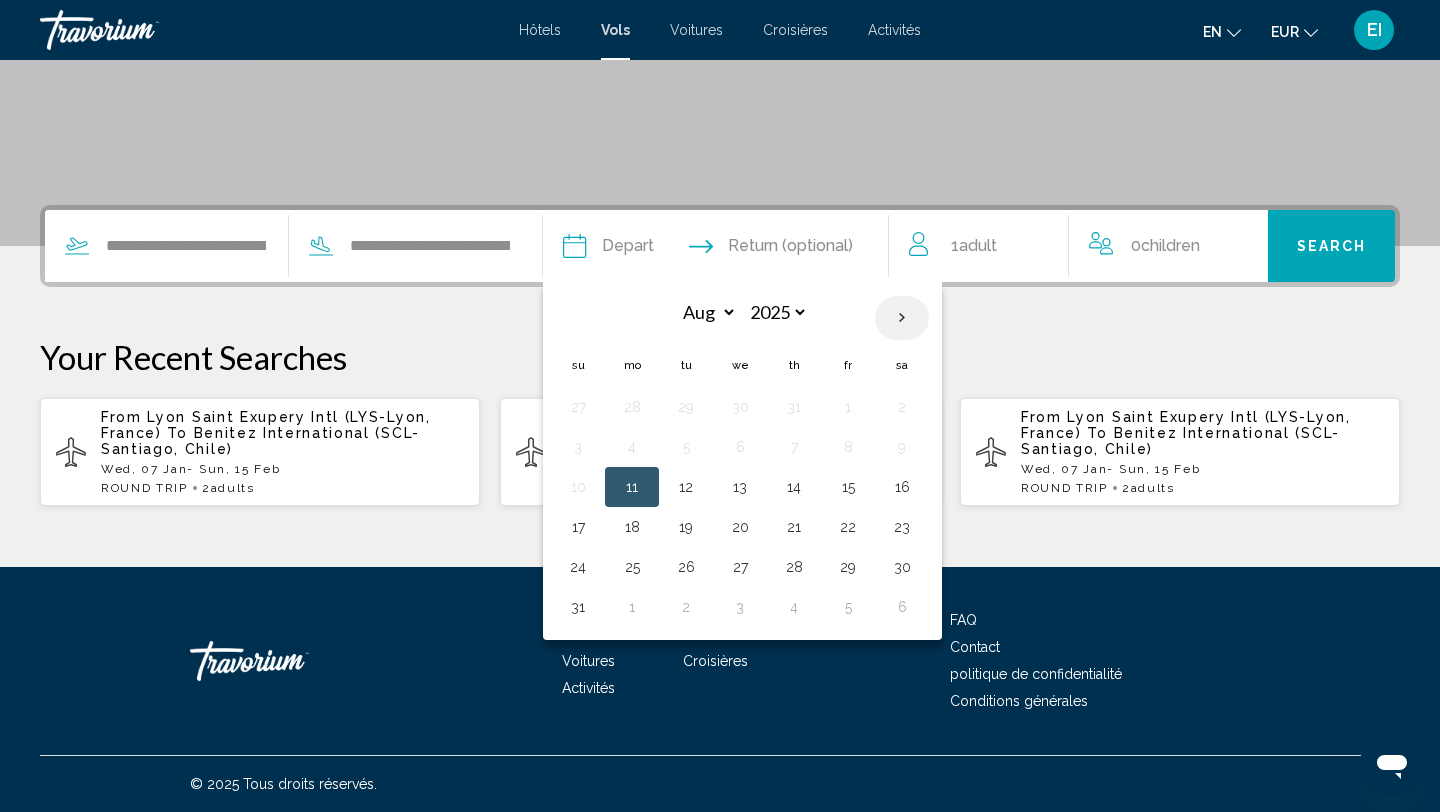 click at bounding box center (902, 318) 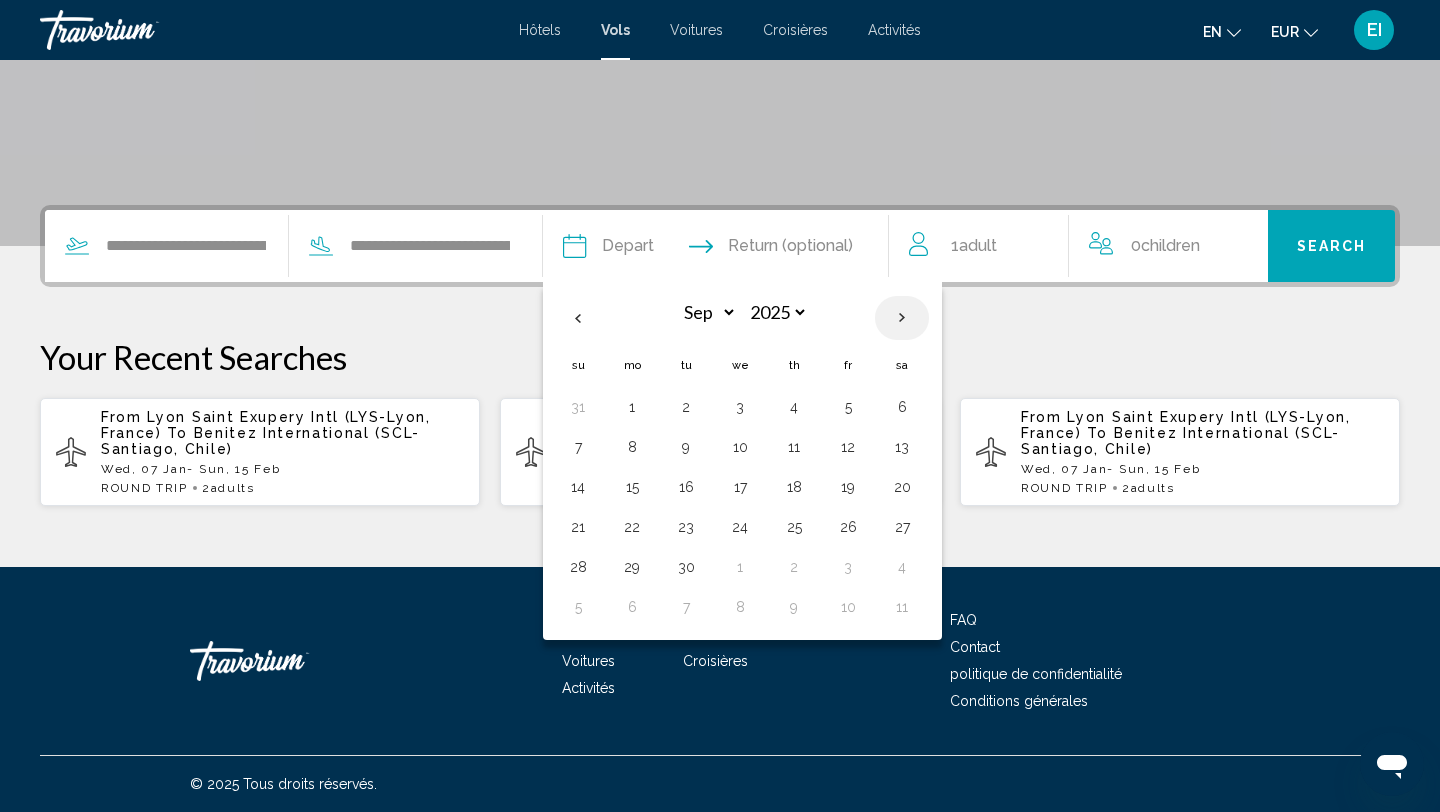 click at bounding box center (902, 318) 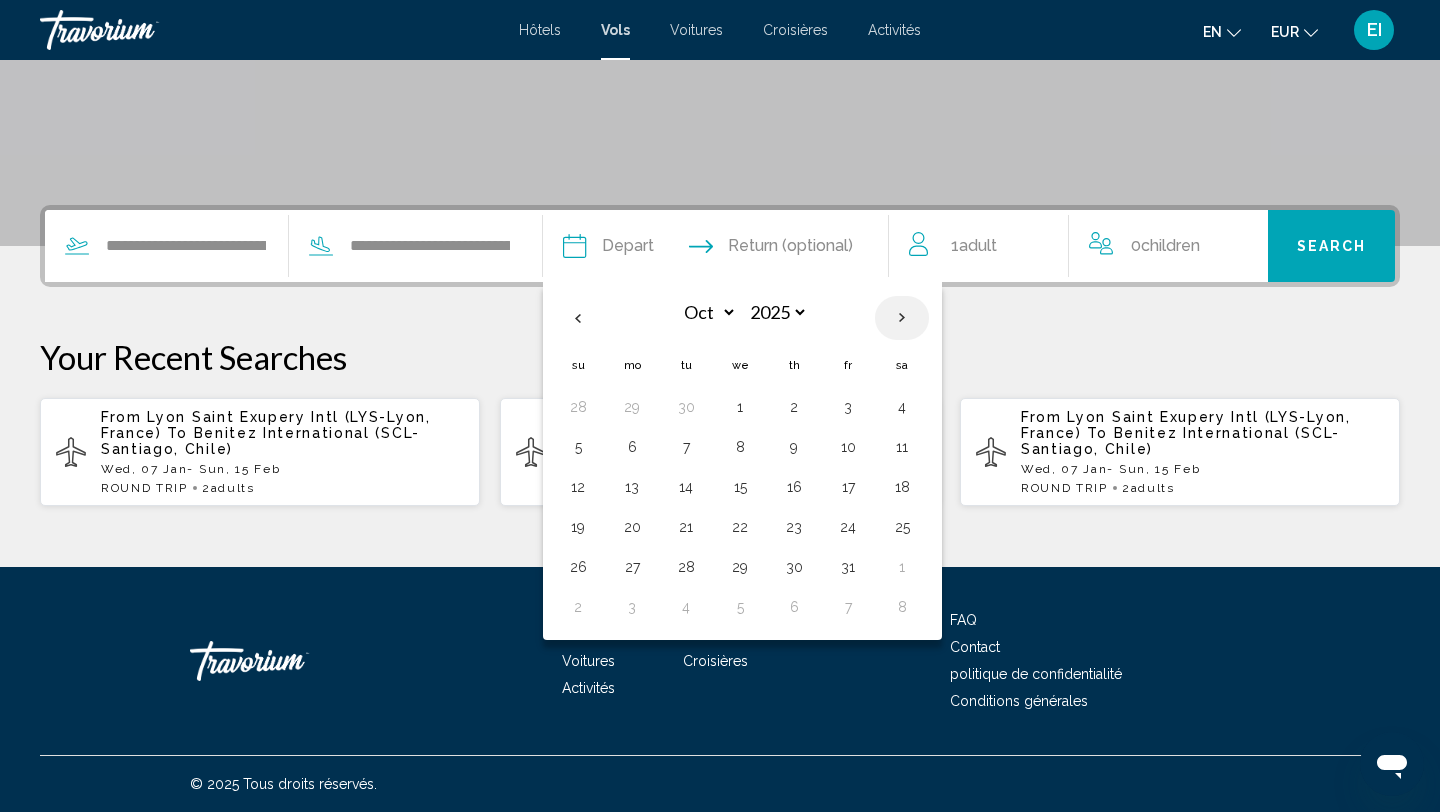 click at bounding box center [902, 318] 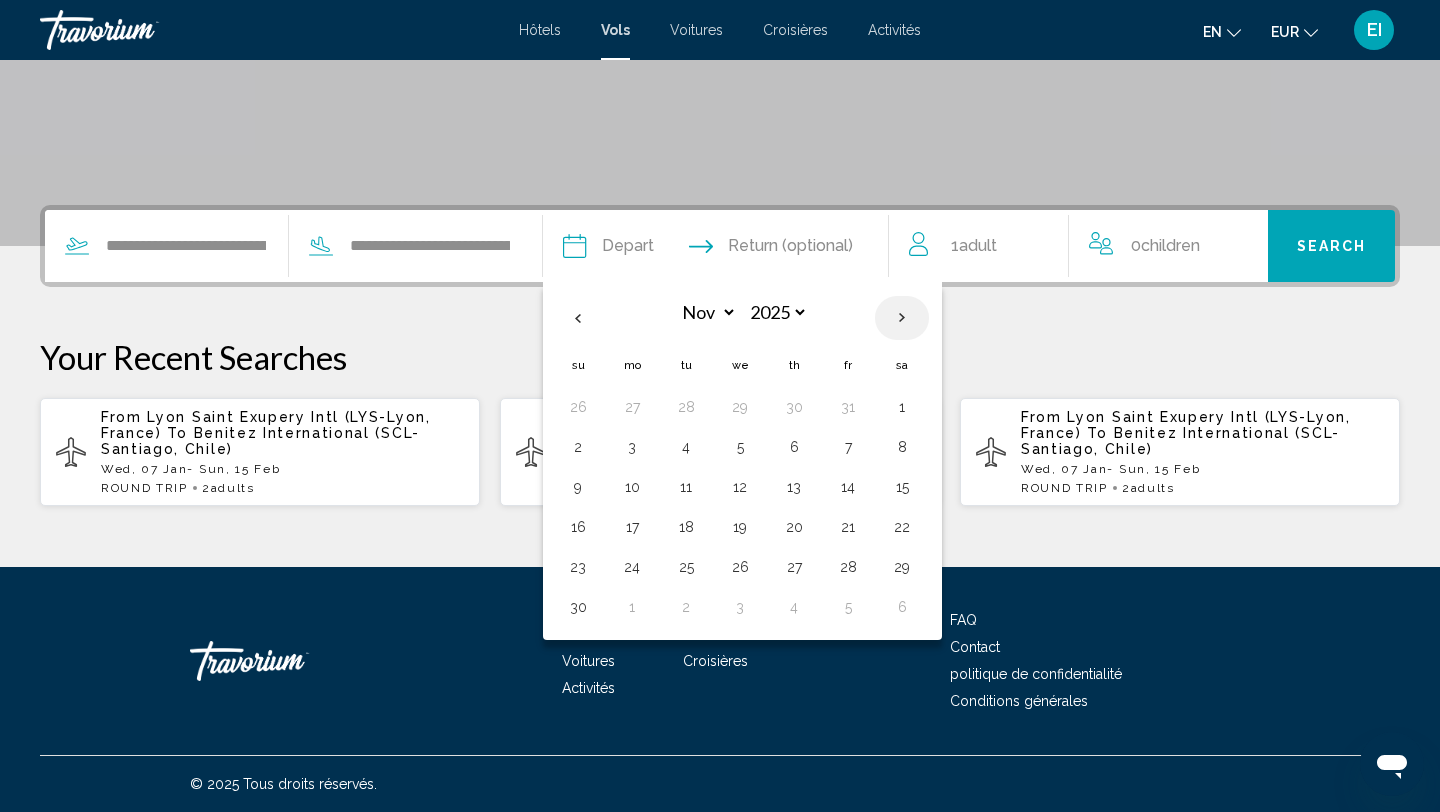 click at bounding box center [902, 318] 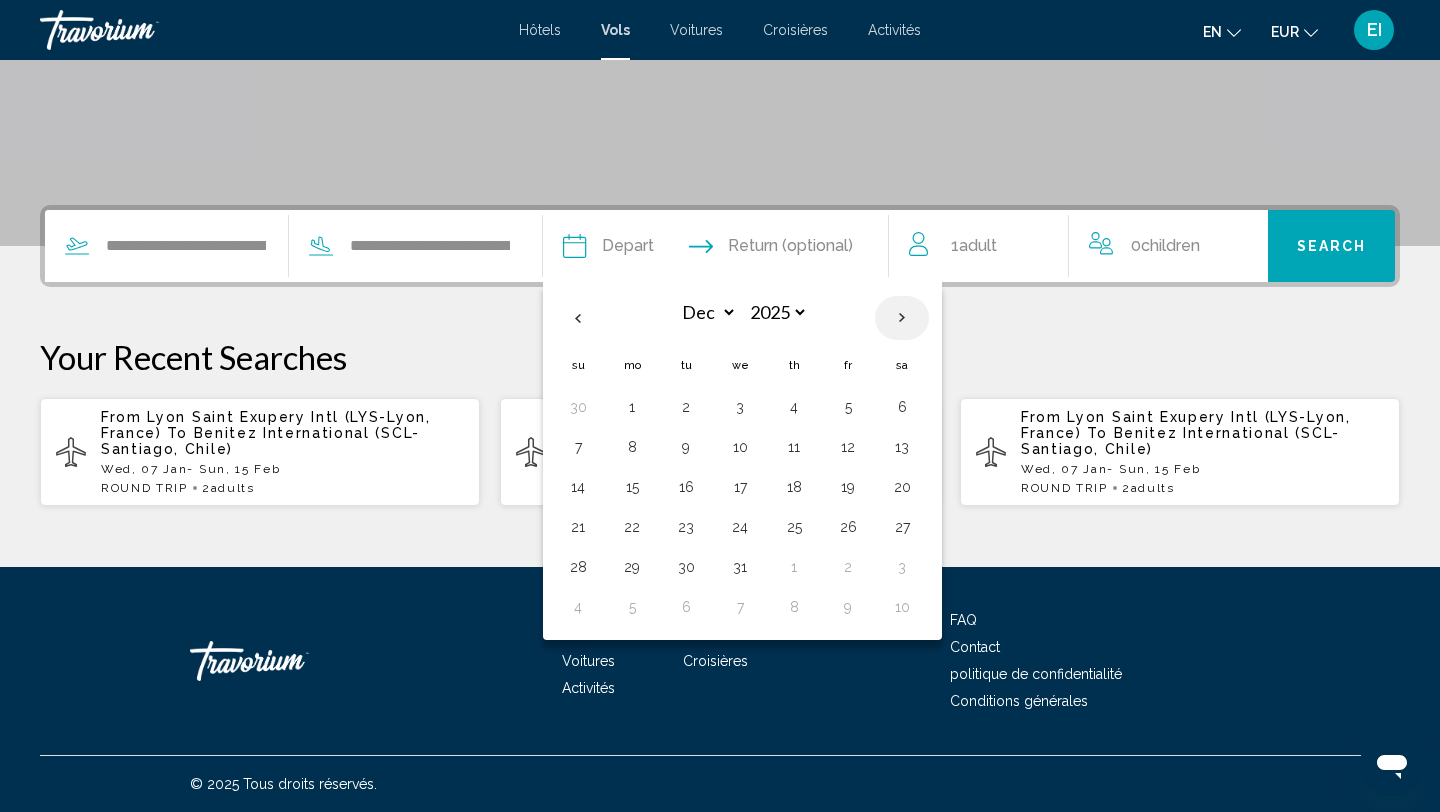 click at bounding box center [902, 318] 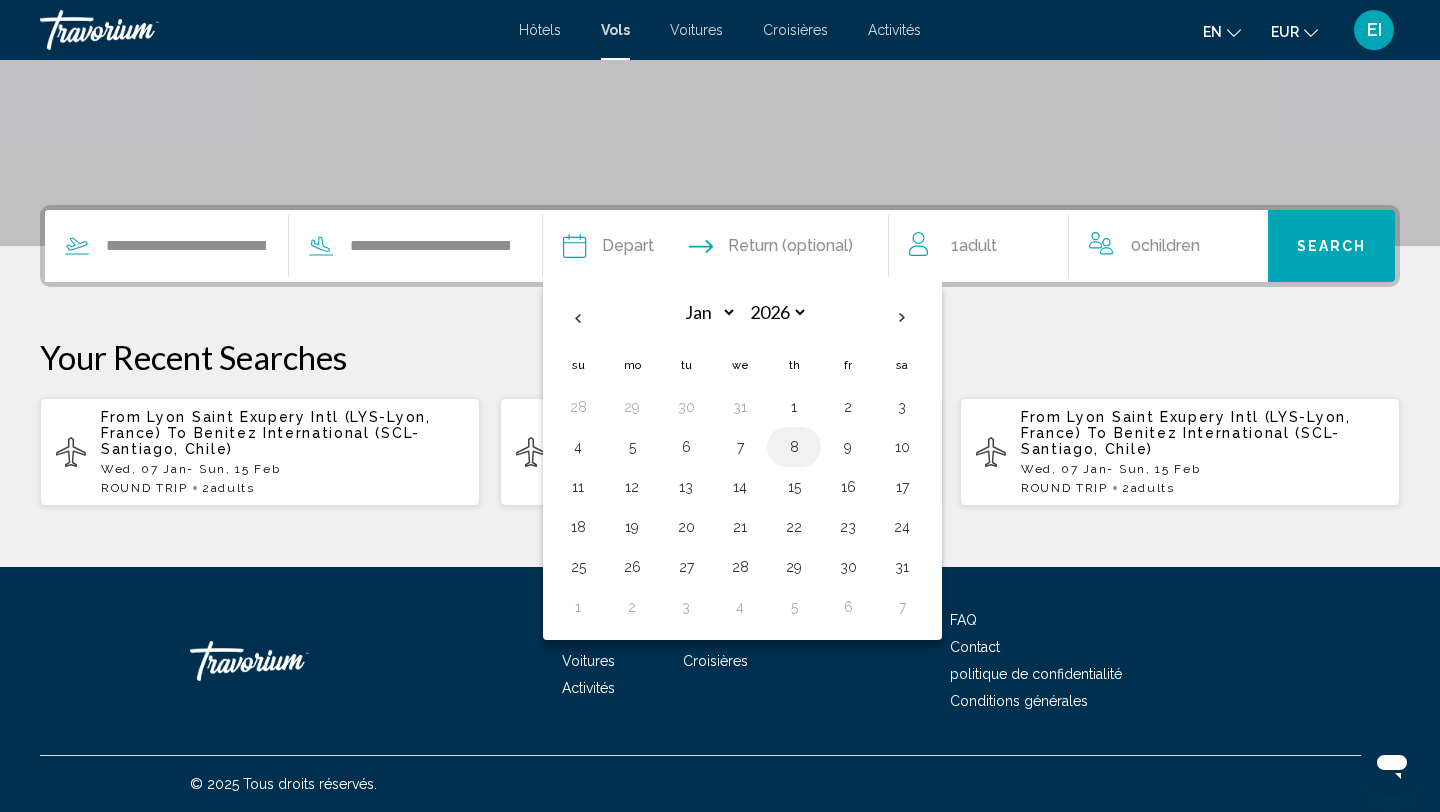 click on "8" at bounding box center [794, 447] 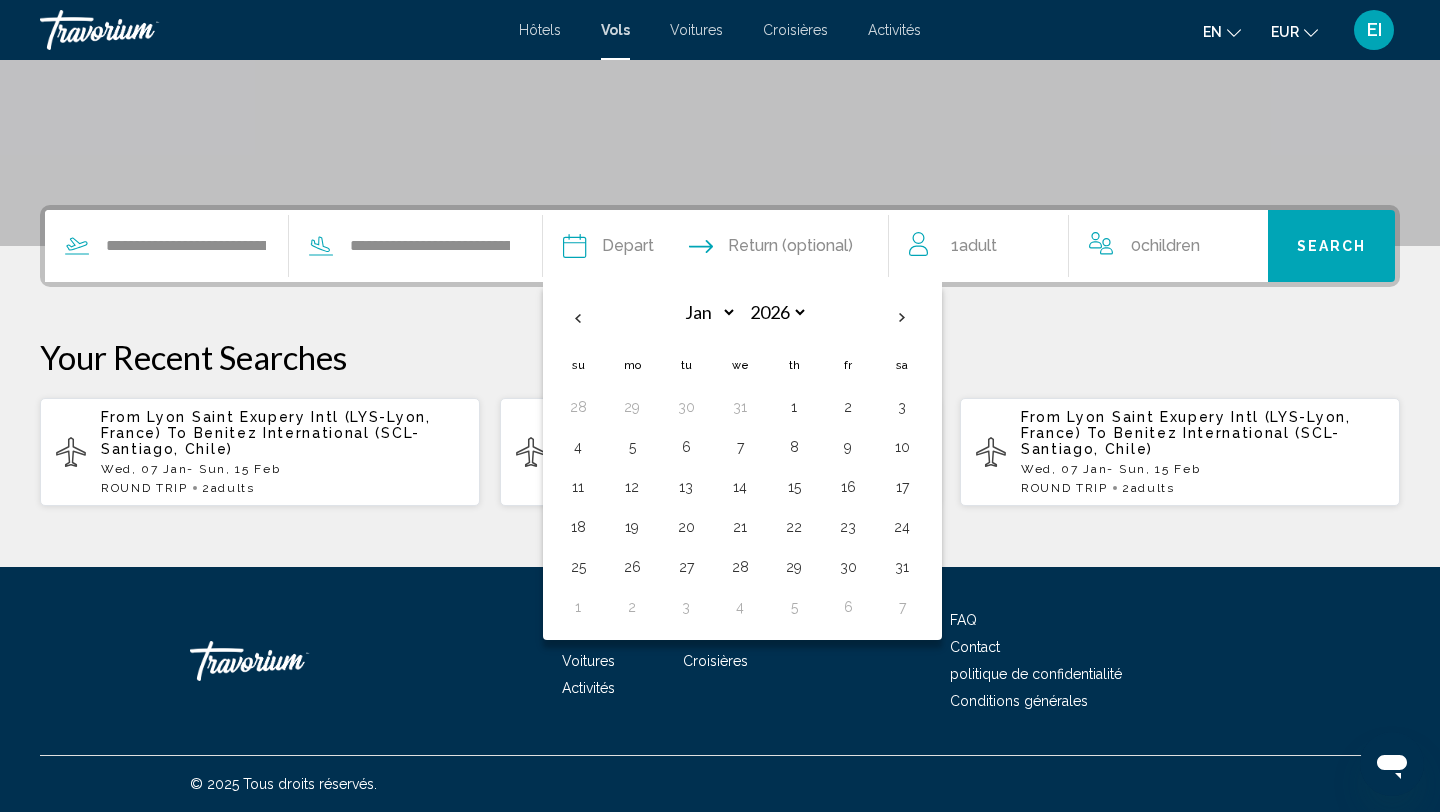 type on "**********" 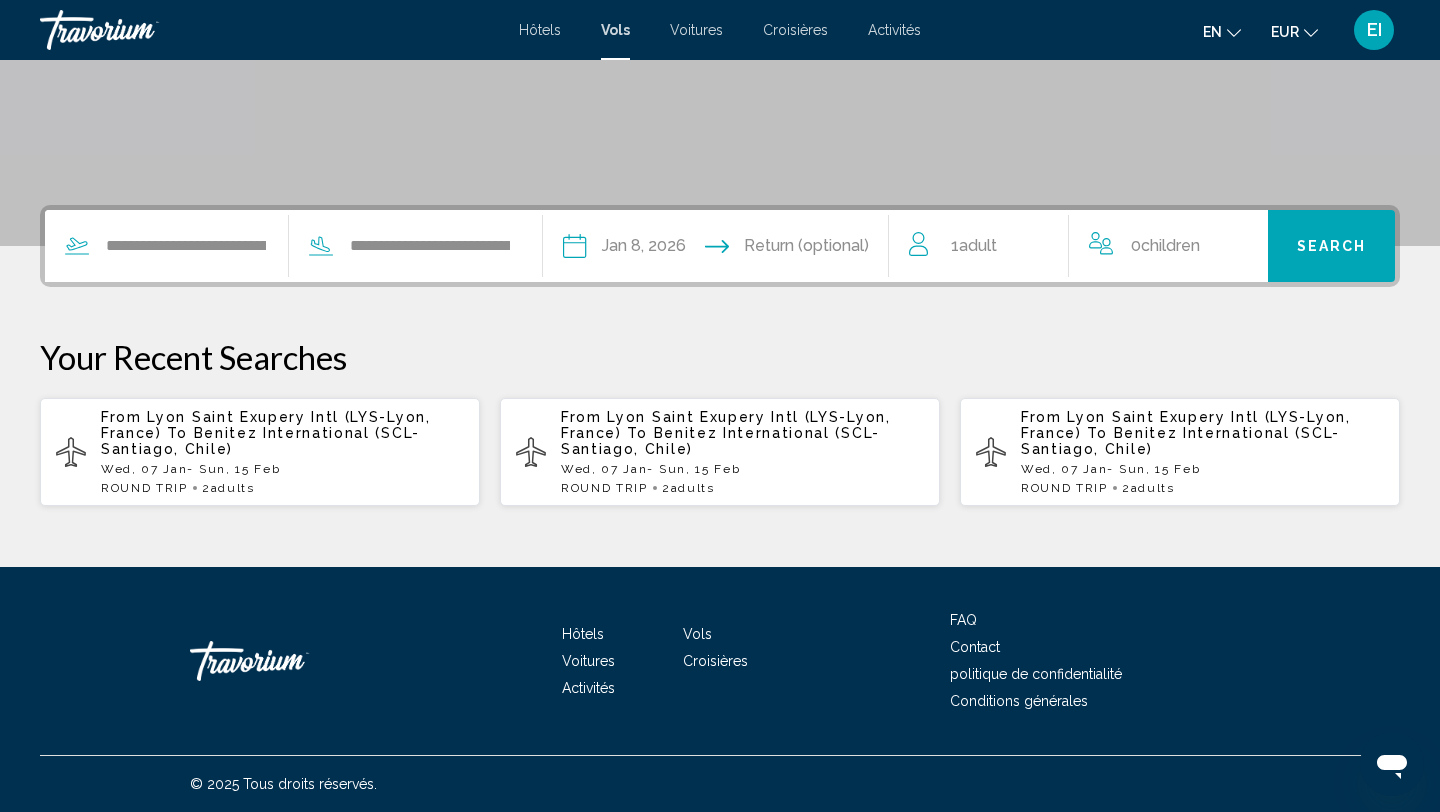 click at bounding box center [811, 249] 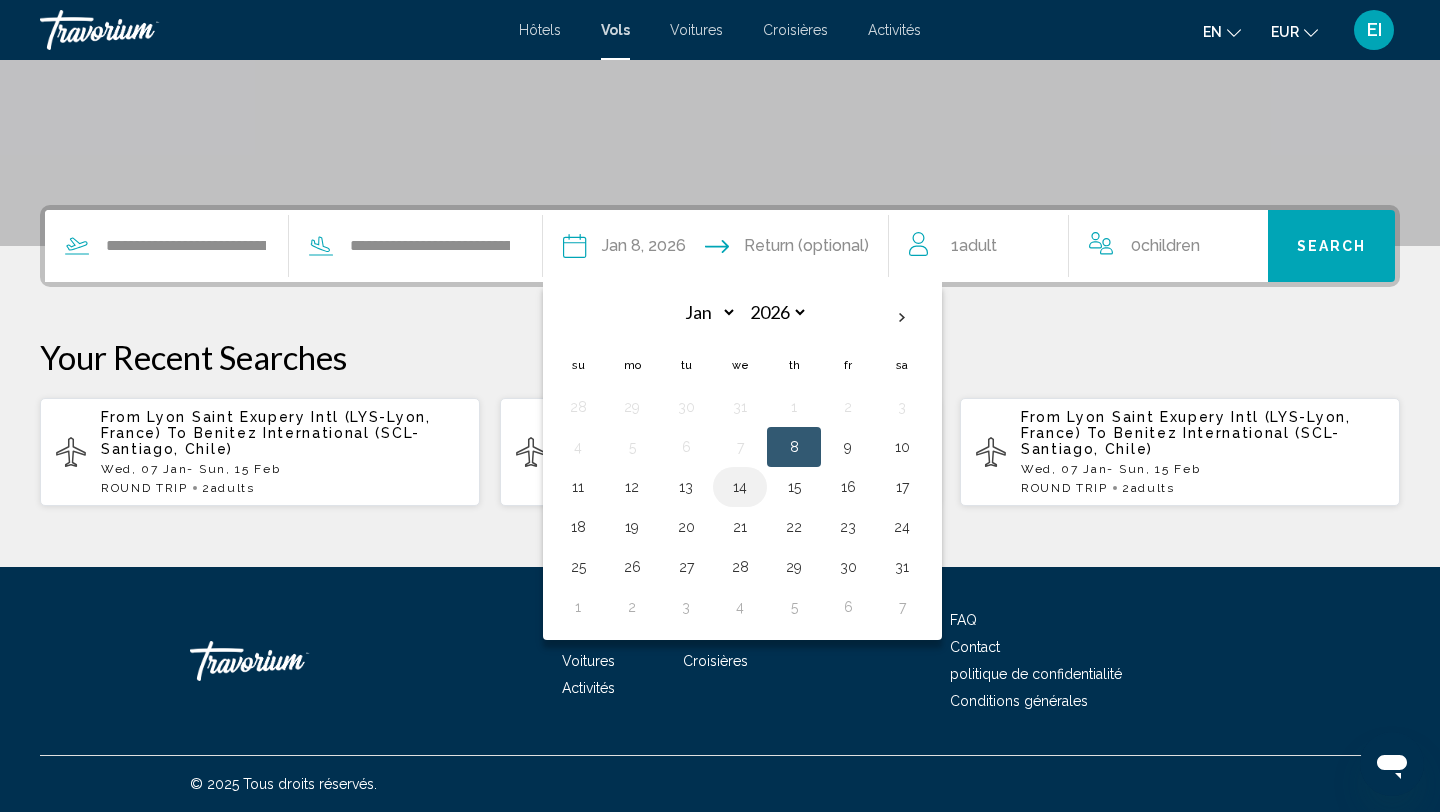 click on "14" at bounding box center [740, 487] 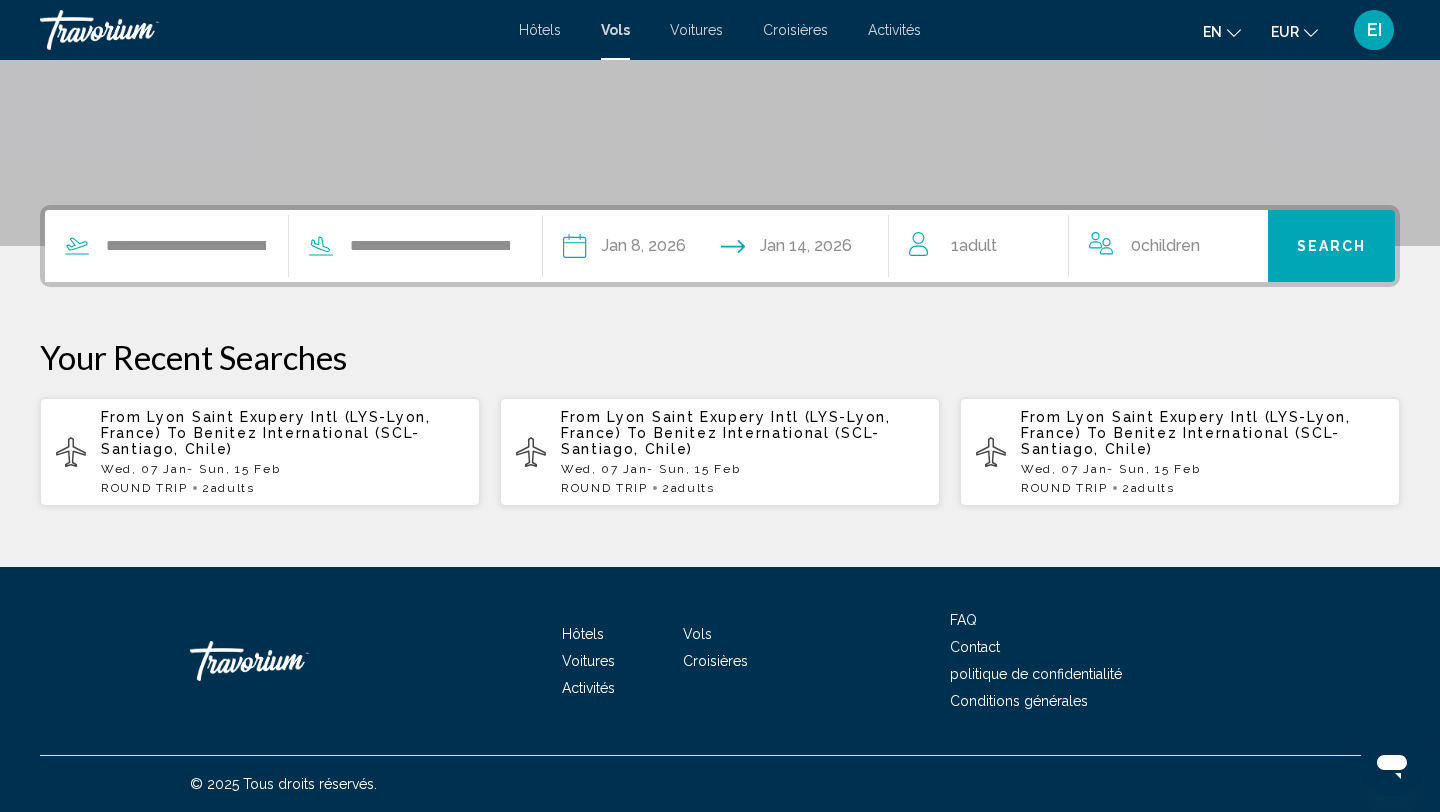 click on "1  Adult Adults" at bounding box center [988, 246] 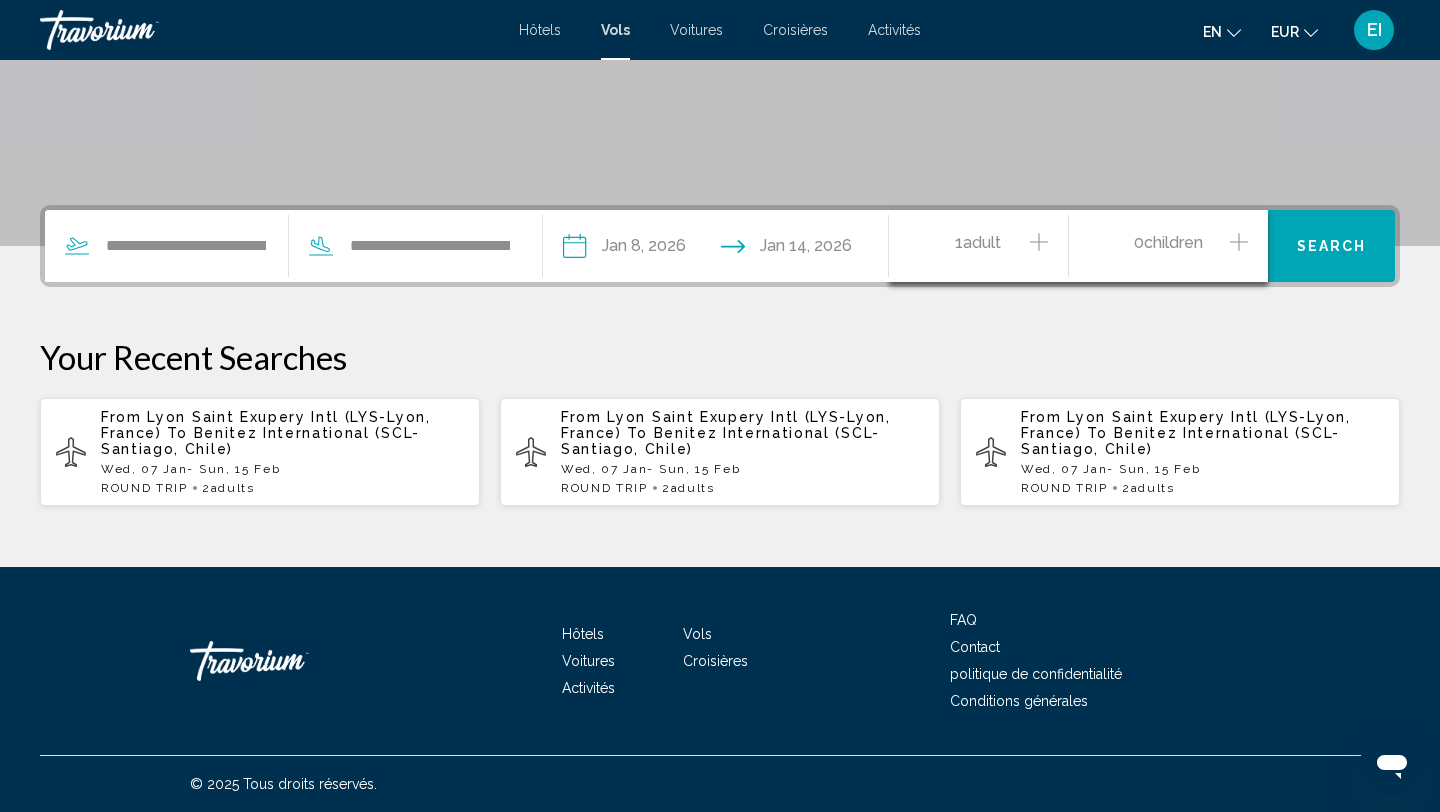 click 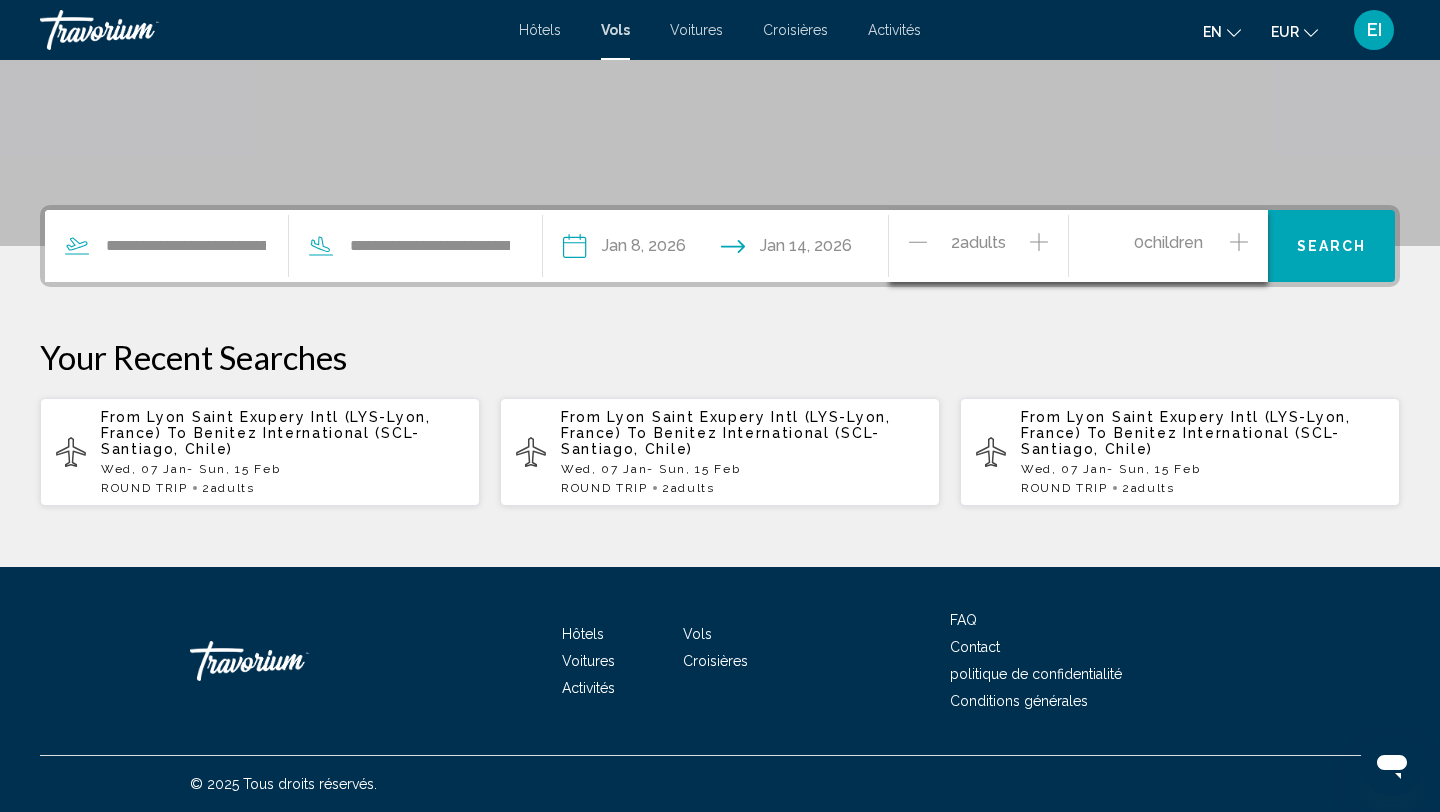 click on "Search" at bounding box center (1332, 247) 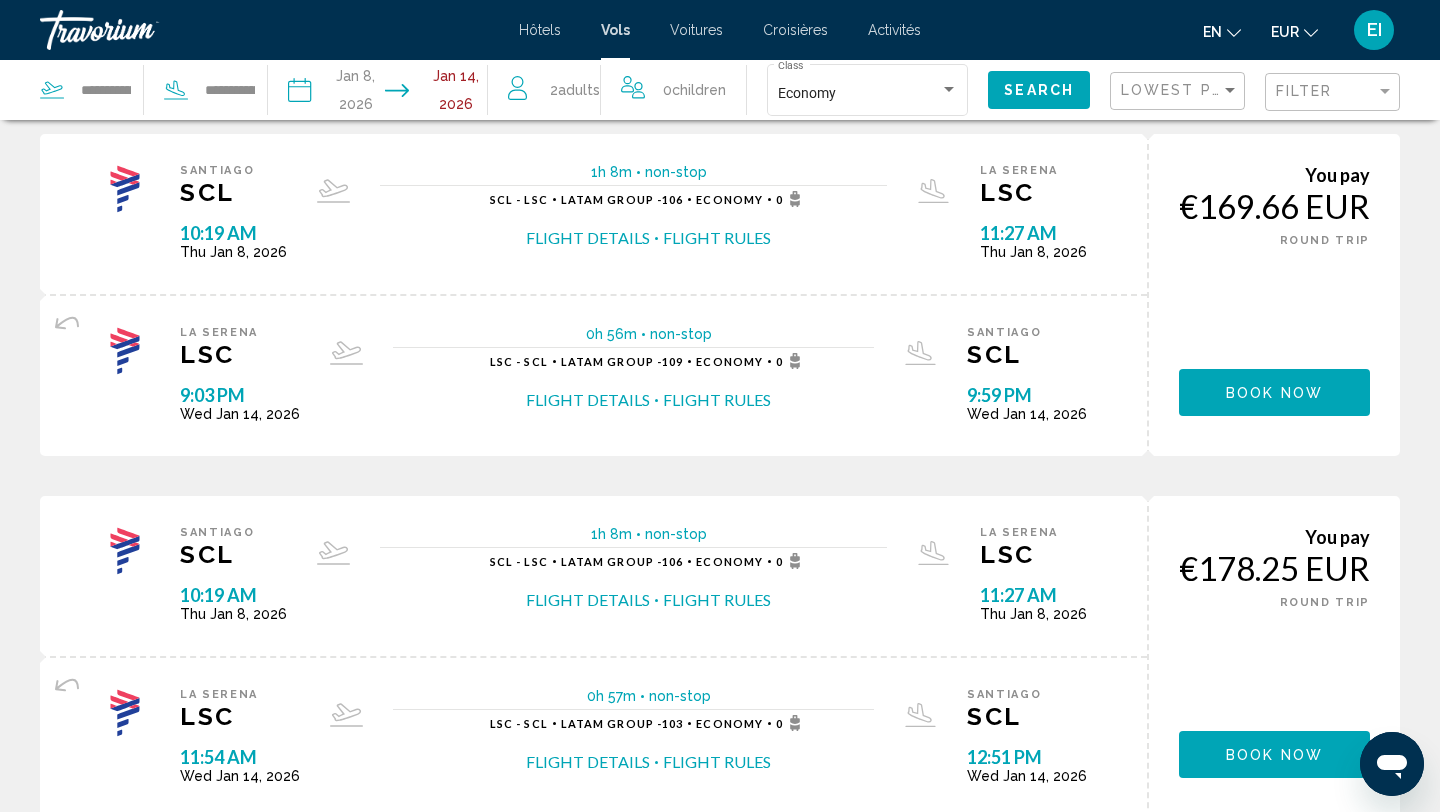 scroll, scrollTop: 0, scrollLeft: 0, axis: both 